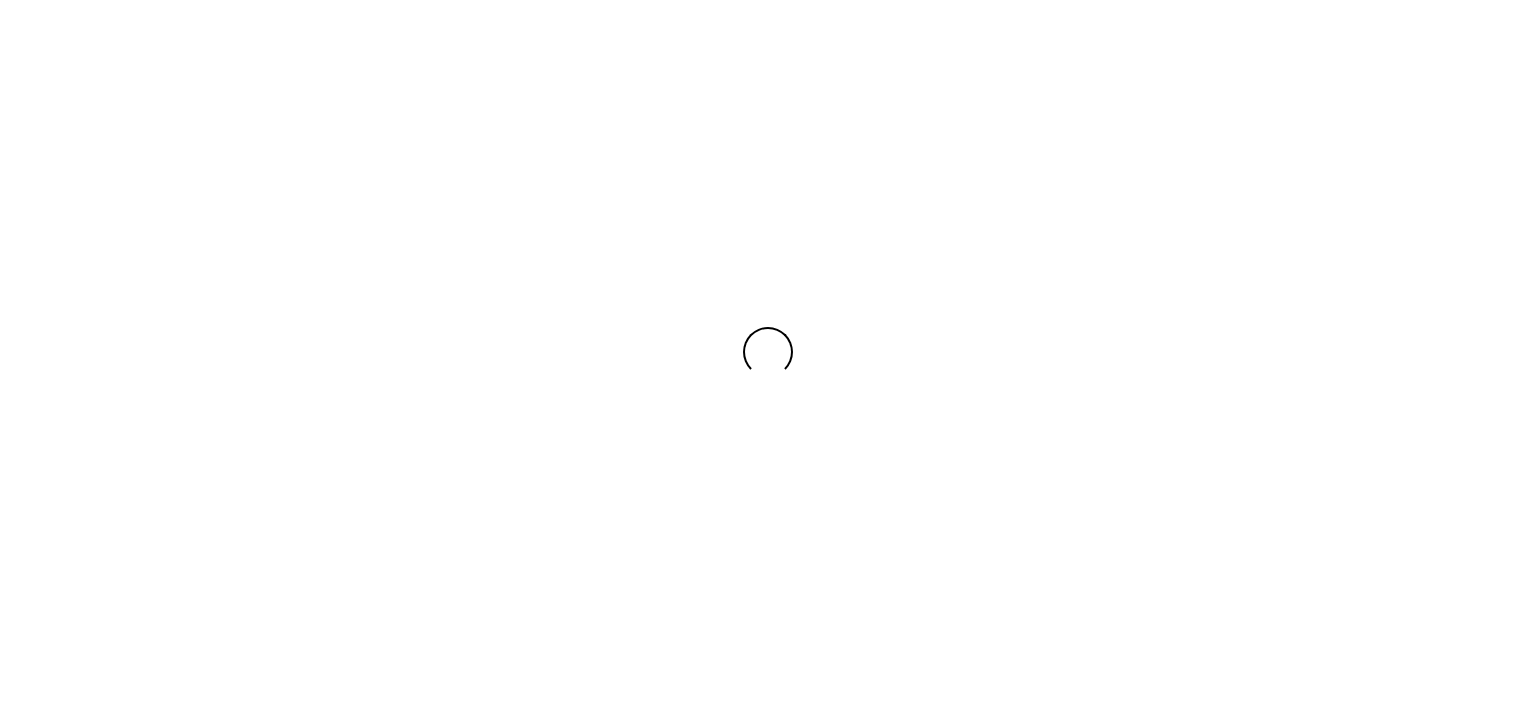 scroll, scrollTop: 0, scrollLeft: 0, axis: both 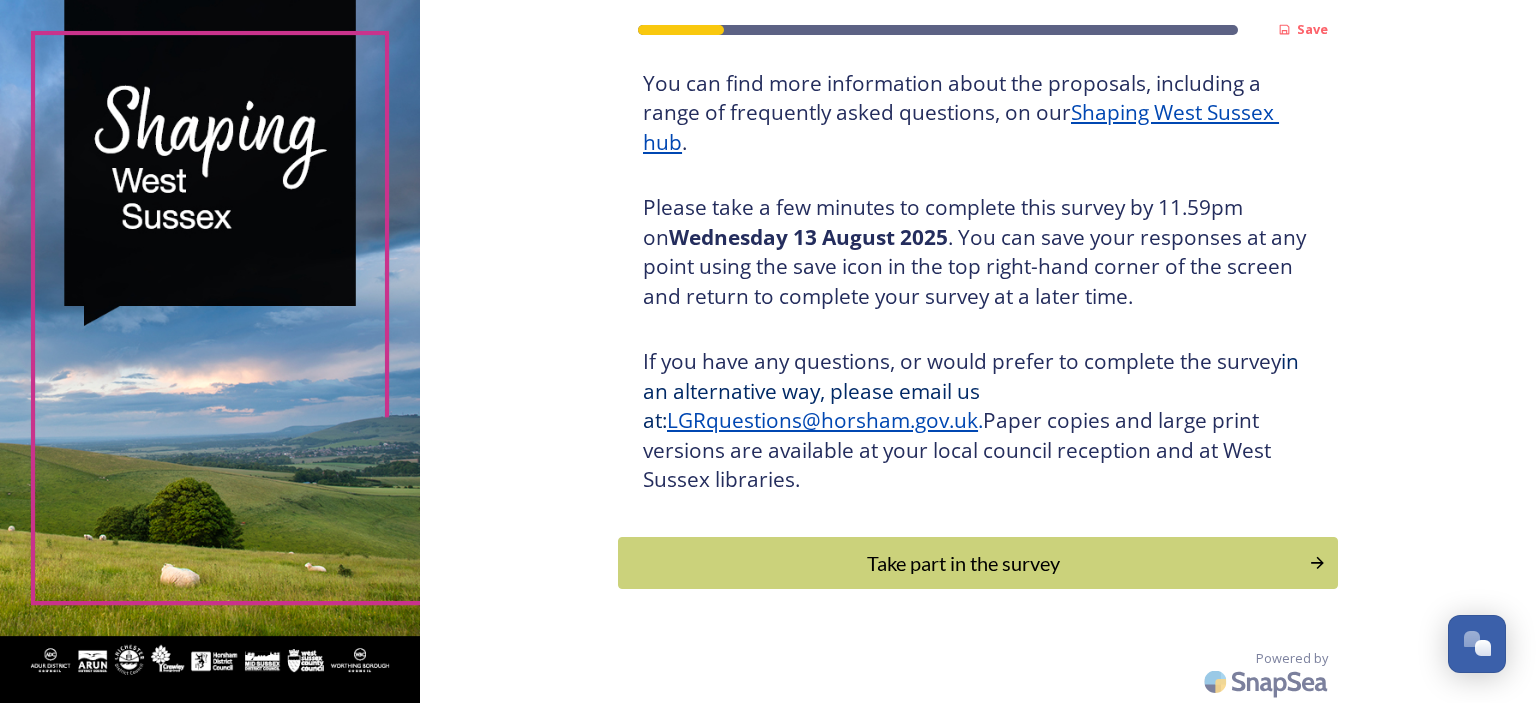 click on "Take part in the survey" at bounding box center [963, 563] 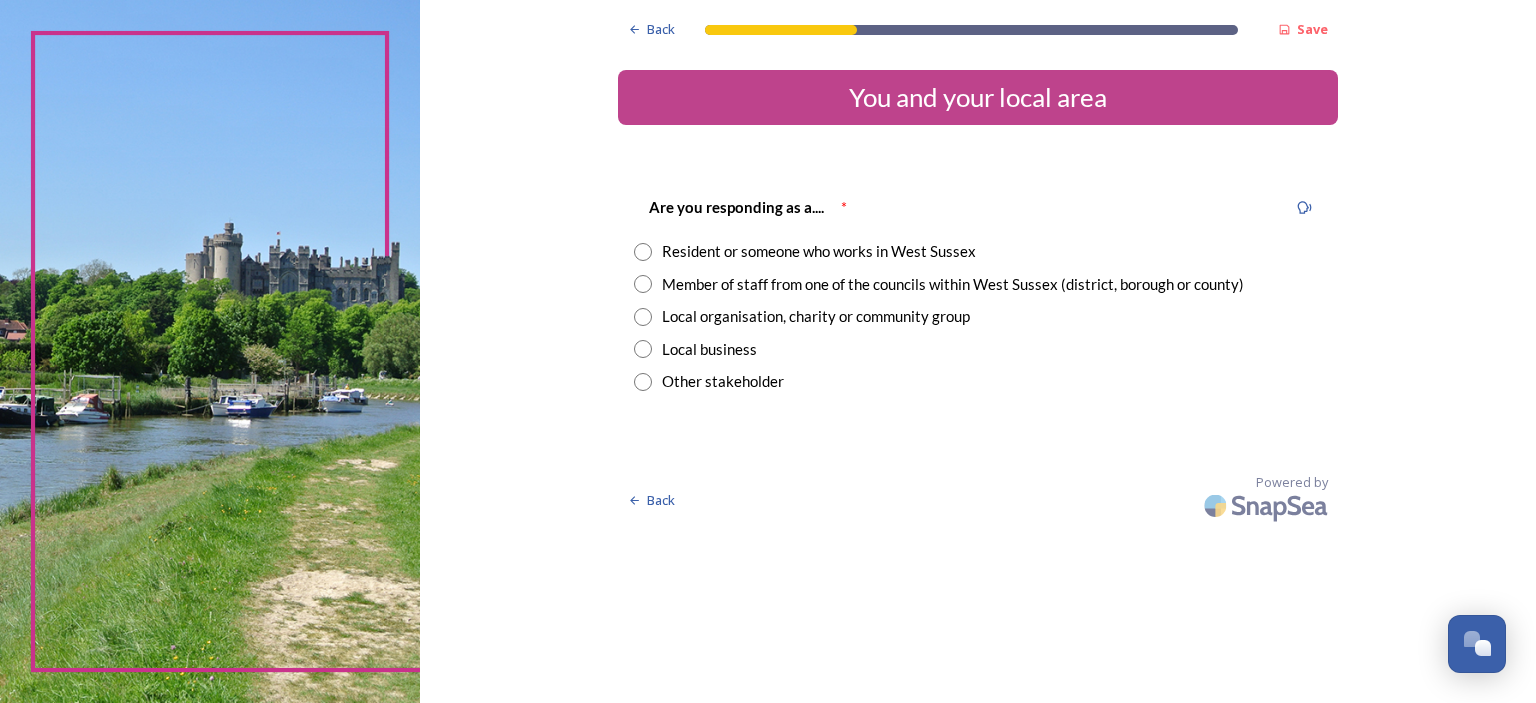 click on "Resident or someone who works in West Sussex" at bounding box center (819, 251) 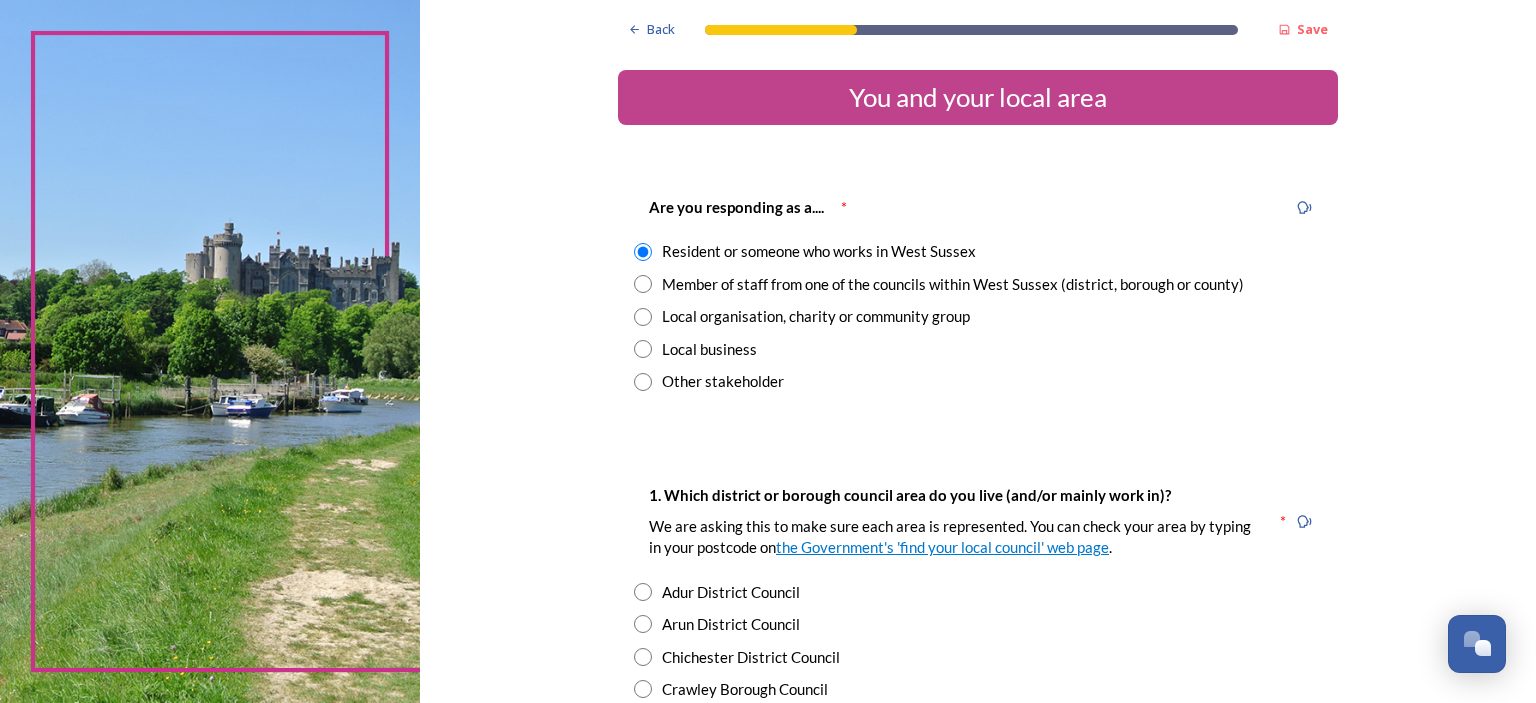 scroll, scrollTop: 300, scrollLeft: 0, axis: vertical 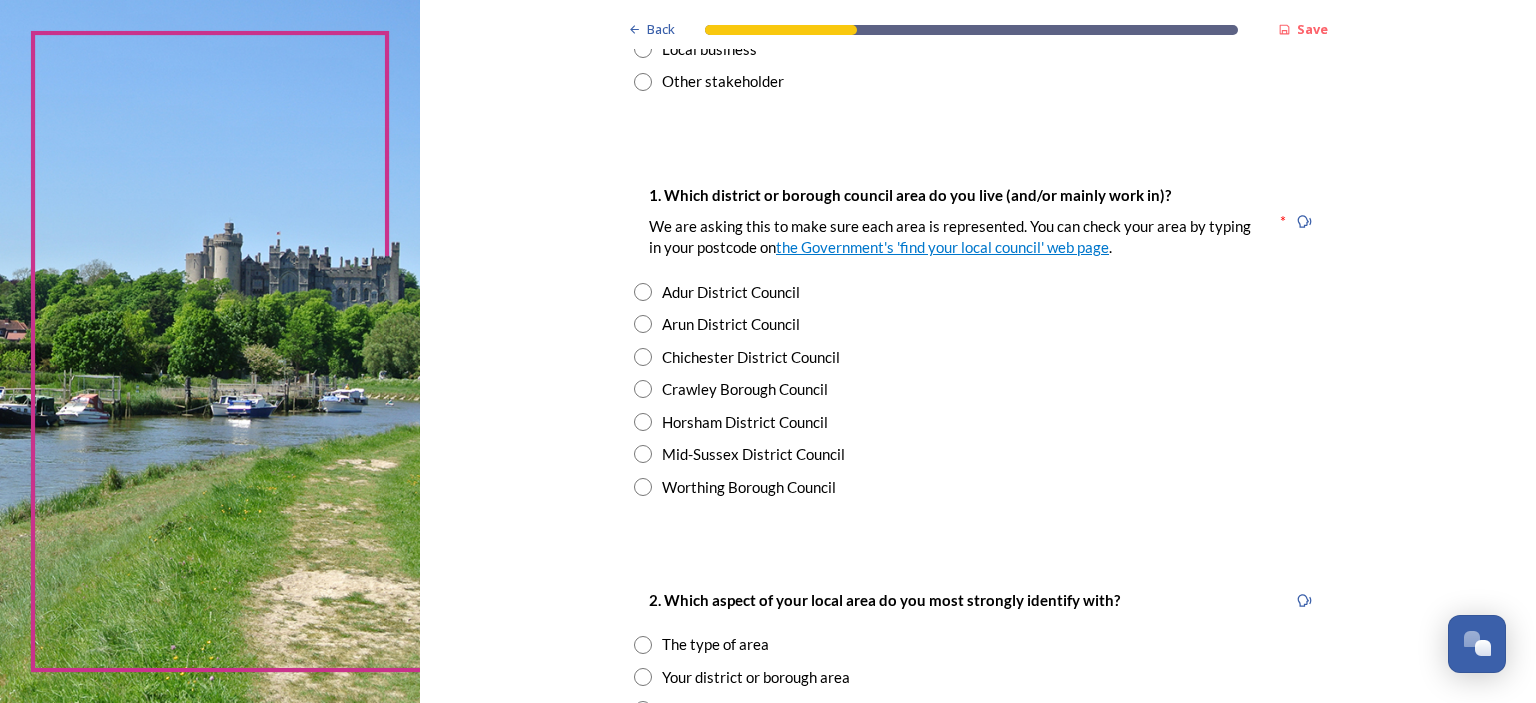 click on "Adur District Council" at bounding box center [731, 292] 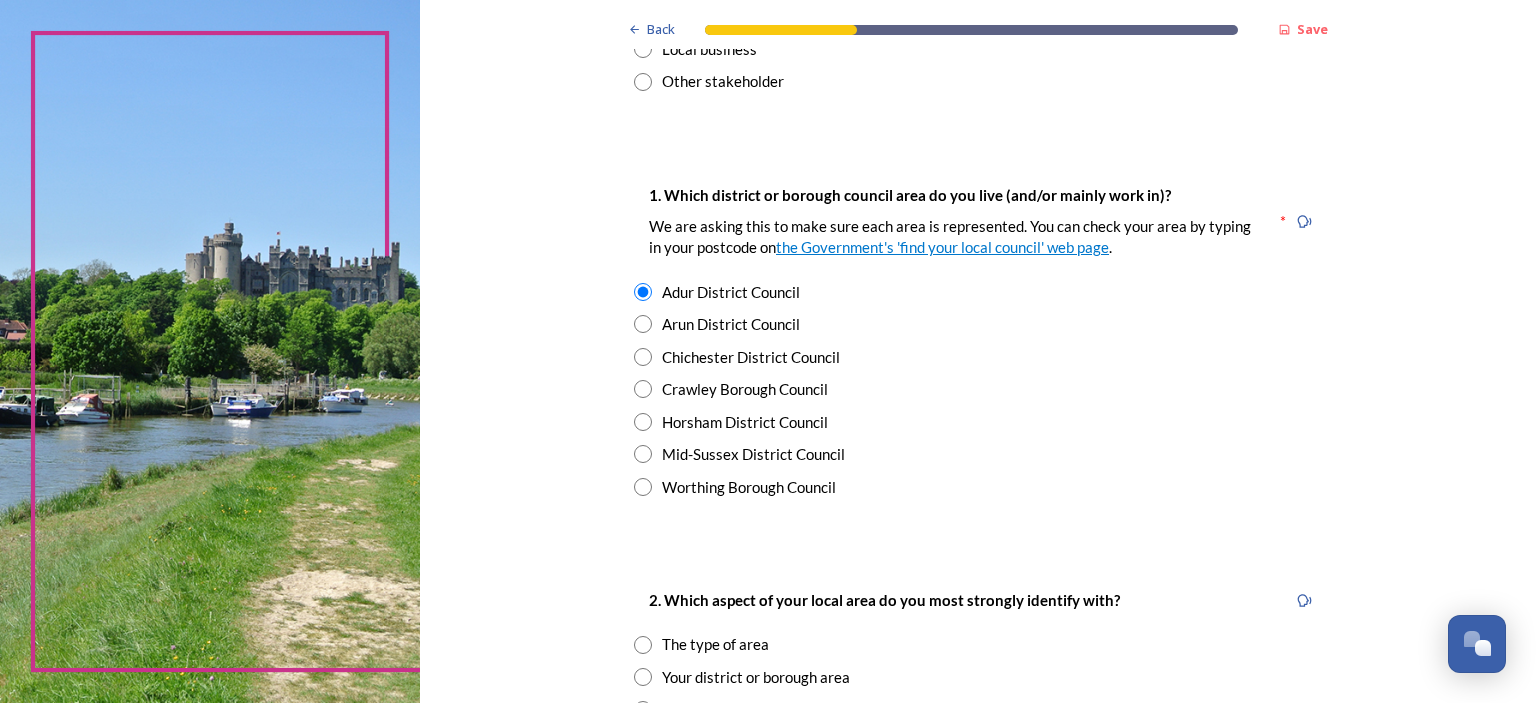 scroll, scrollTop: 600, scrollLeft: 0, axis: vertical 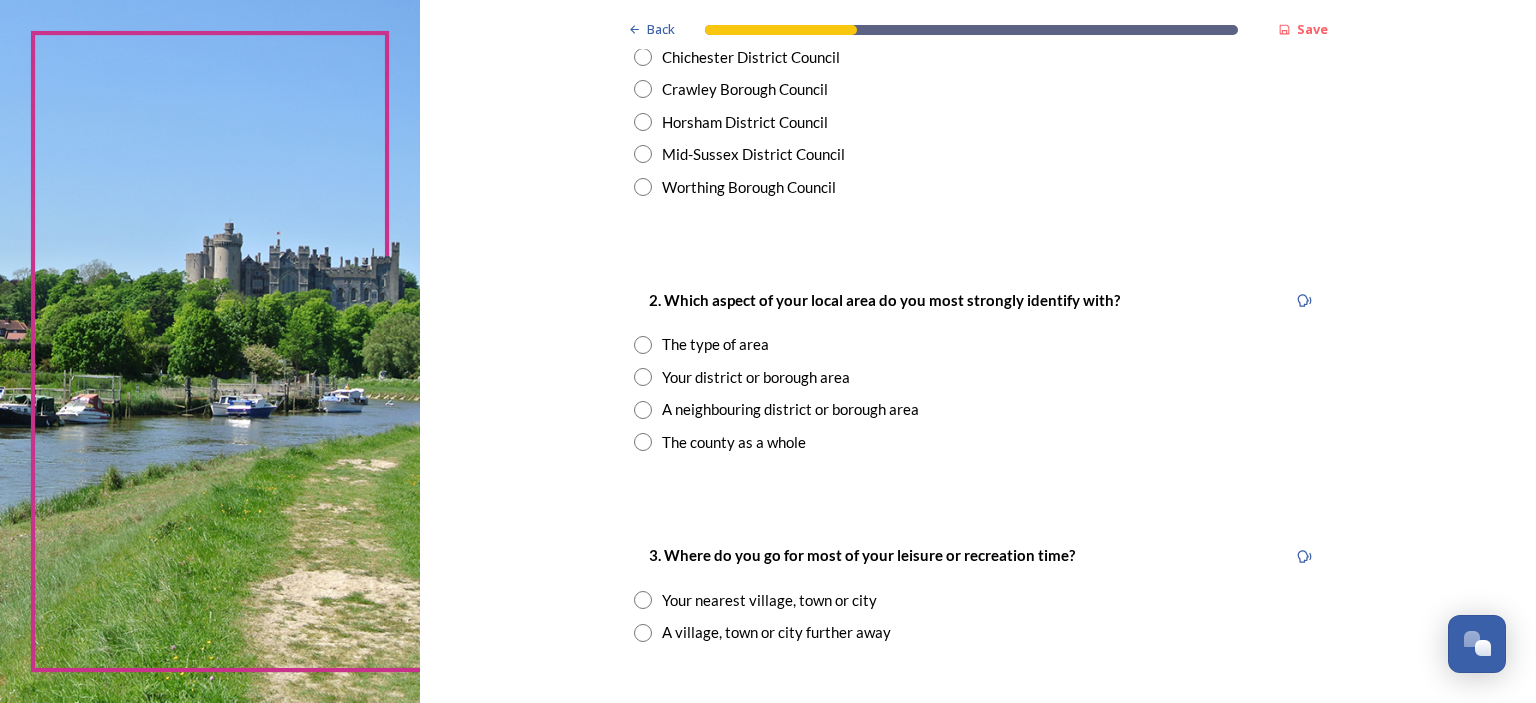 click on "The type of area" at bounding box center (715, 344) 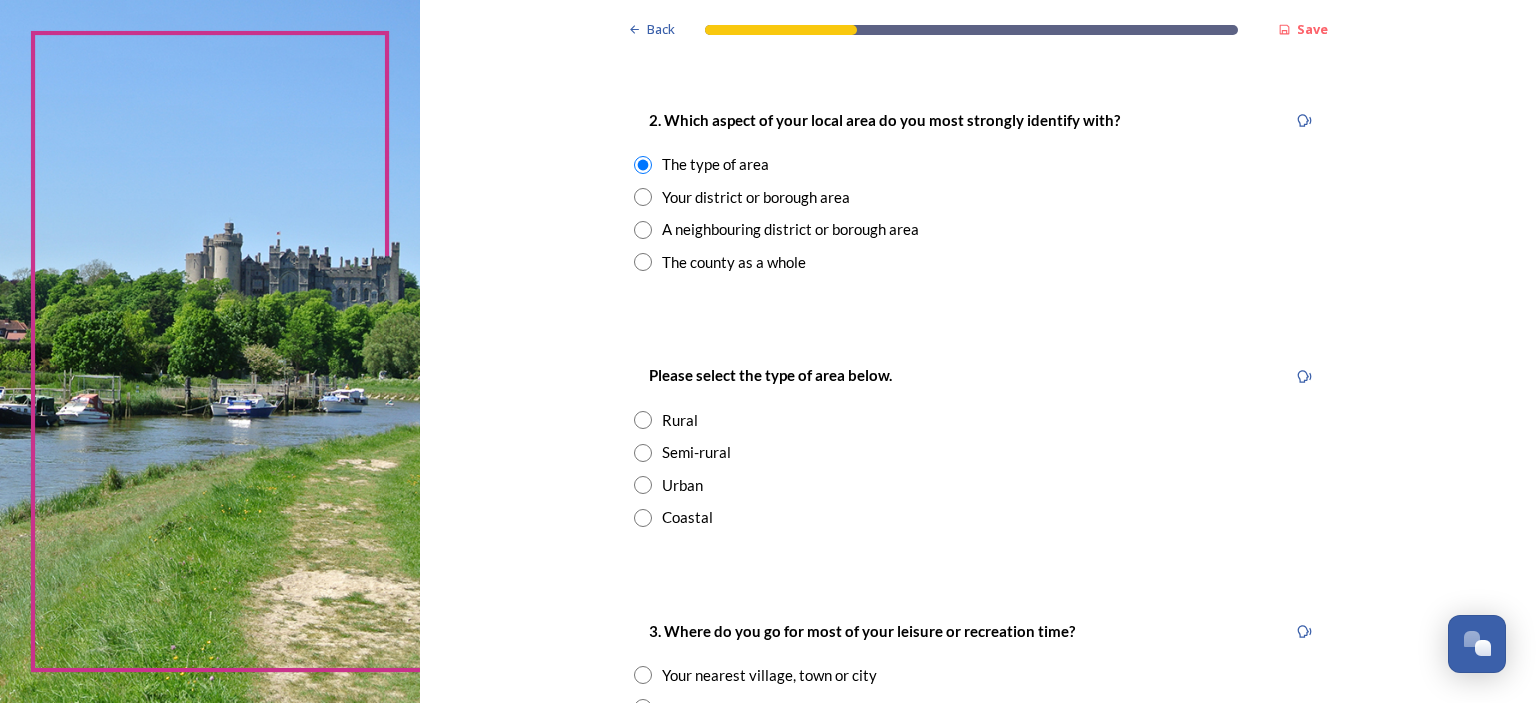 scroll, scrollTop: 800, scrollLeft: 0, axis: vertical 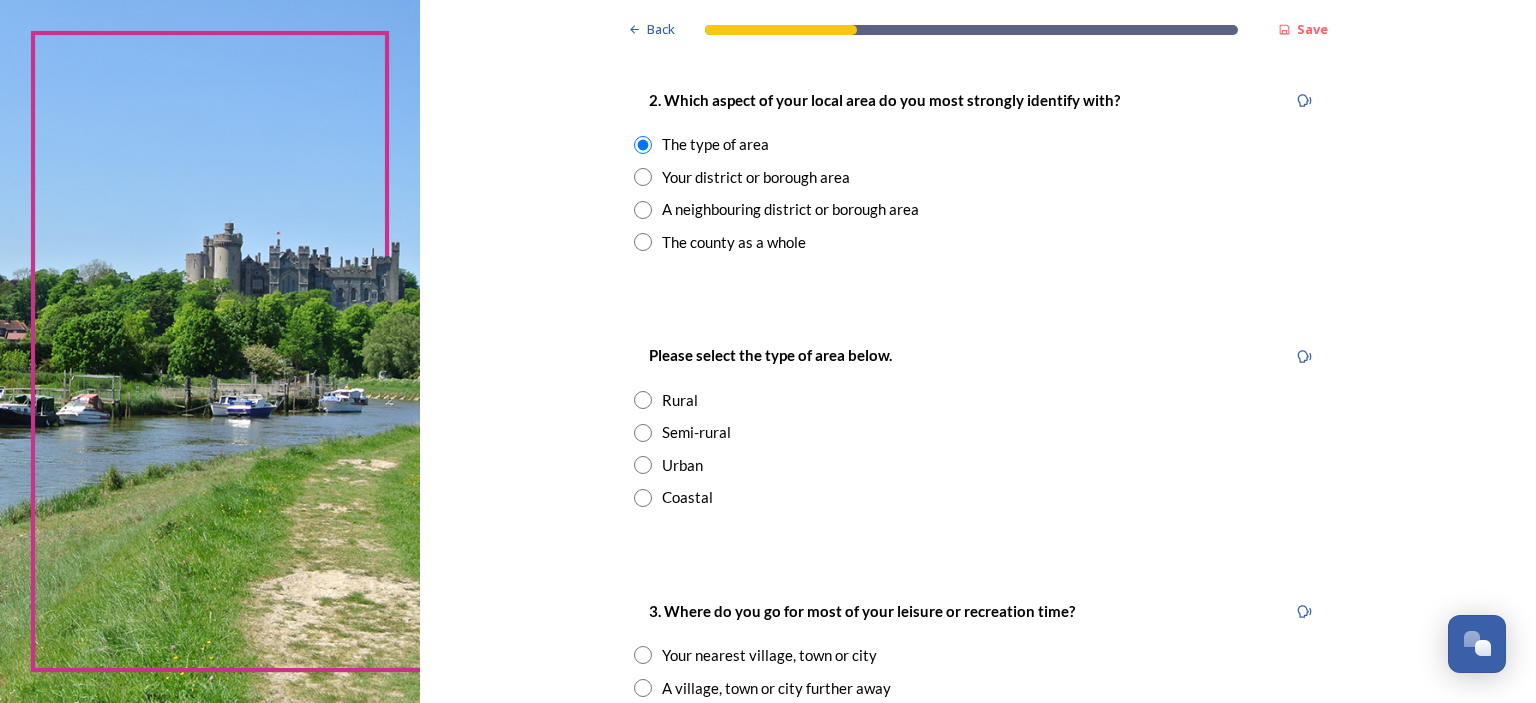 click on "Coastal" at bounding box center [687, 497] 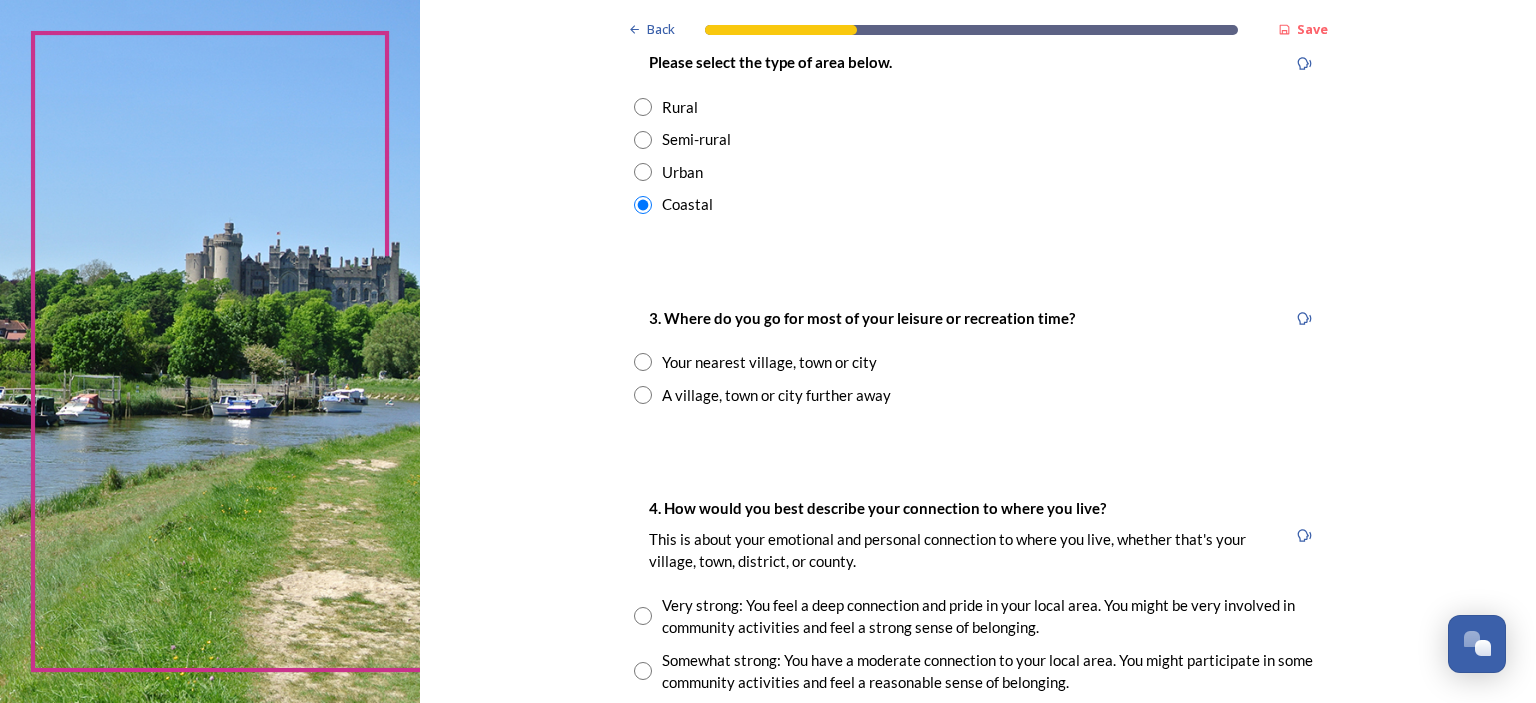 scroll, scrollTop: 1100, scrollLeft: 0, axis: vertical 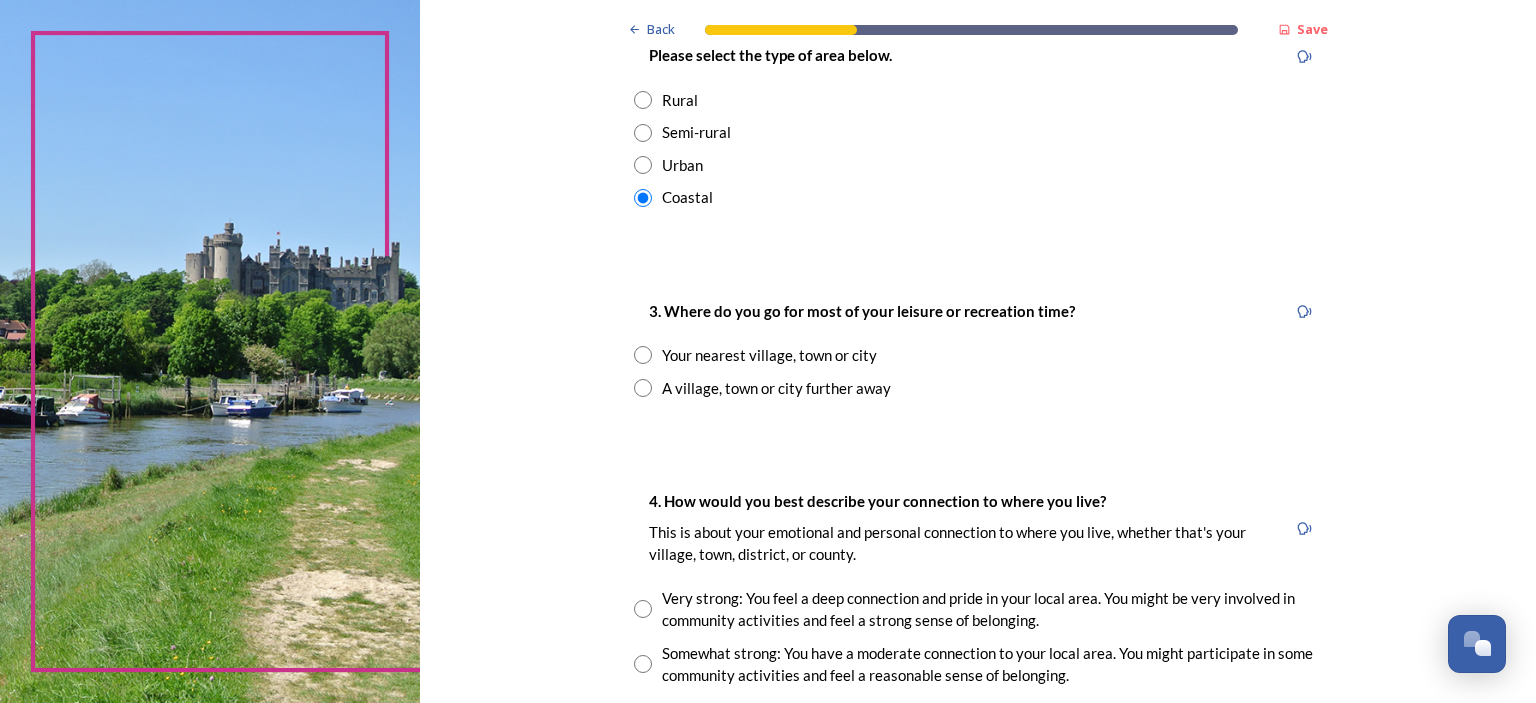 click on "Your nearest village, town or city" at bounding box center [769, 355] 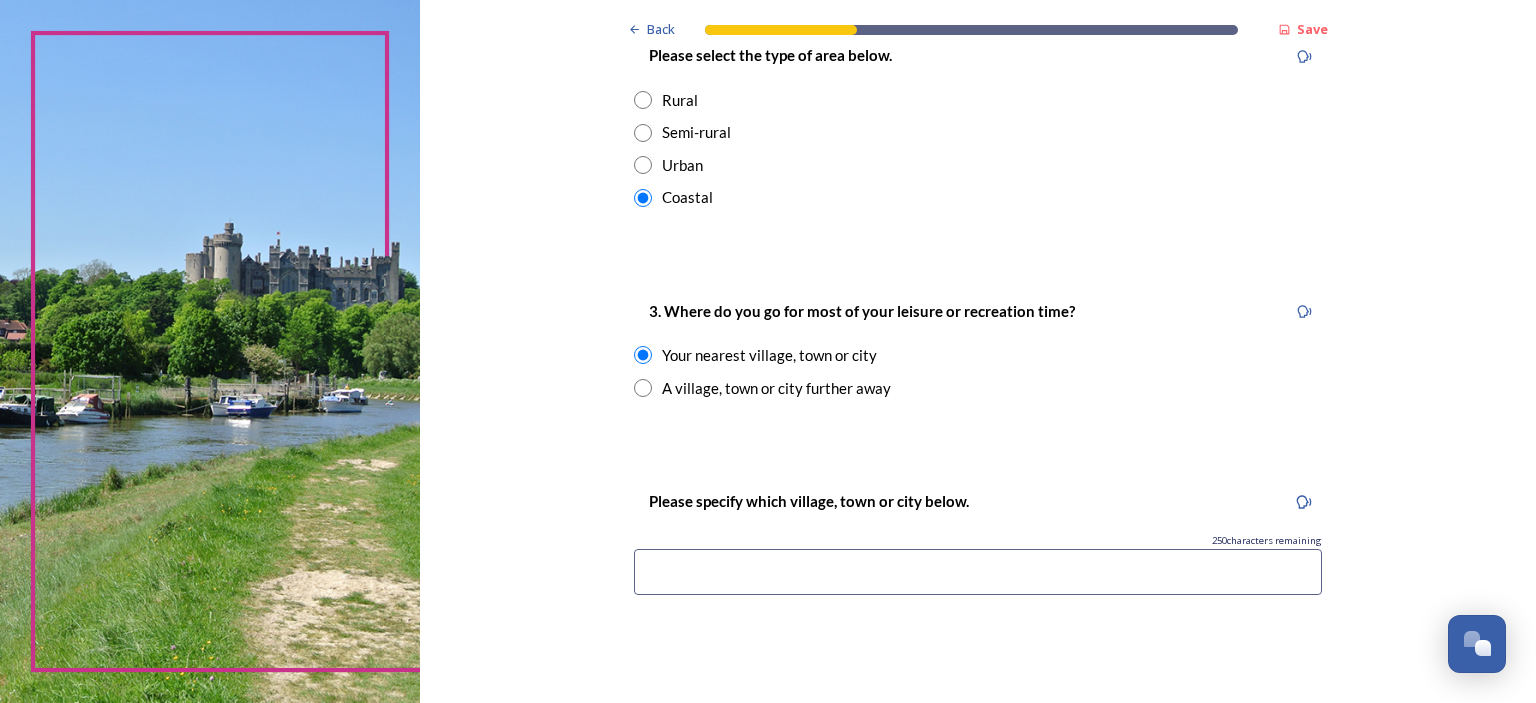 scroll, scrollTop: 1200, scrollLeft: 0, axis: vertical 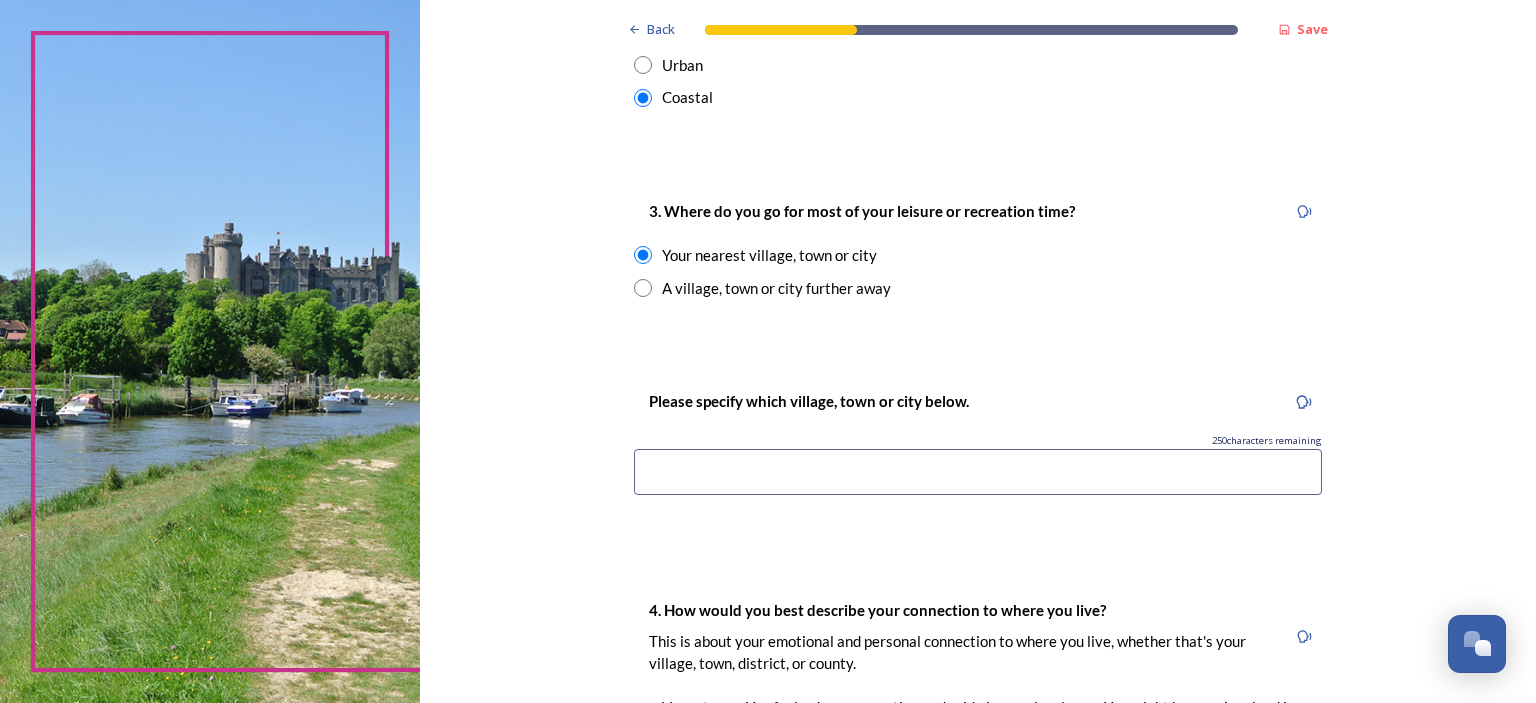 click on "A village, town or city further away" at bounding box center [776, 288] 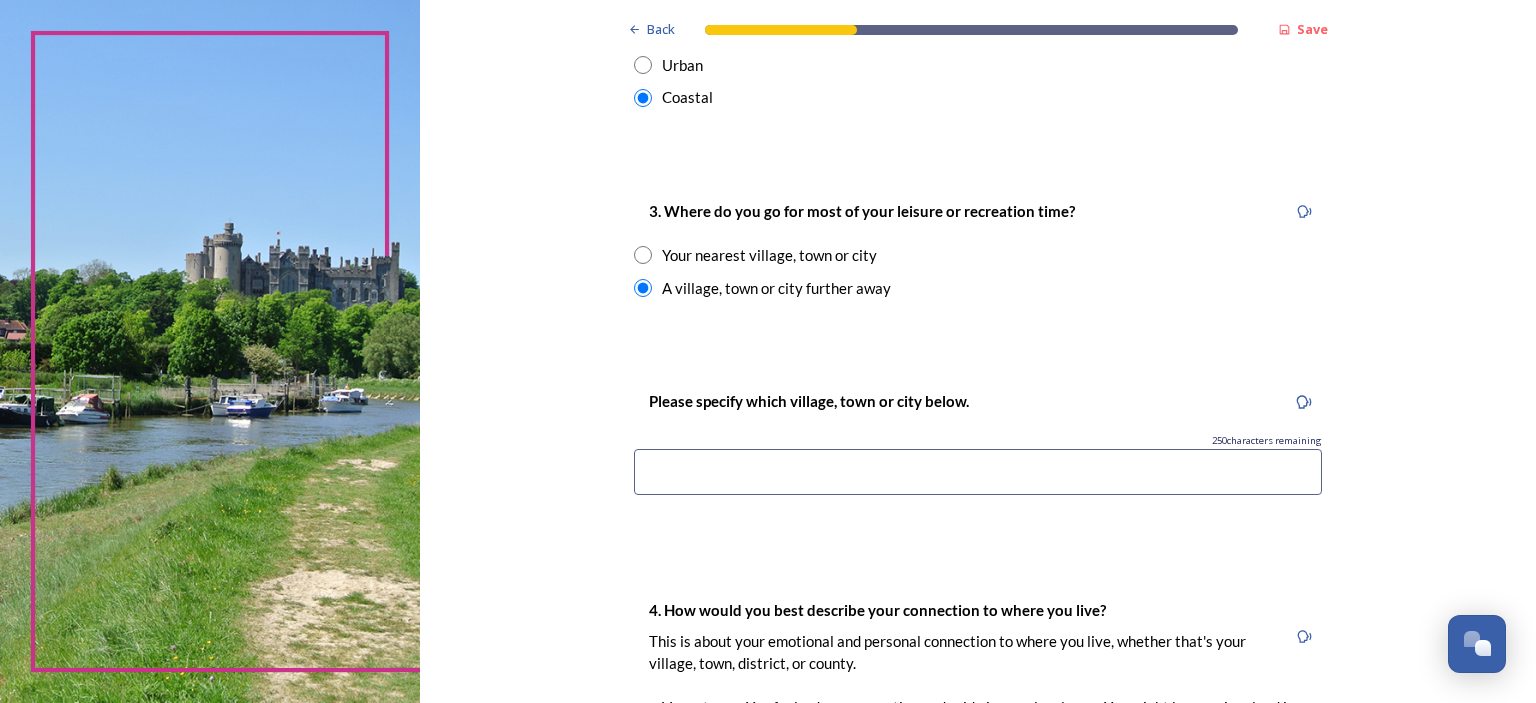 click on "Your nearest village, town or city" at bounding box center (769, 255) 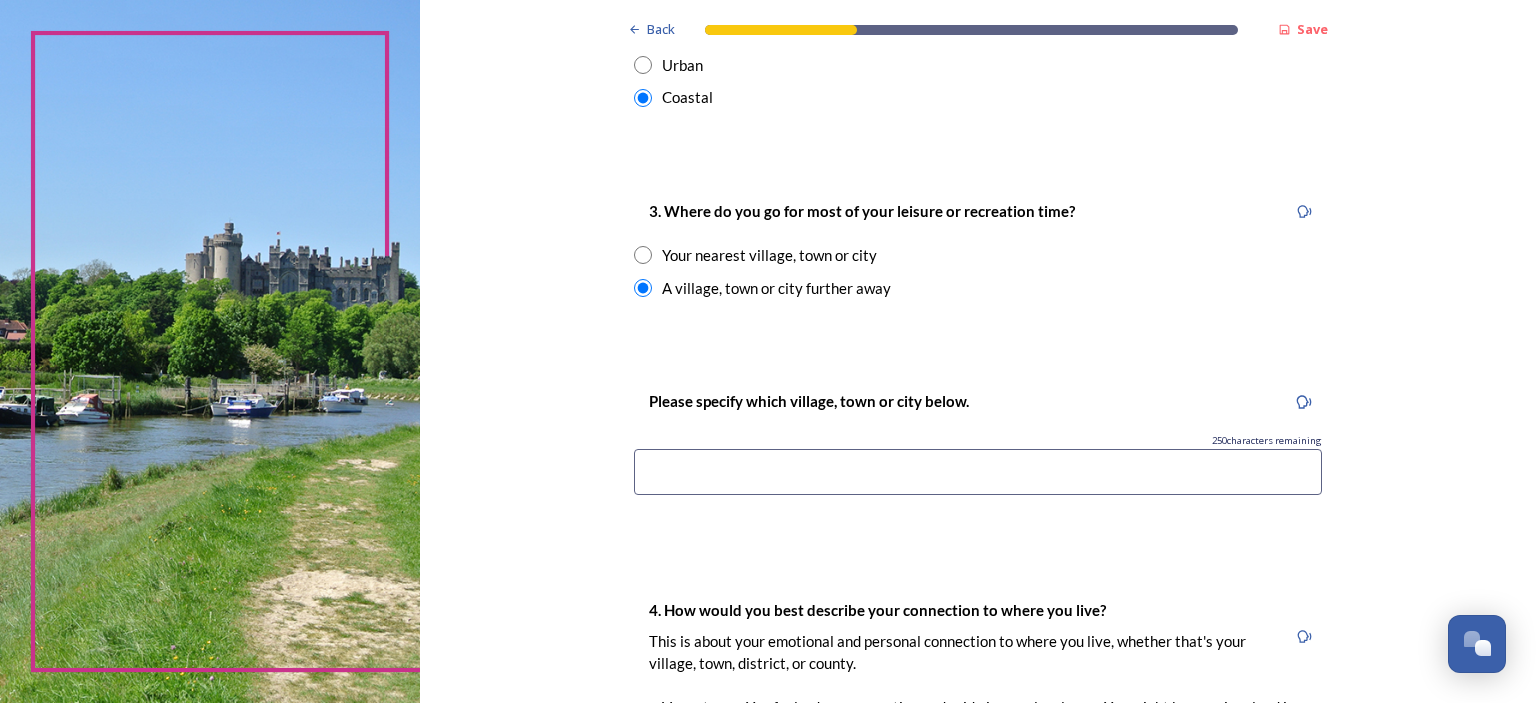 radio on "true" 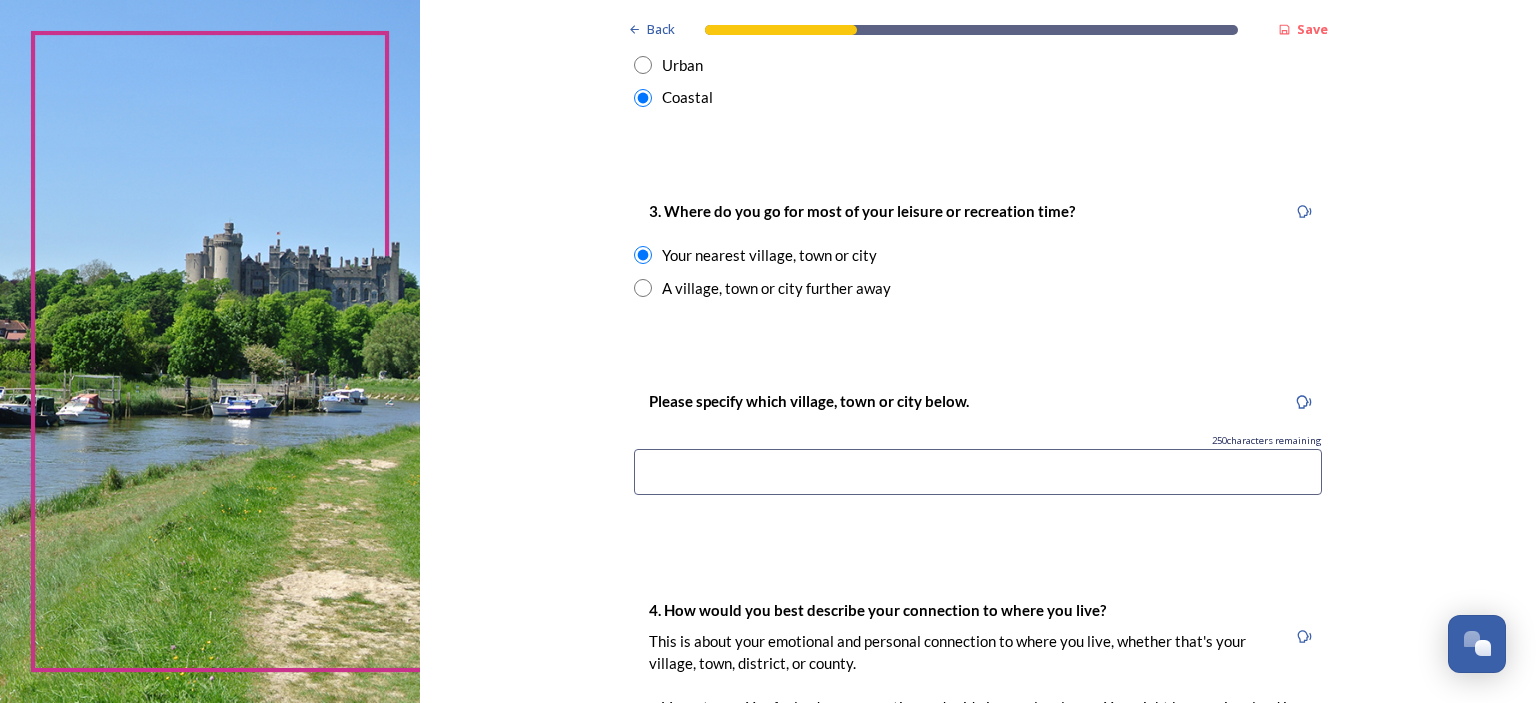 click at bounding box center [978, 472] 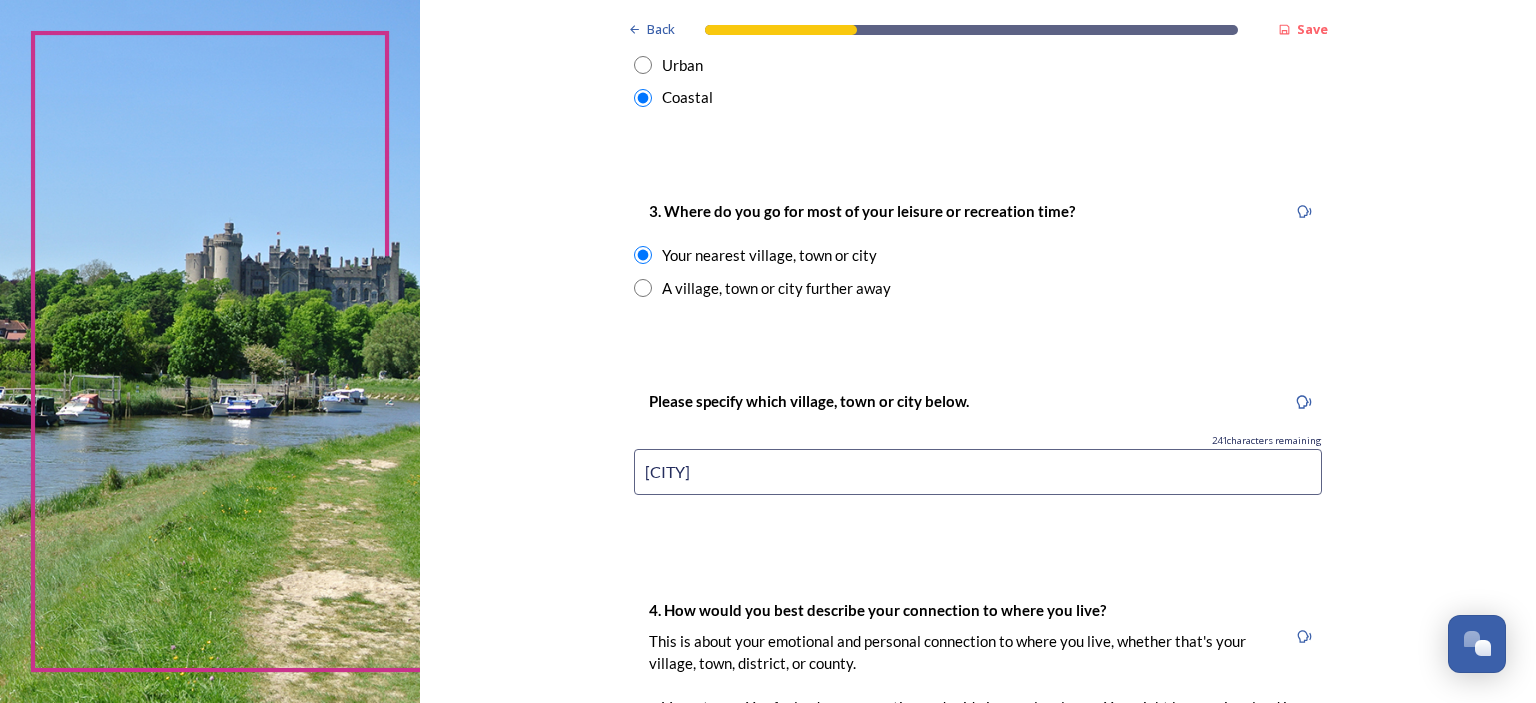 scroll, scrollTop: 1500, scrollLeft: 0, axis: vertical 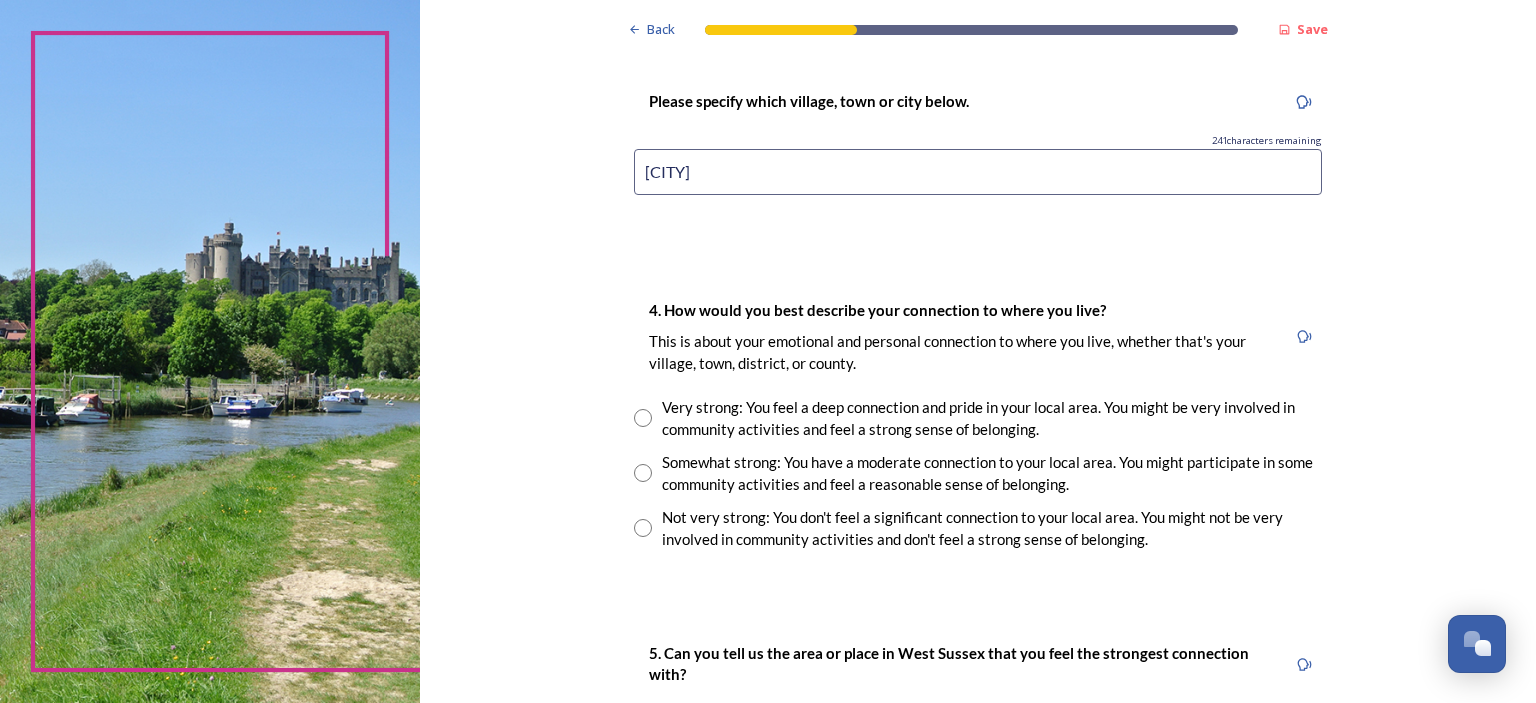 type on "[CITY]" 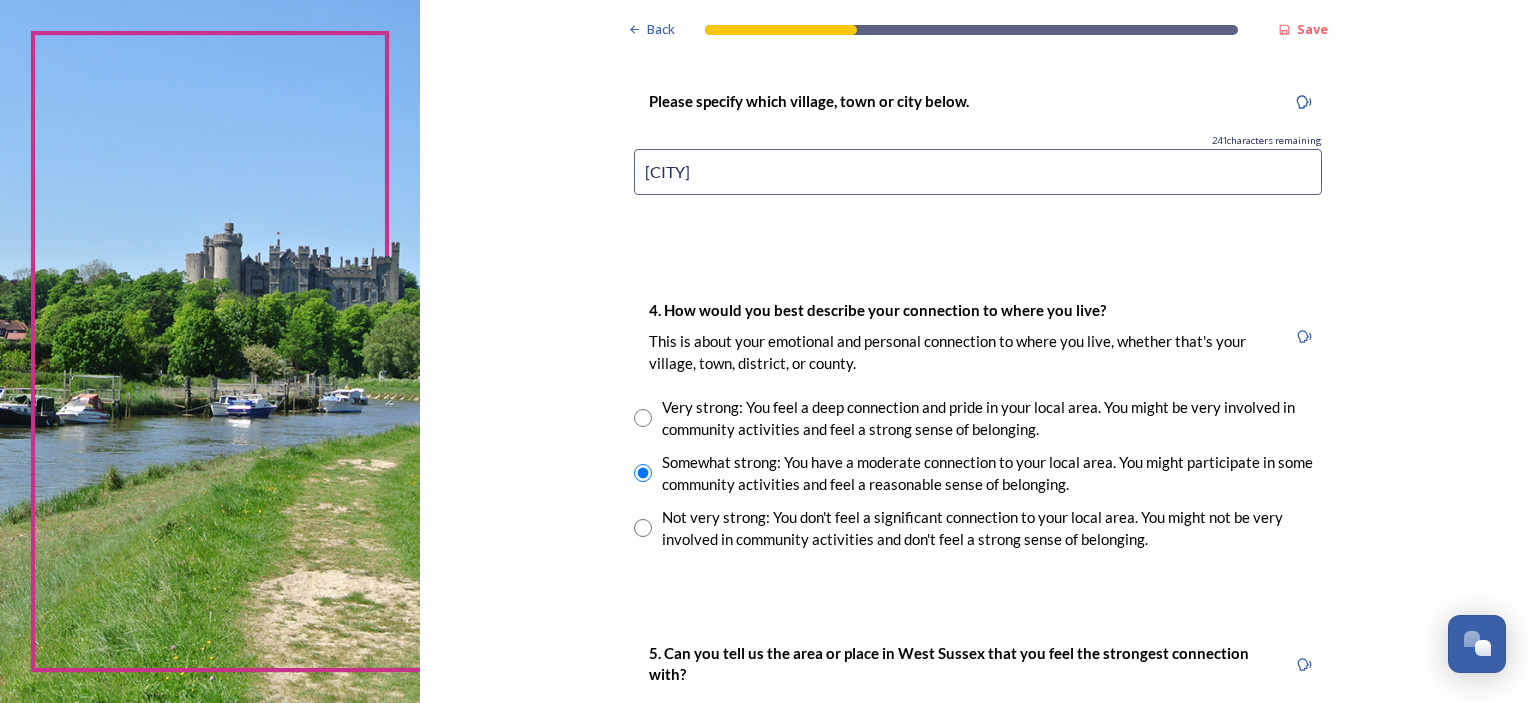 scroll, scrollTop: 1800, scrollLeft: 0, axis: vertical 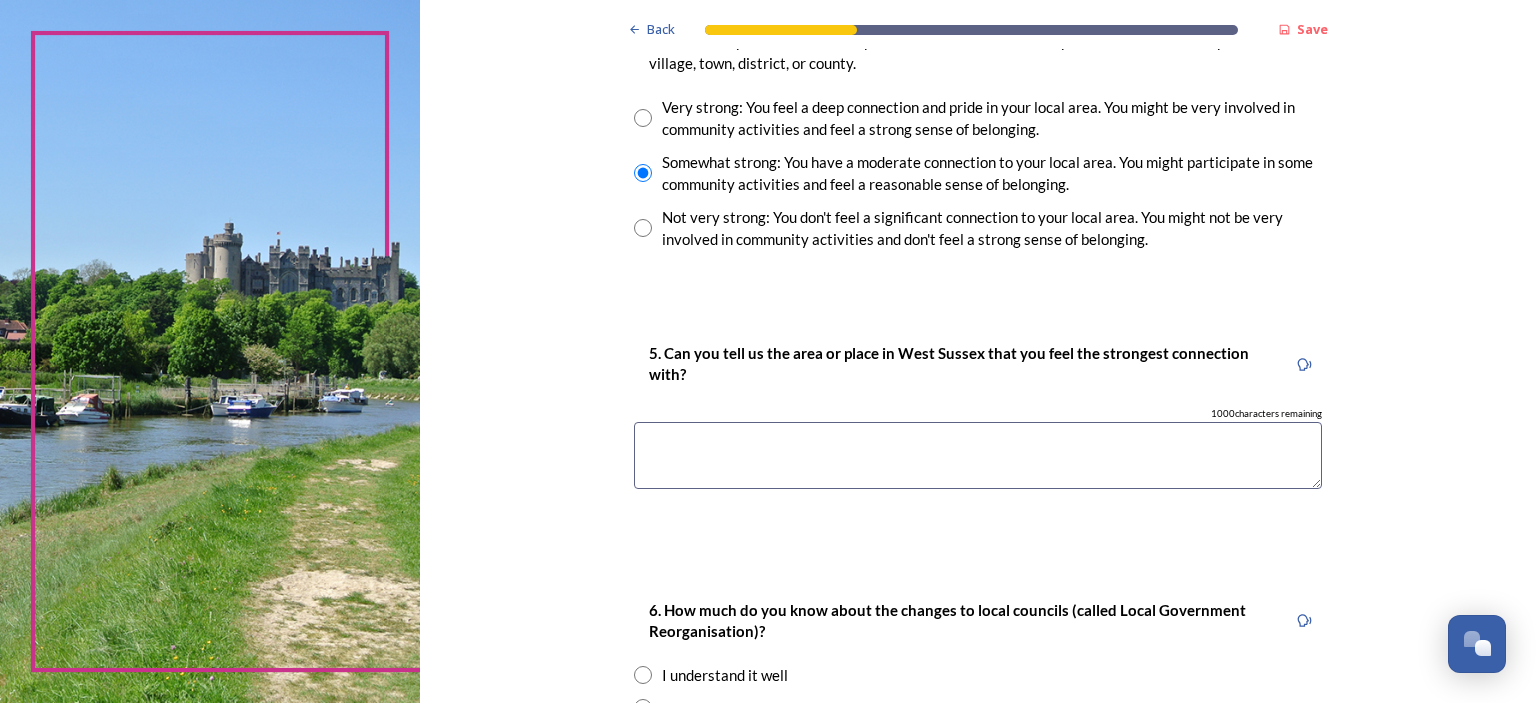 click at bounding box center (978, 455) 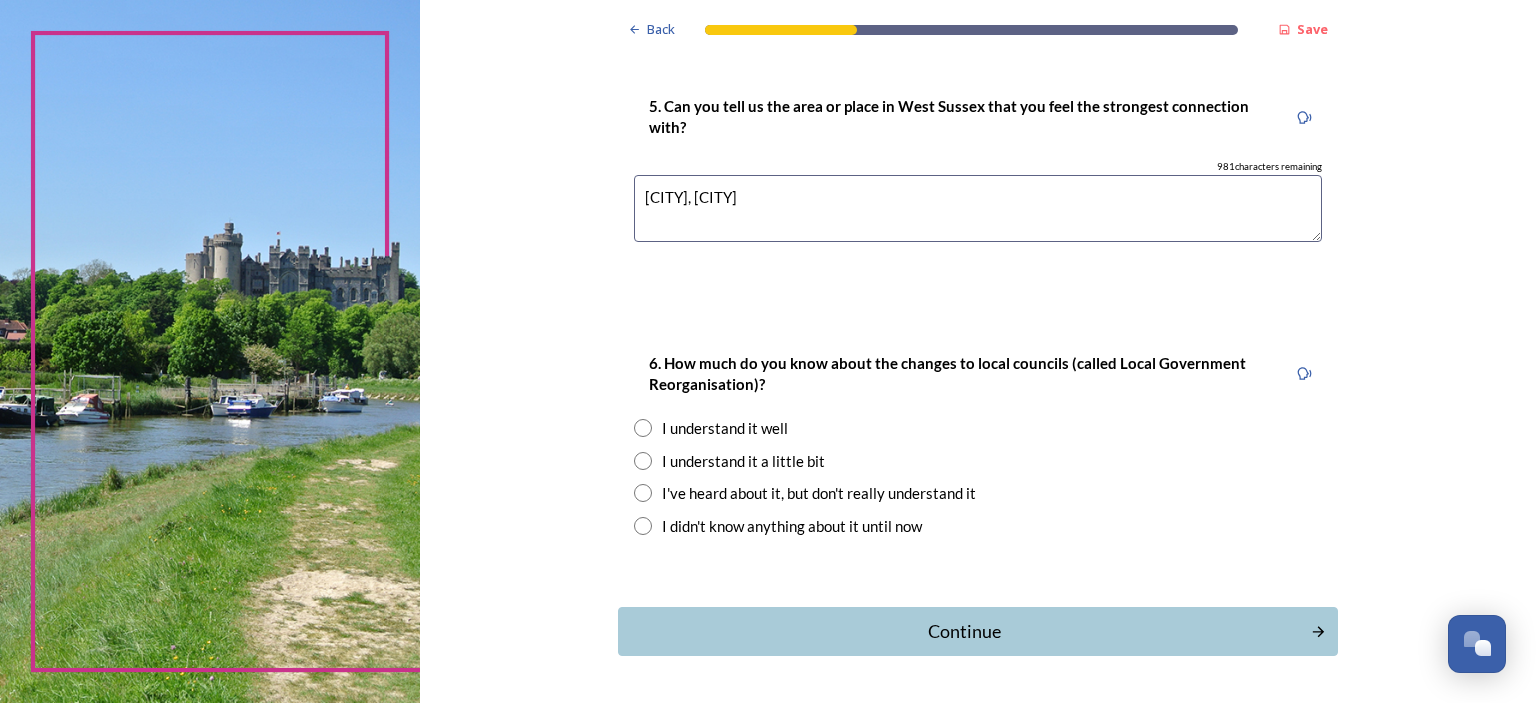 scroll, scrollTop: 2115, scrollLeft: 0, axis: vertical 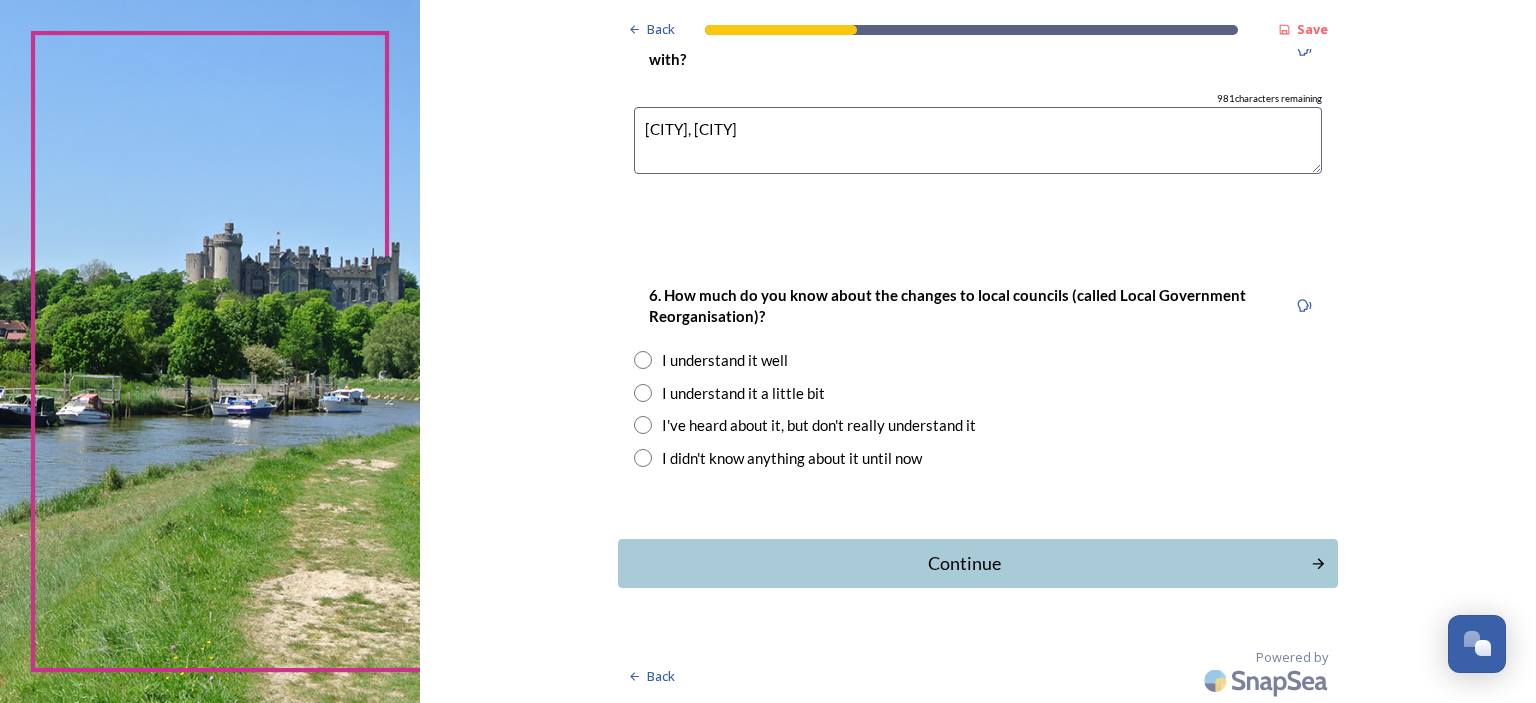 type on "[CITY], [CITY]" 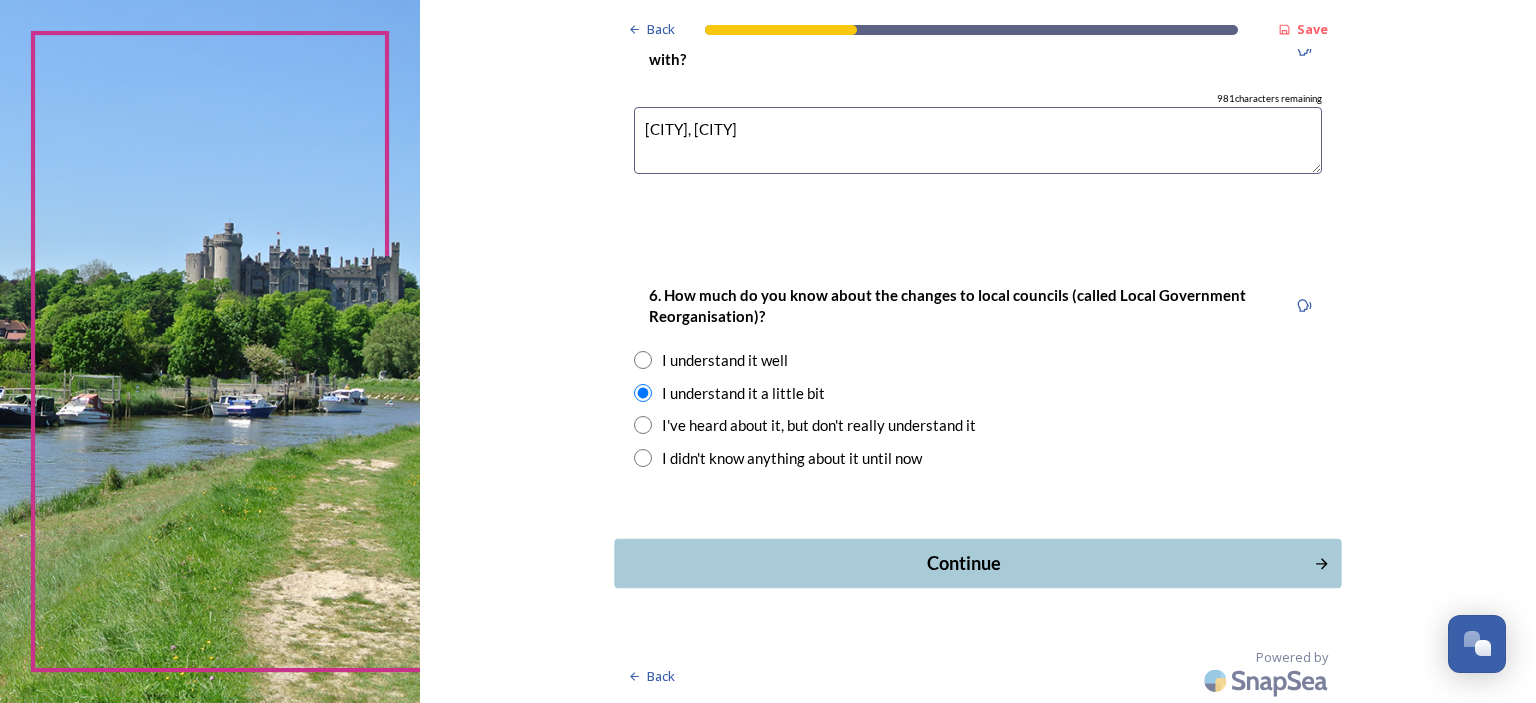 click on "Continue" at bounding box center (964, 563) 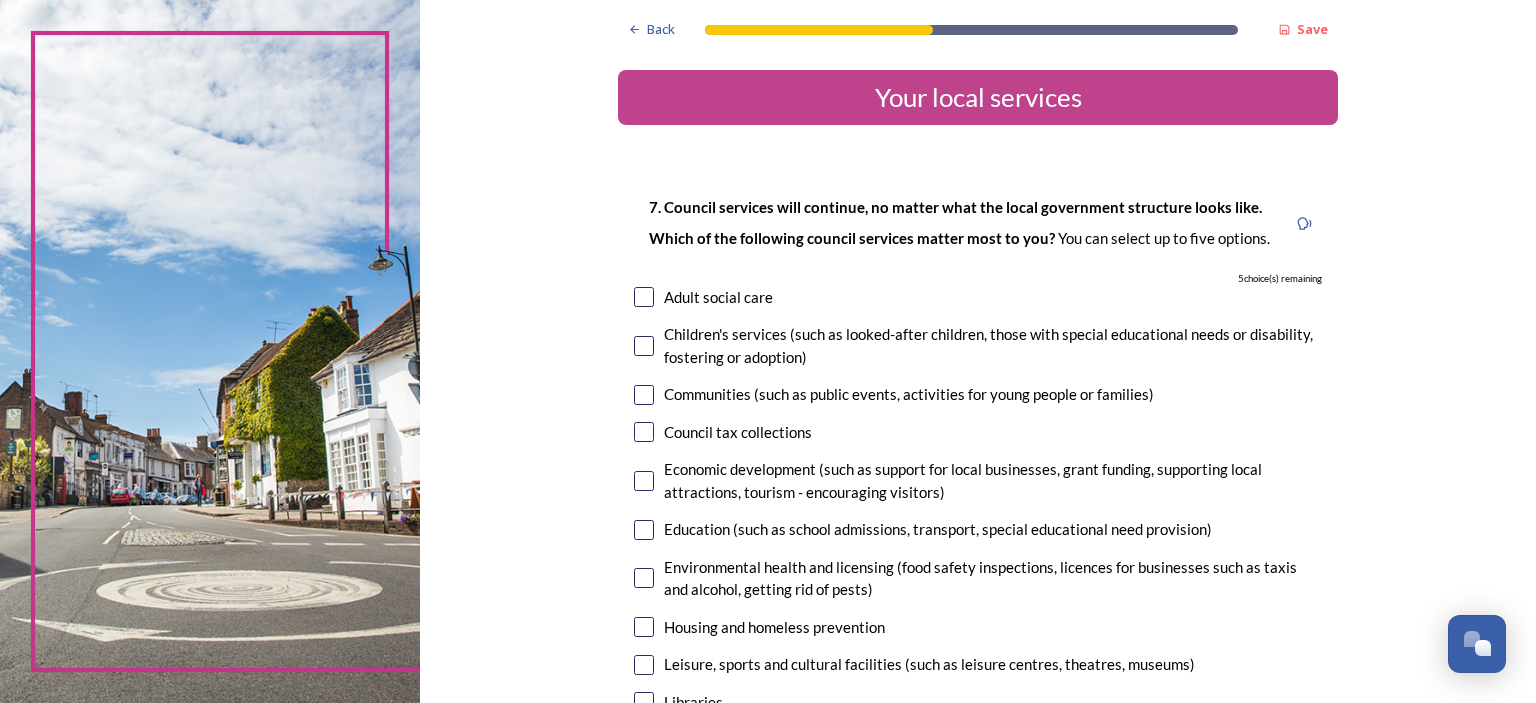 scroll, scrollTop: 100, scrollLeft: 0, axis: vertical 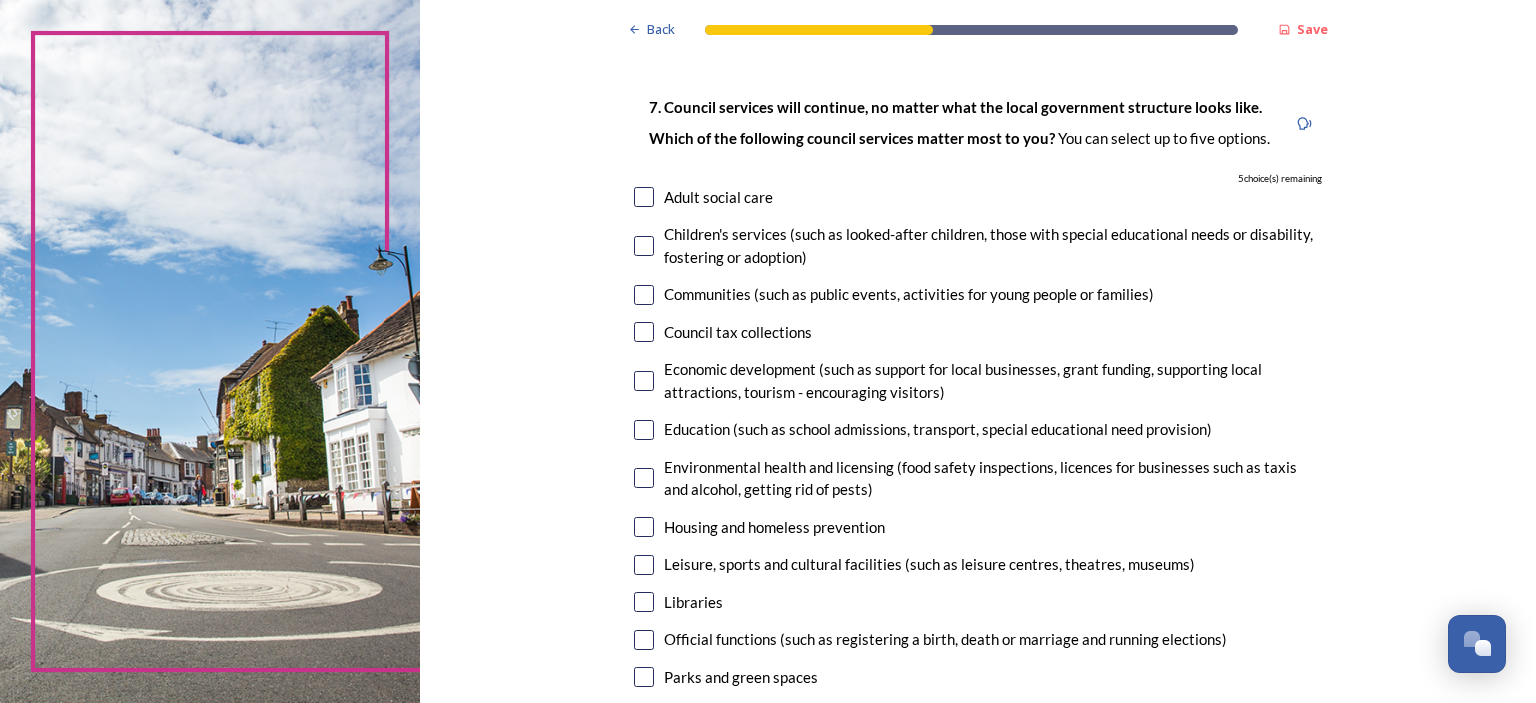 click at bounding box center [644, 332] 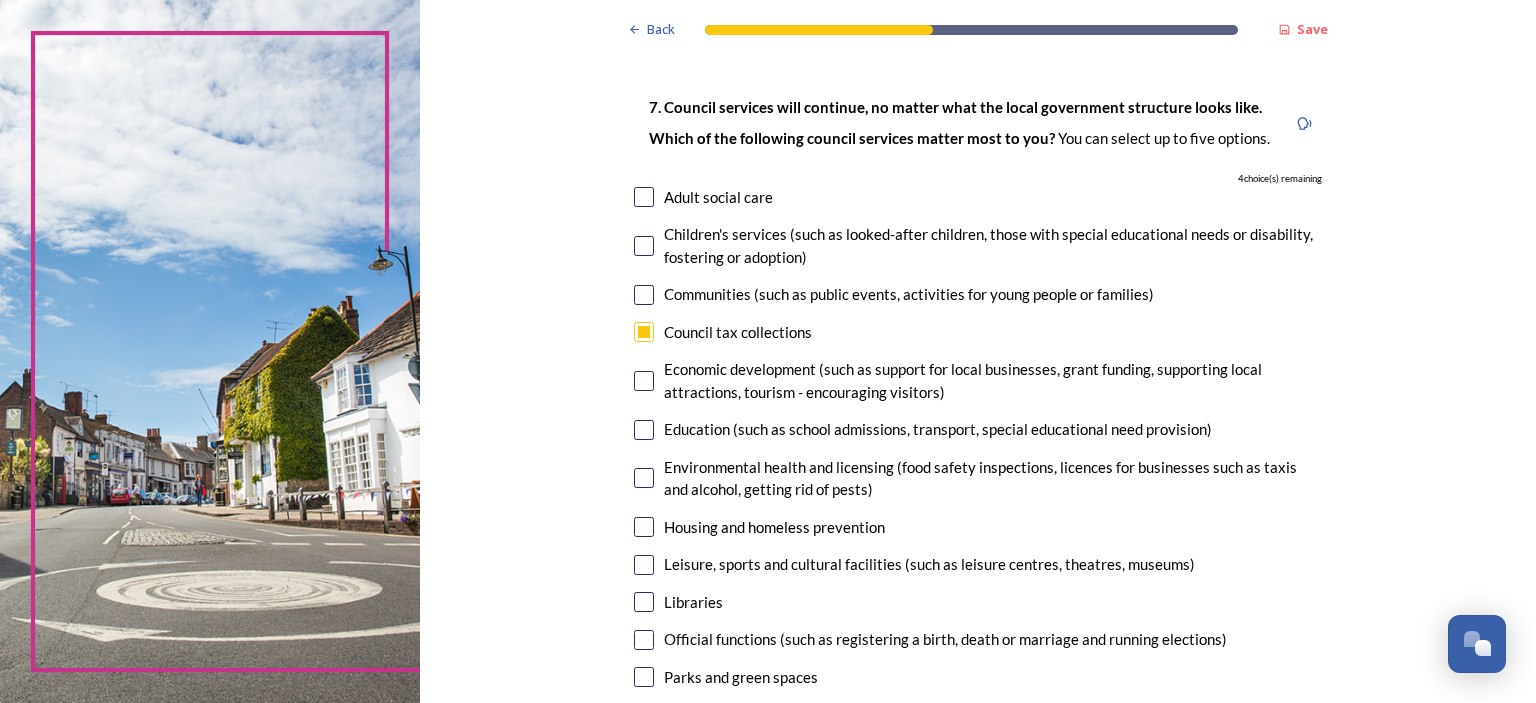 click at bounding box center (644, 430) 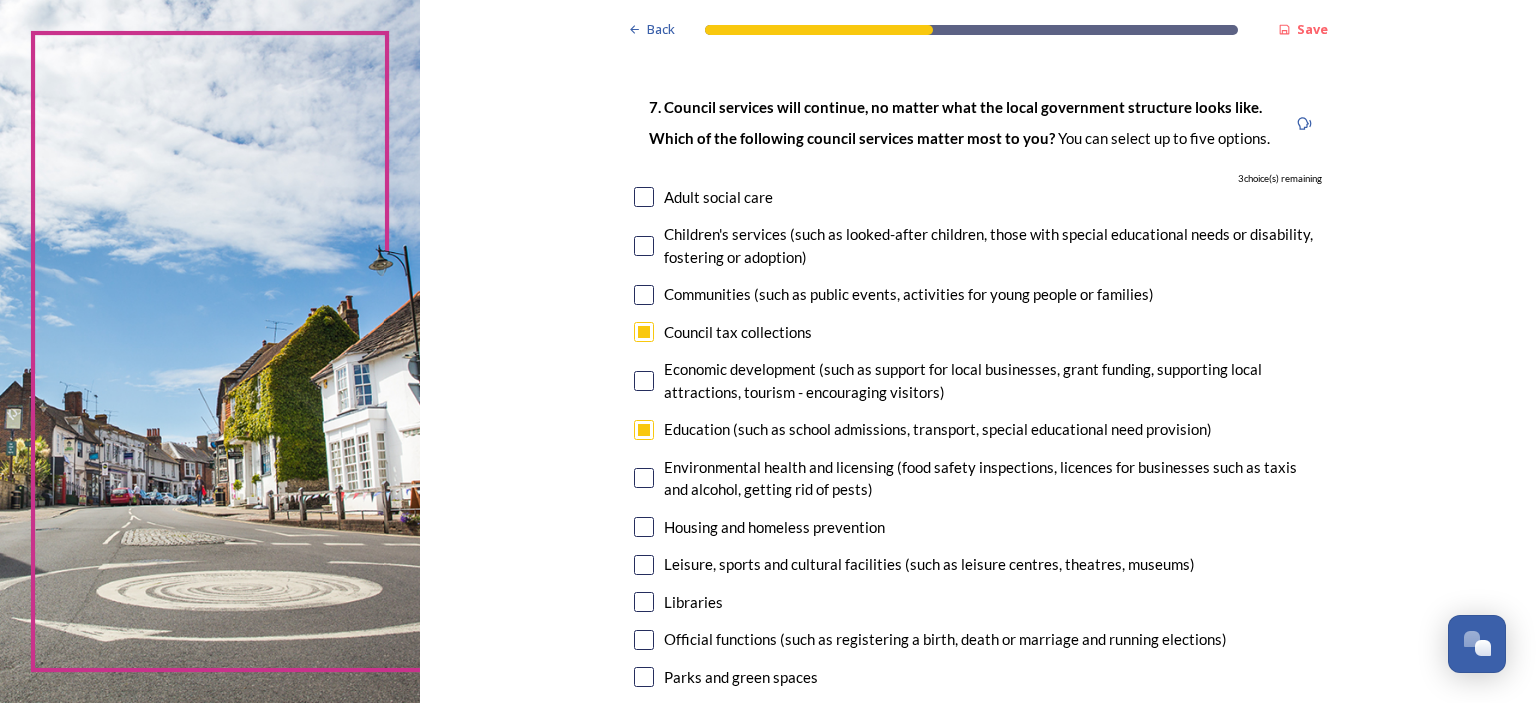 click at bounding box center [644, 478] 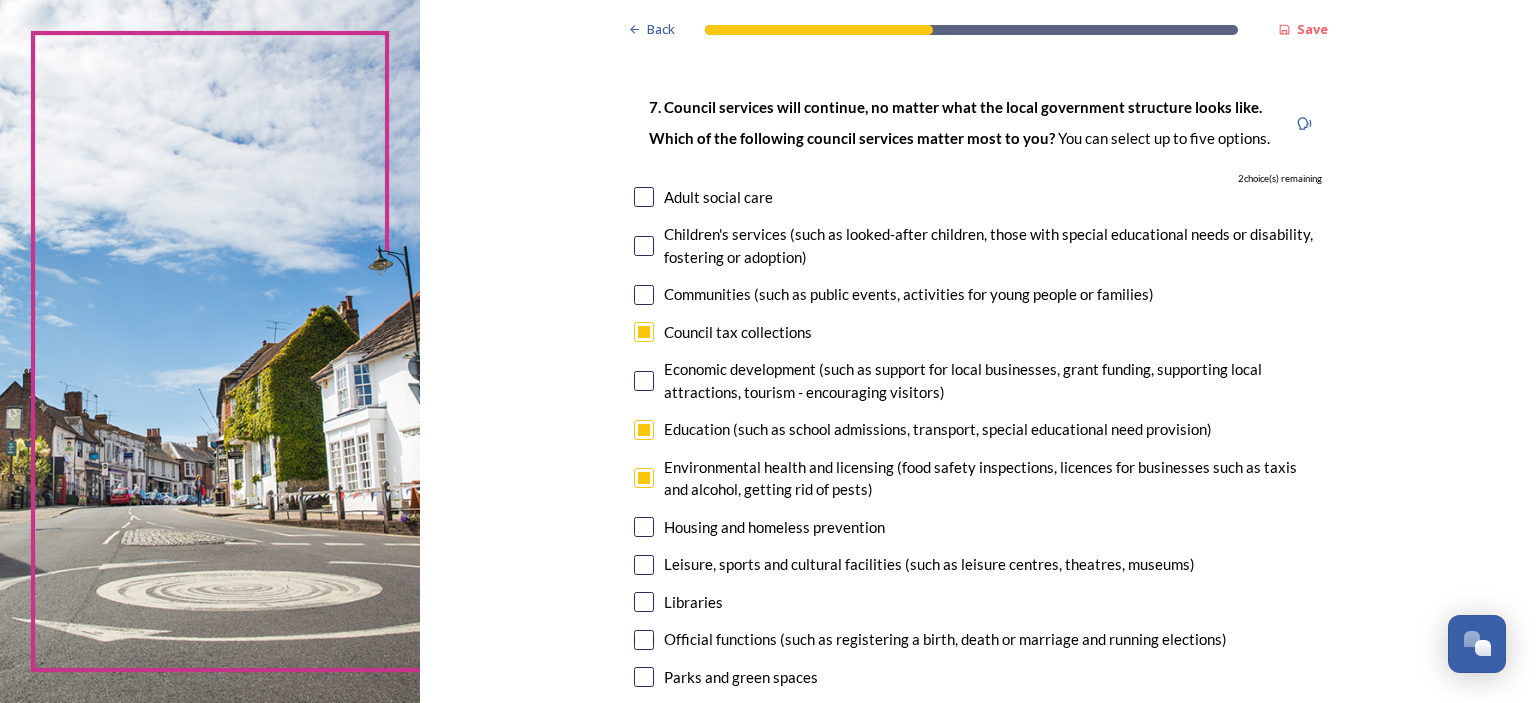 click at bounding box center [644, 527] 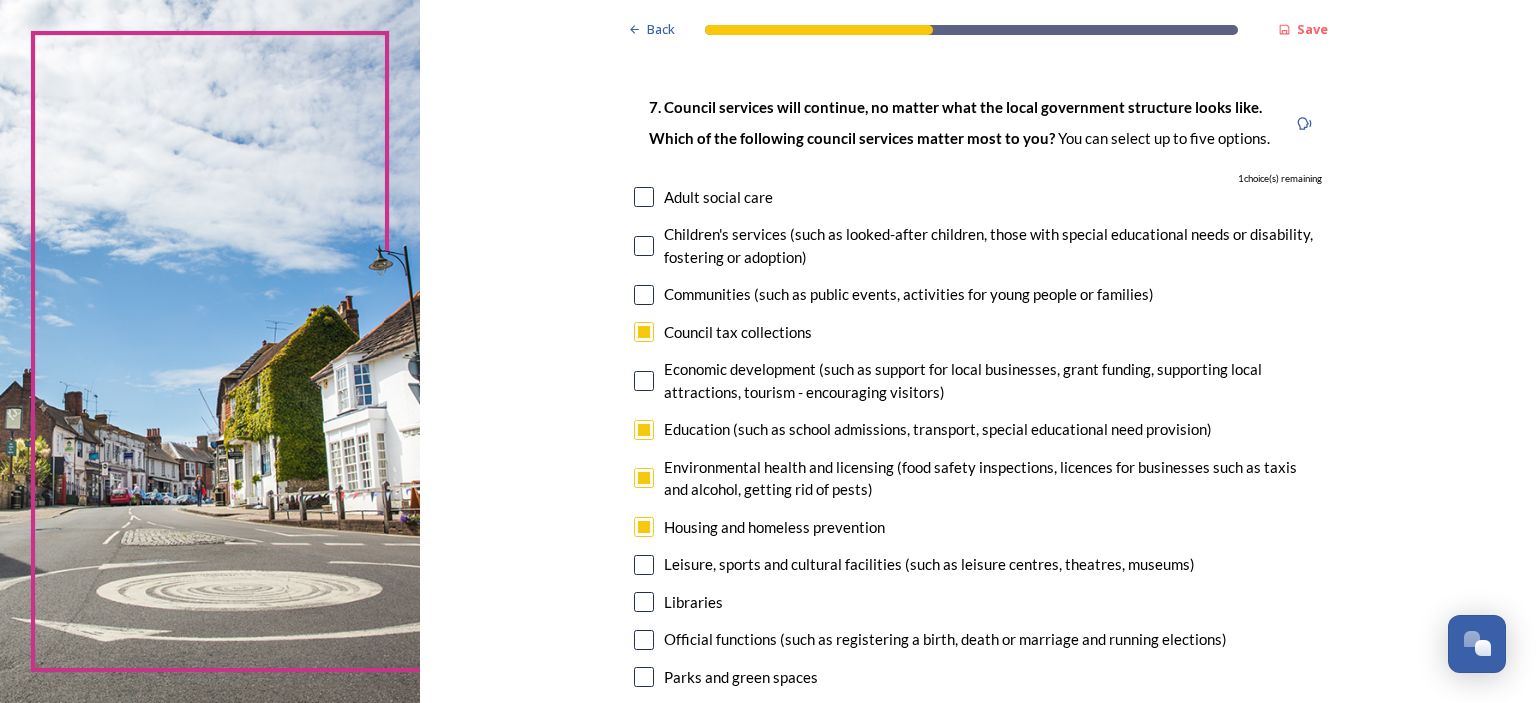 click at bounding box center [644, 565] 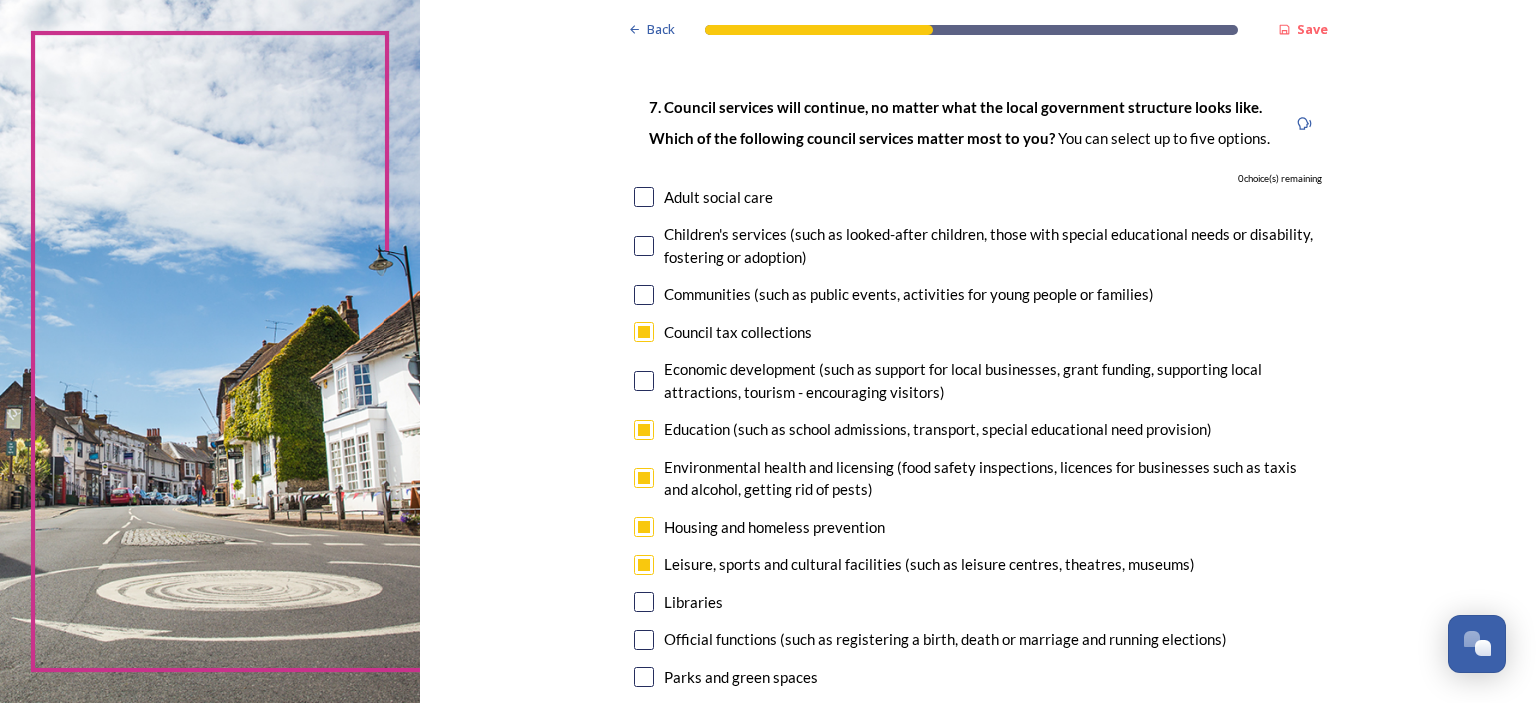 click at bounding box center (644, 602) 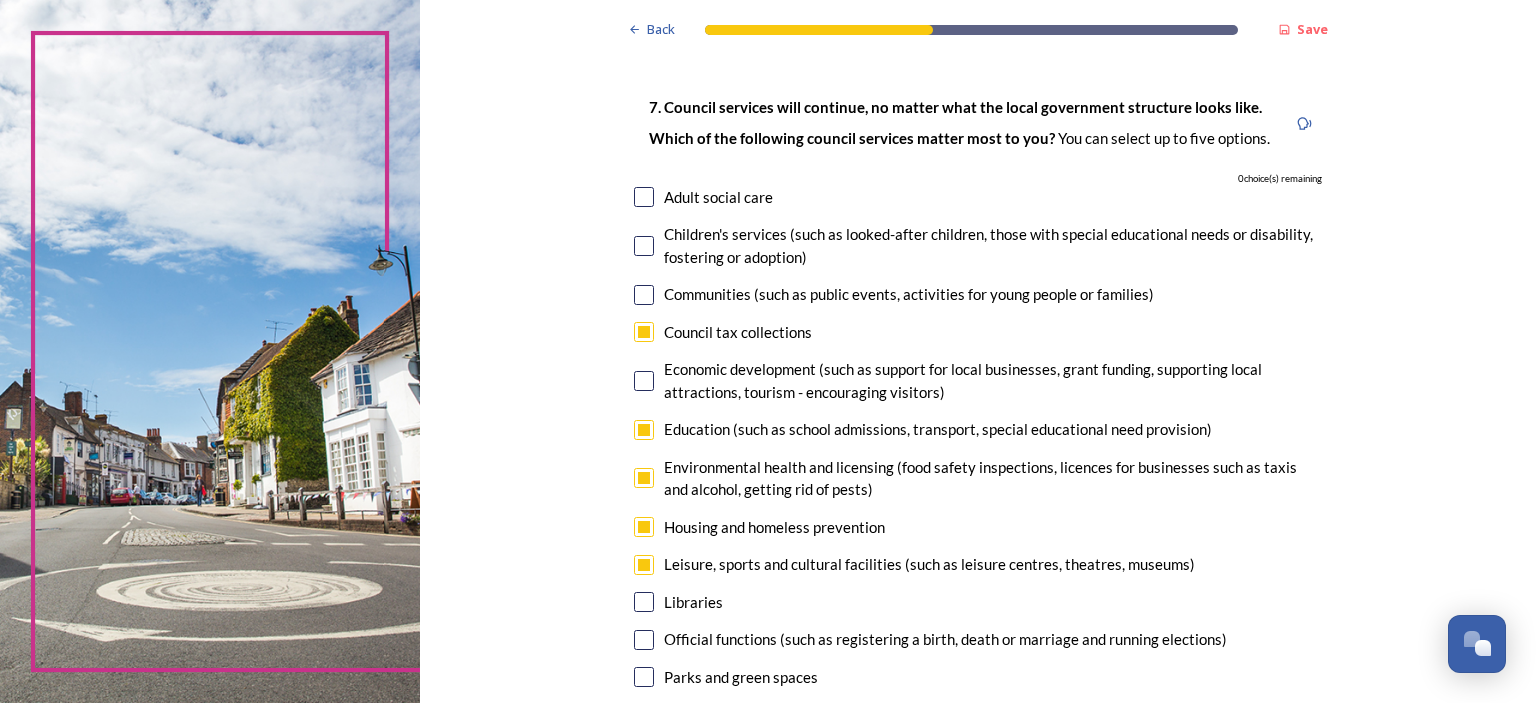 click at bounding box center [644, 602] 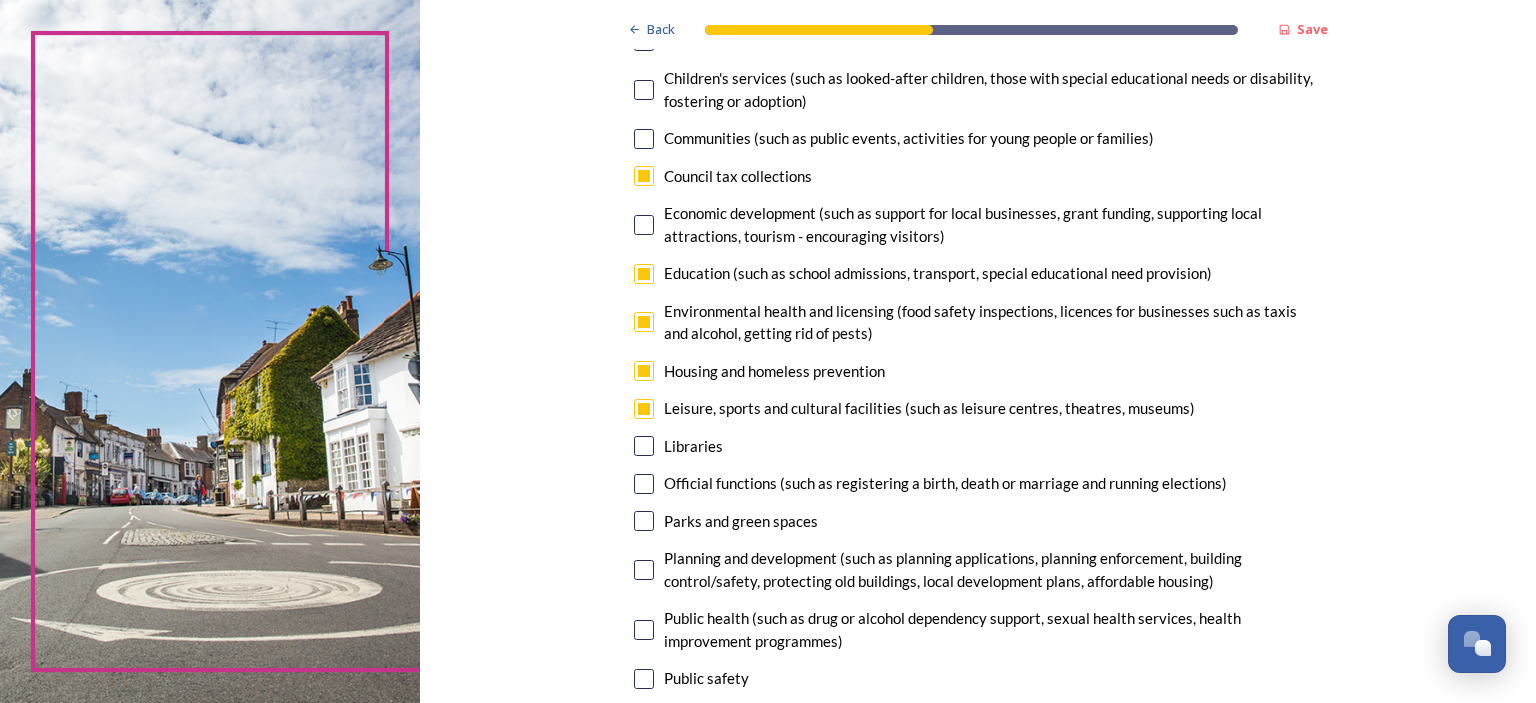 scroll, scrollTop: 300, scrollLeft: 0, axis: vertical 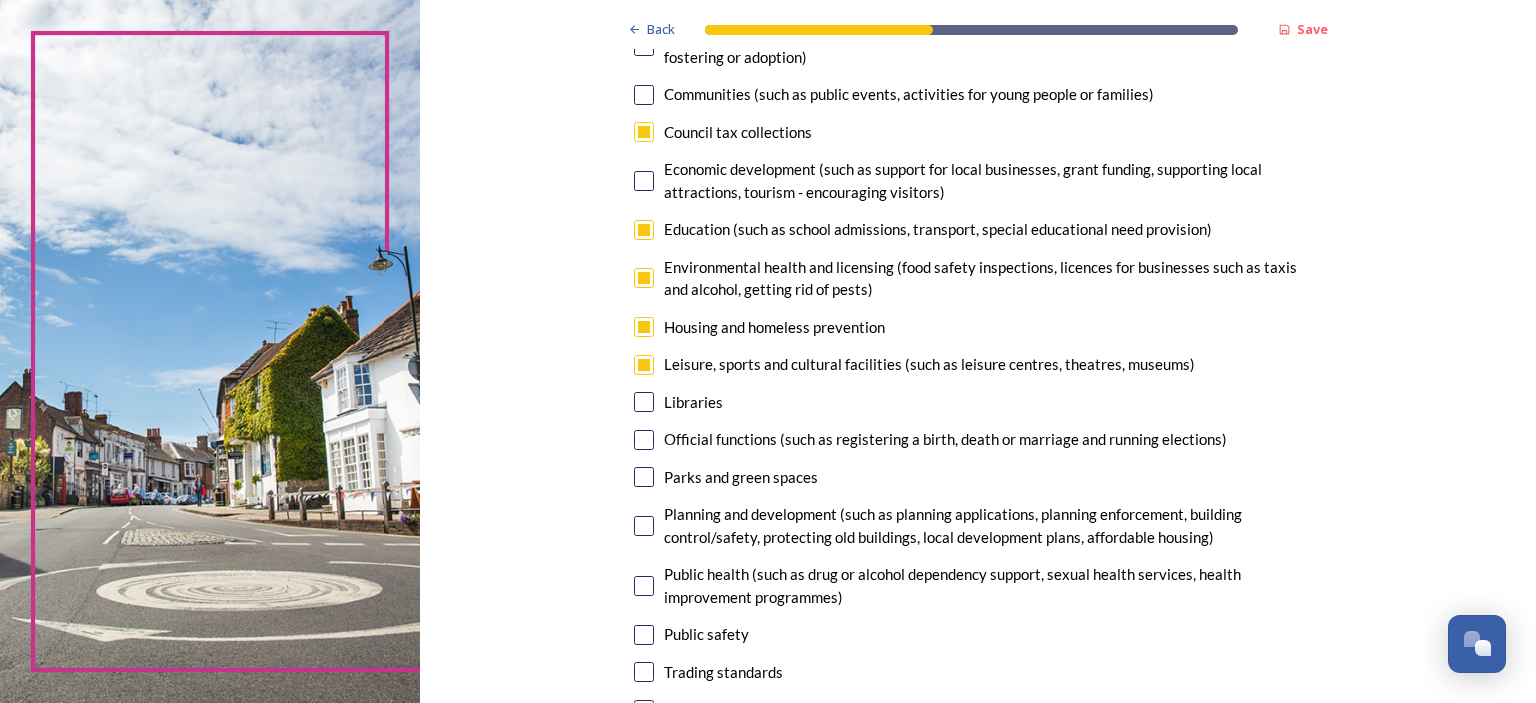 click at bounding box center [644, 440] 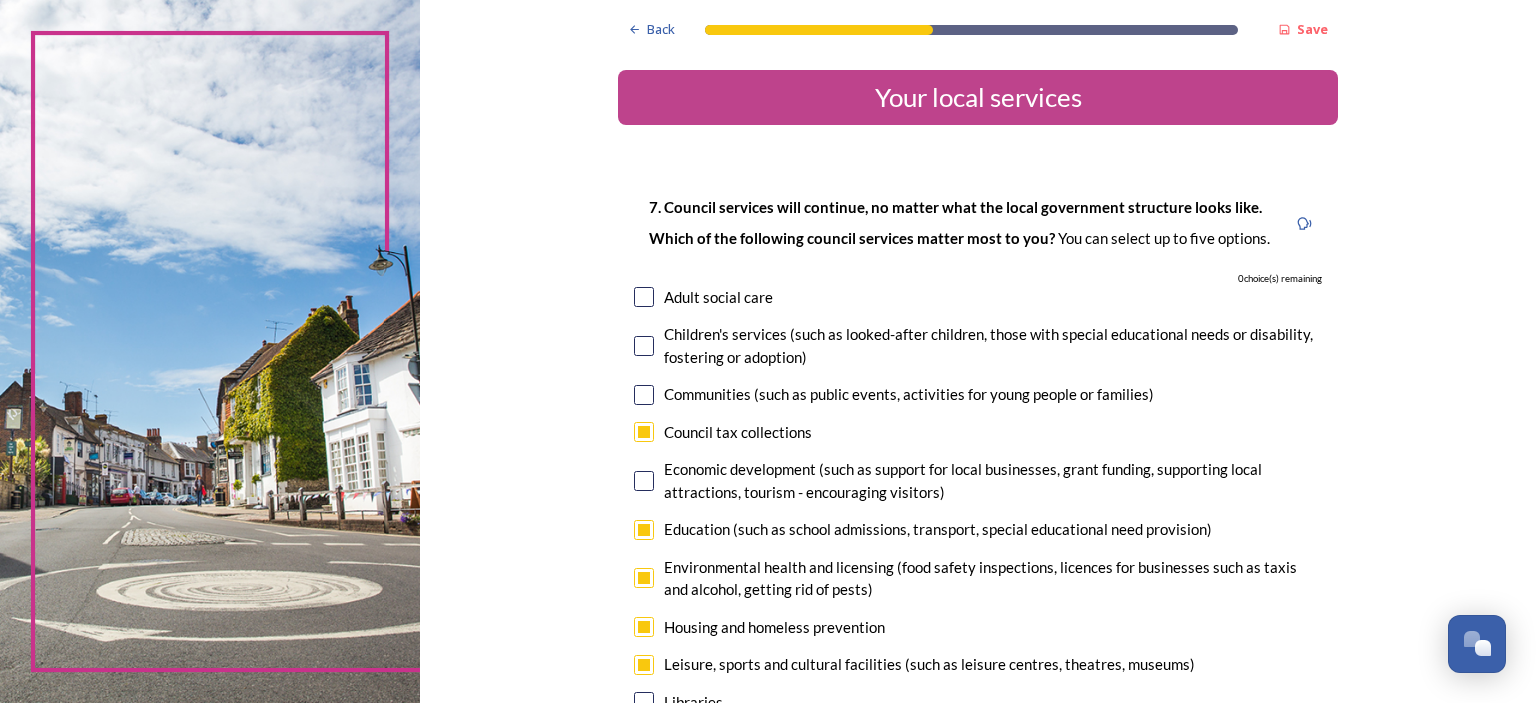 click at bounding box center [644, 432] 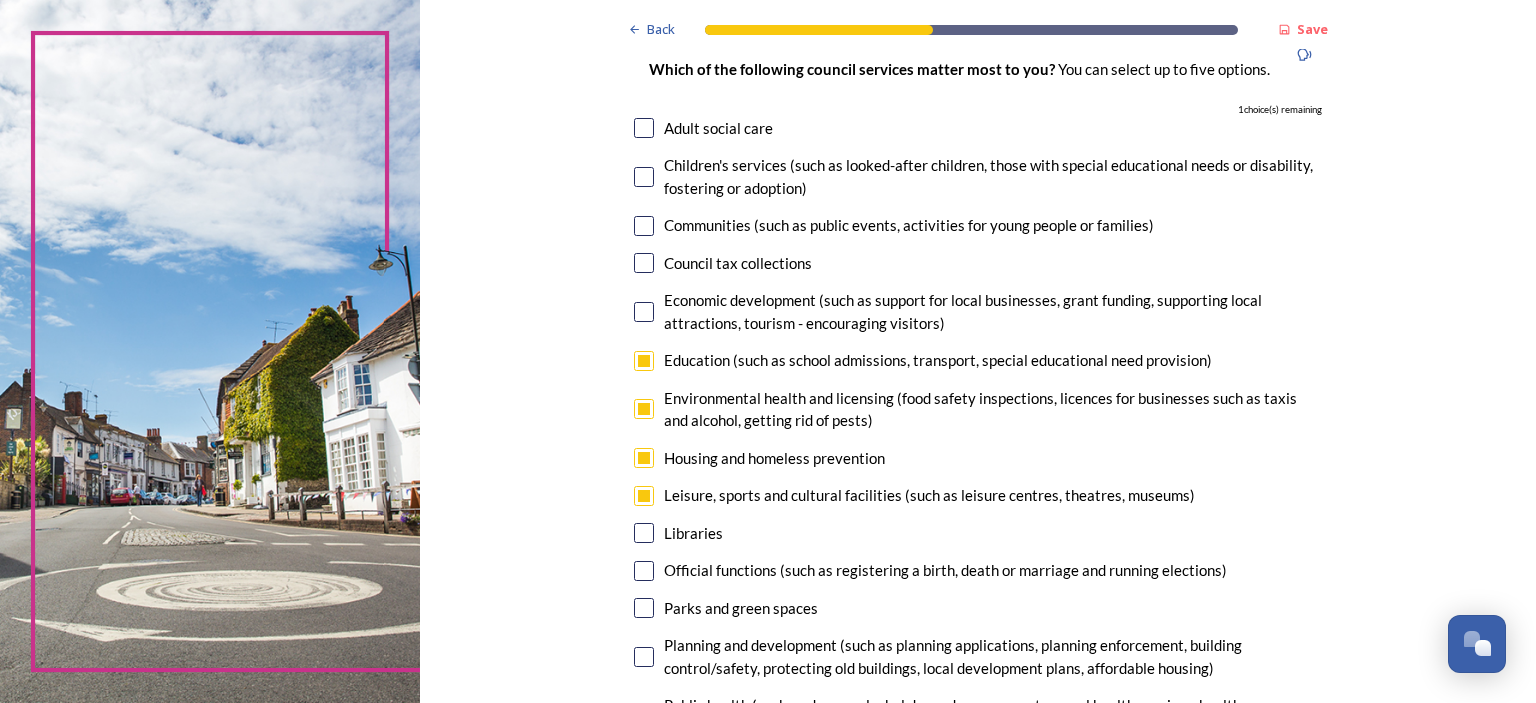 scroll, scrollTop: 200, scrollLeft: 0, axis: vertical 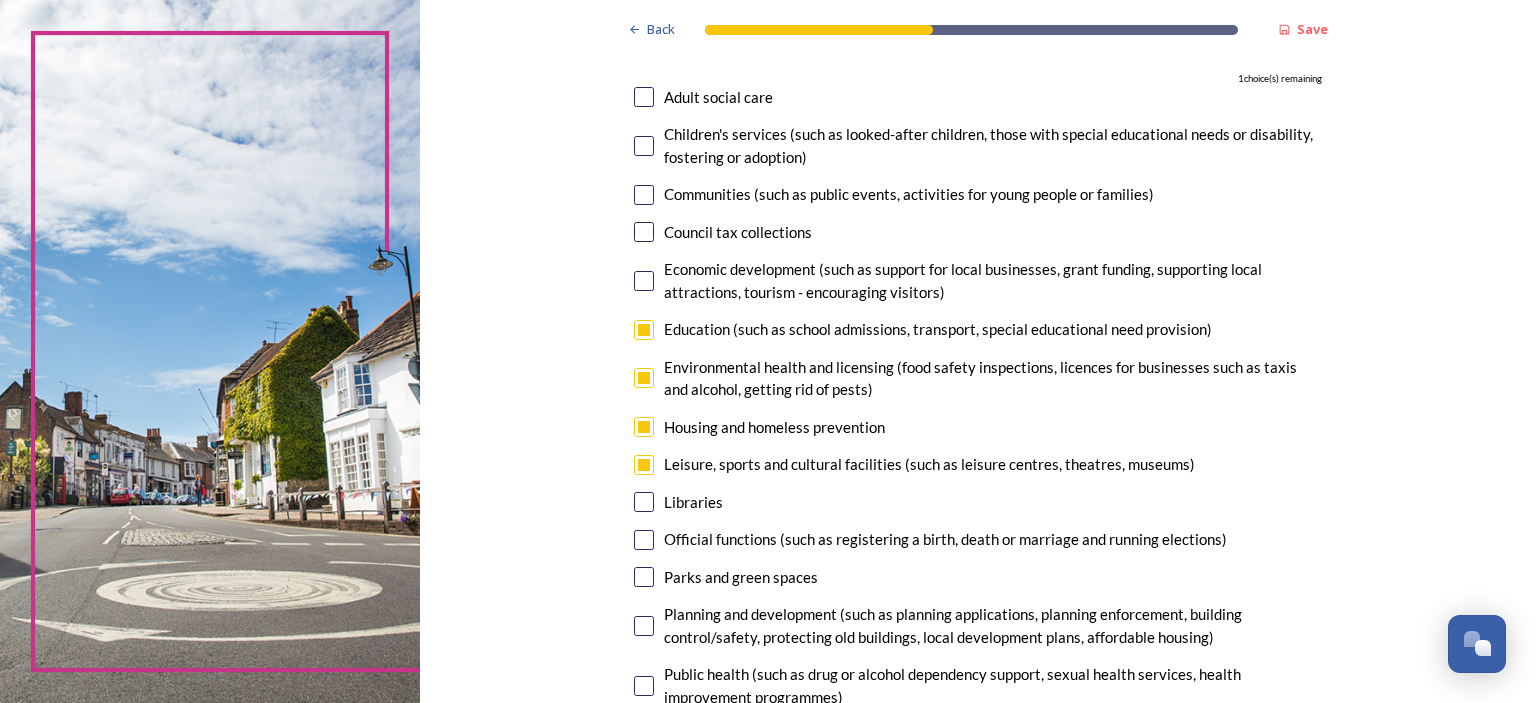 click on "Housing and homeless prevention" at bounding box center [978, 427] 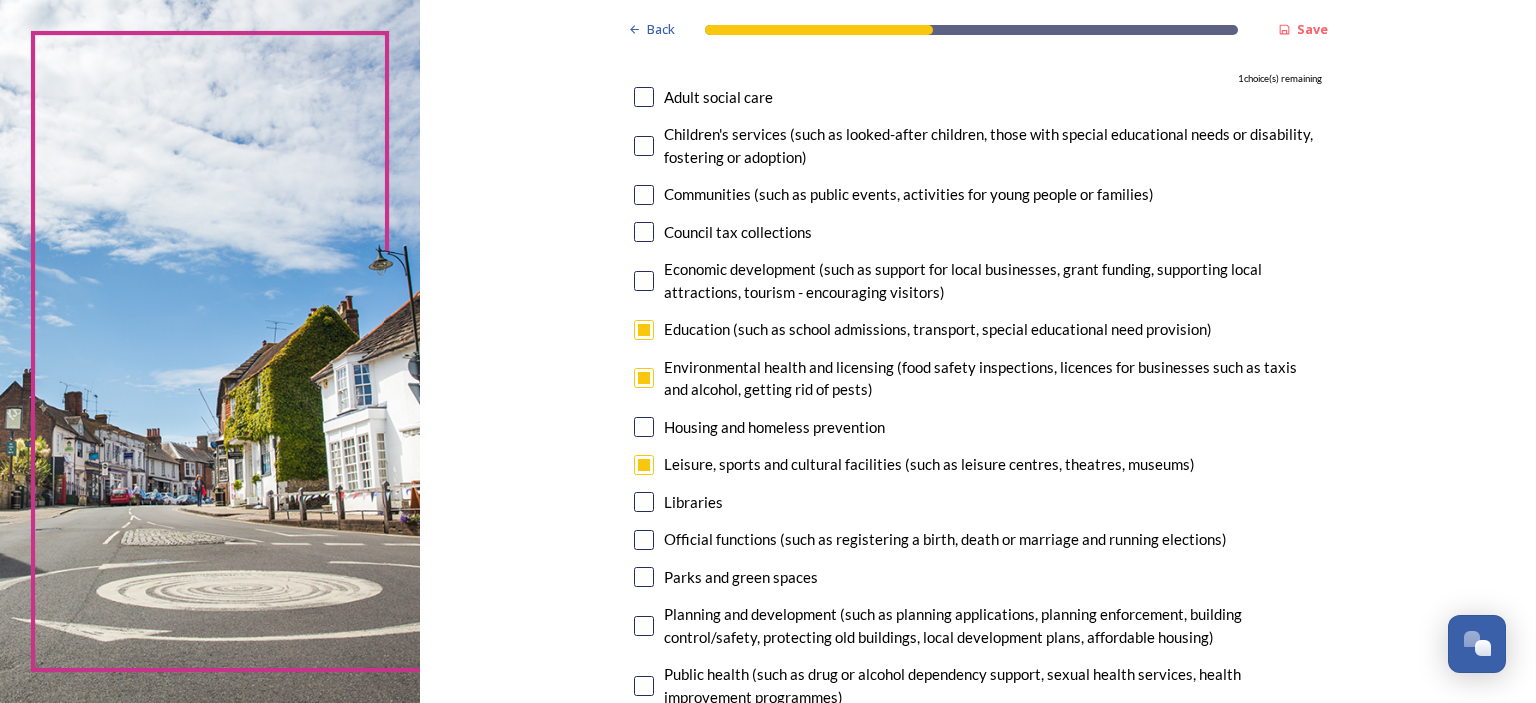checkbox on "false" 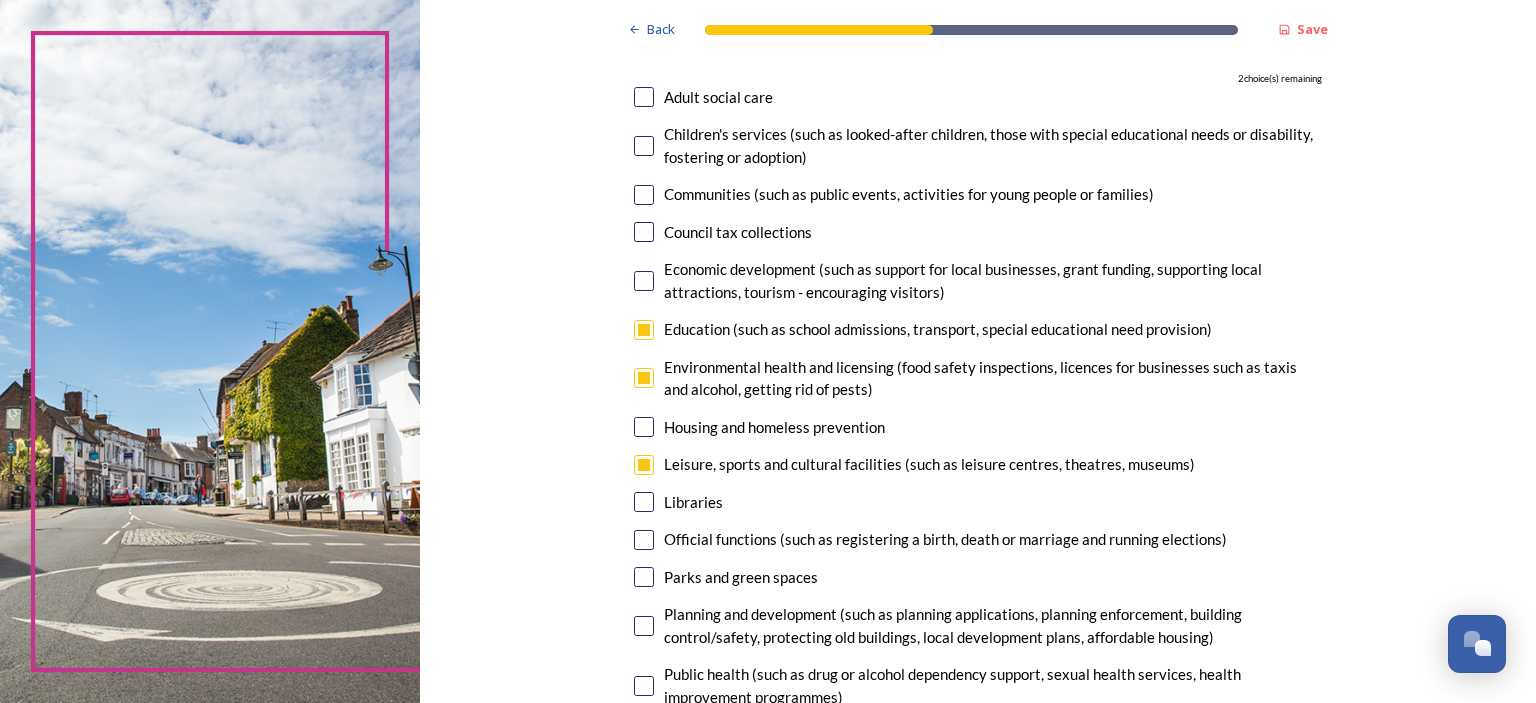 click at bounding box center (644, 465) 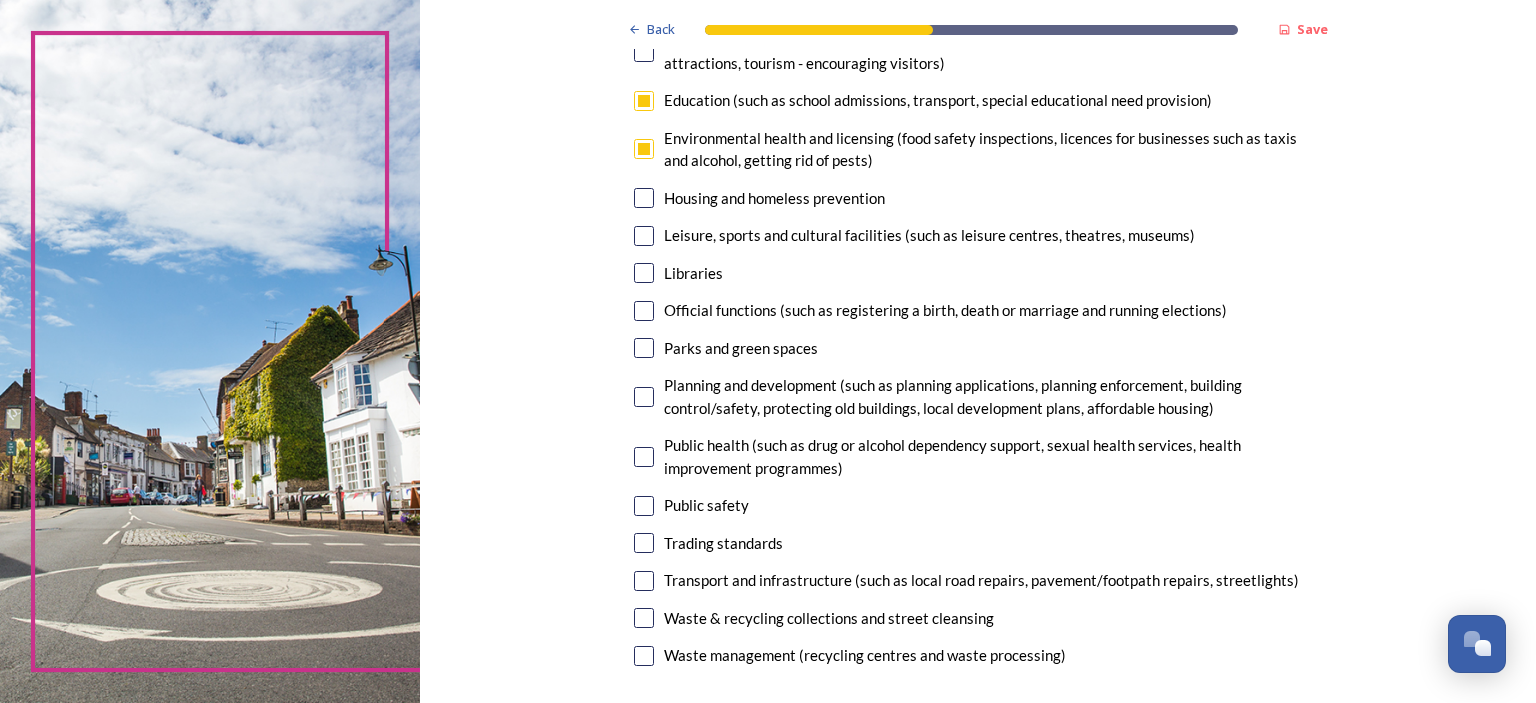 scroll, scrollTop: 500, scrollLeft: 0, axis: vertical 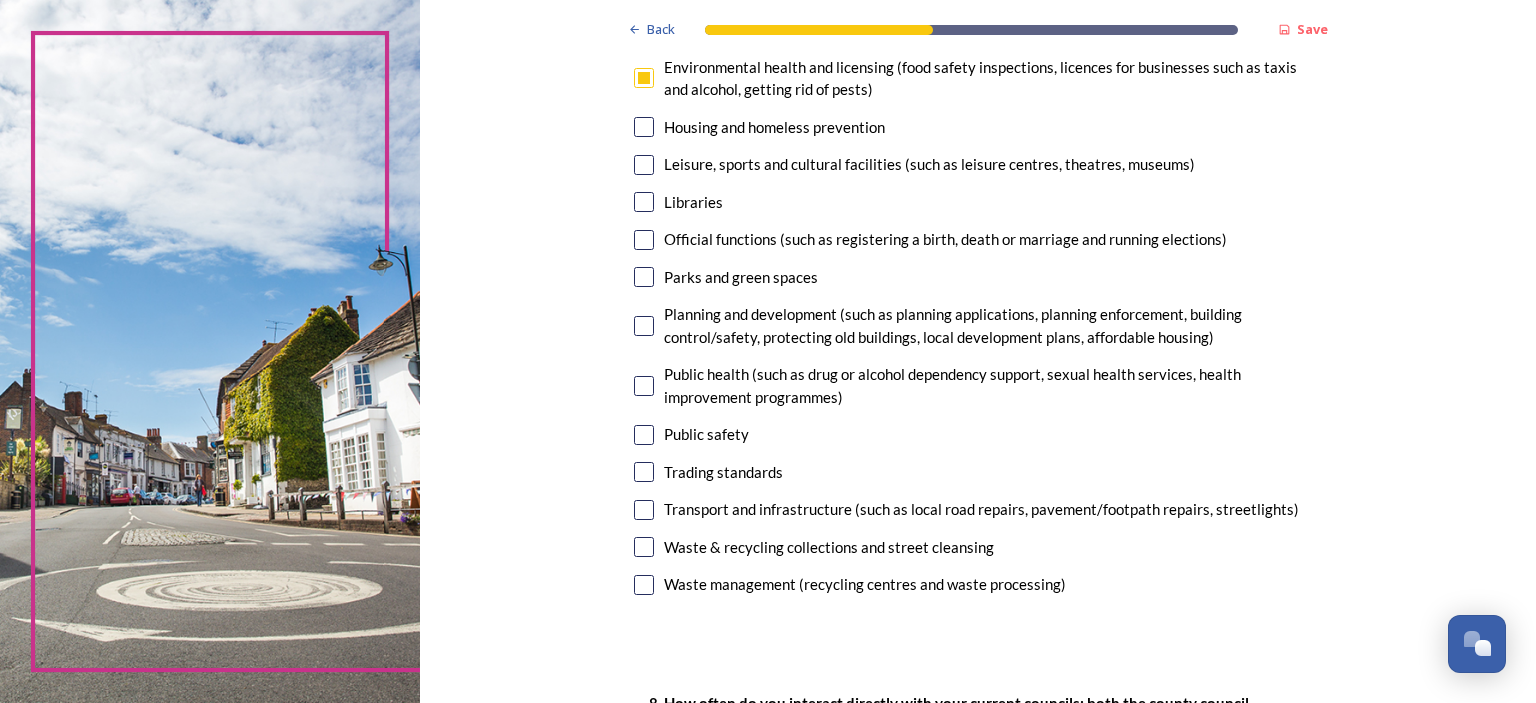 click at bounding box center [644, 202] 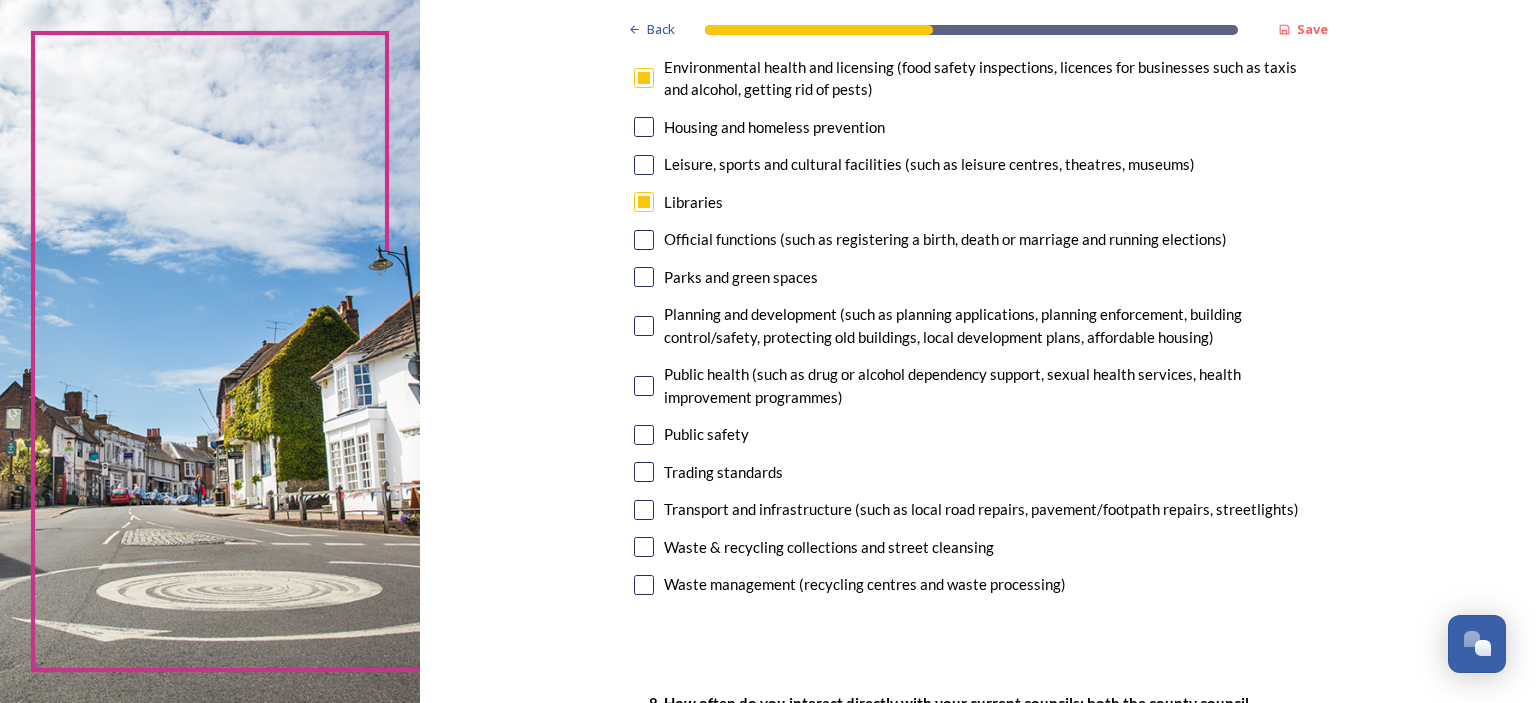 click at bounding box center [644, 277] 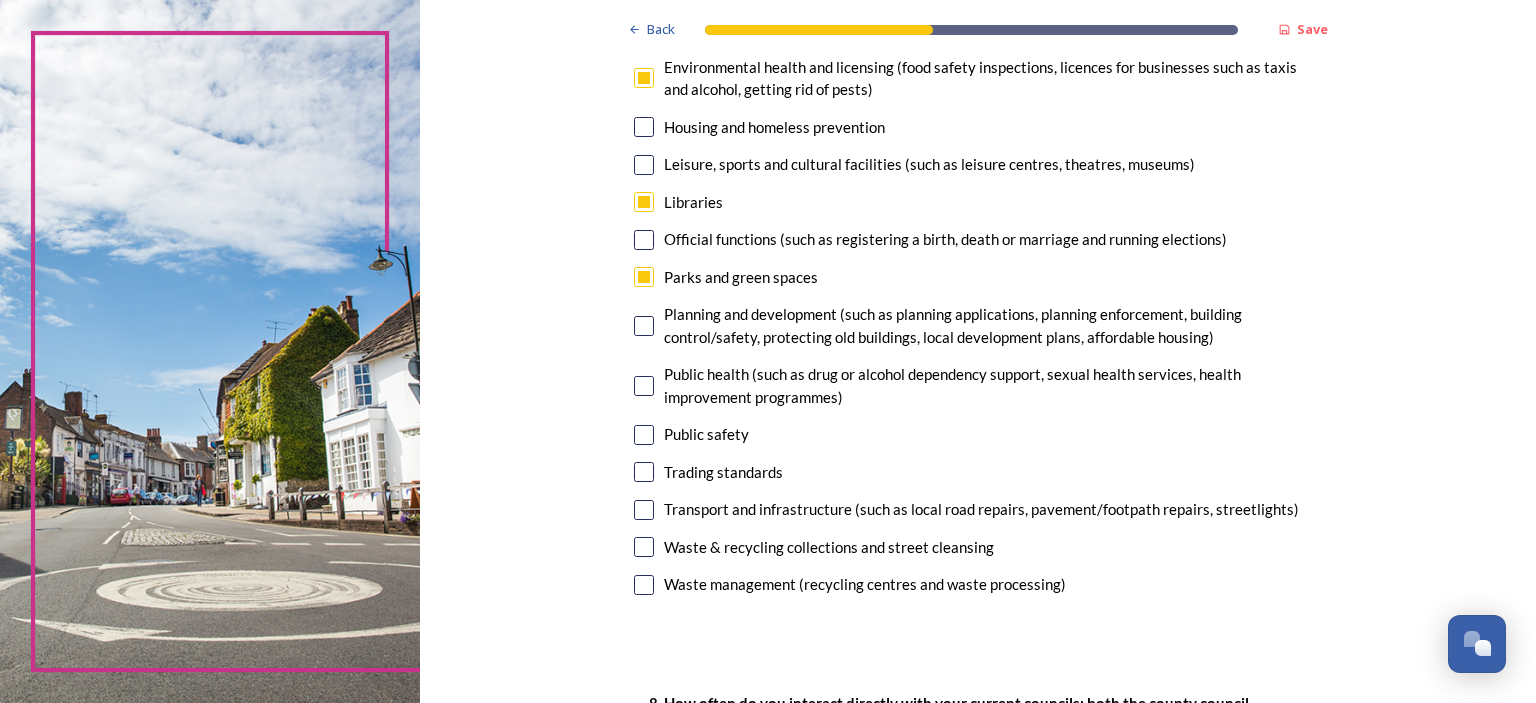 click at bounding box center (644, 326) 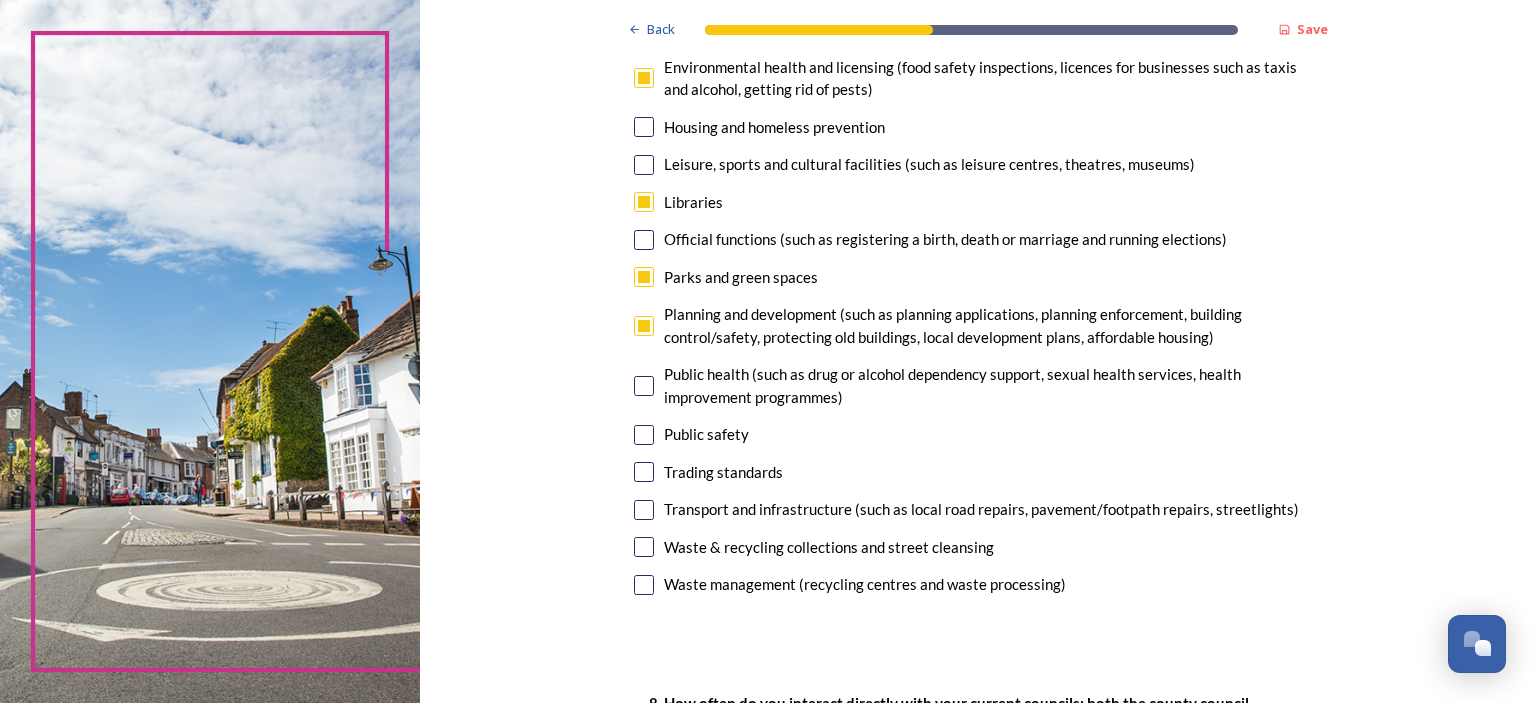 click at bounding box center (644, 435) 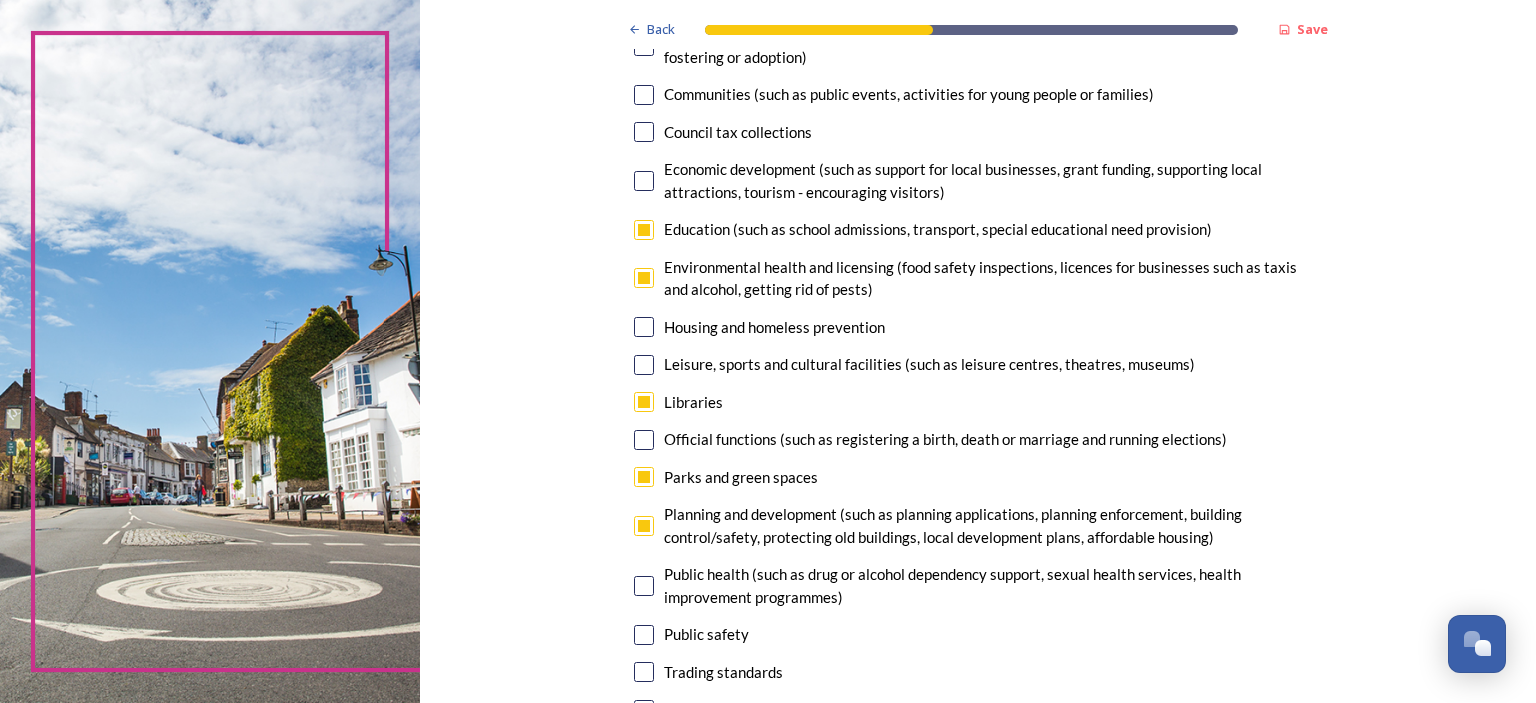 click at bounding box center (644, 230) 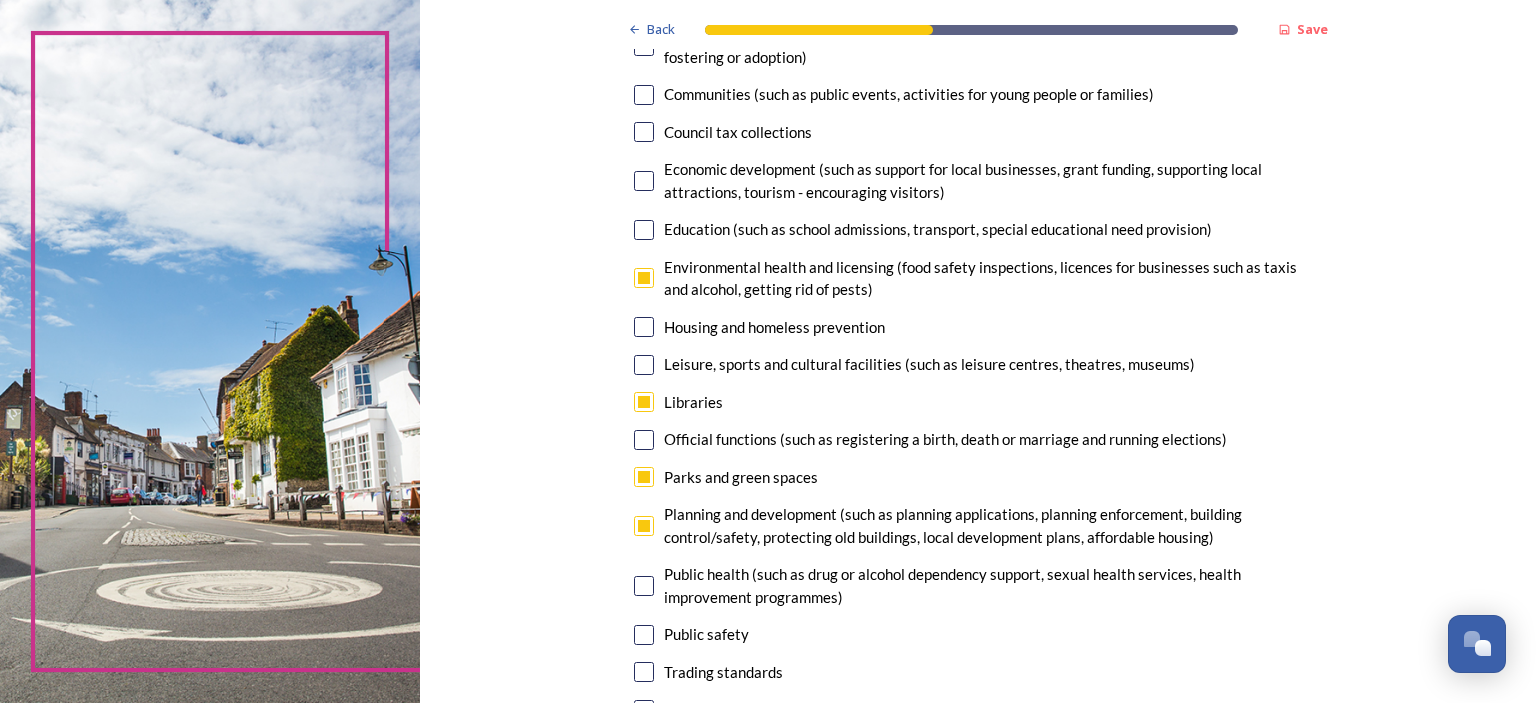 click at bounding box center (644, 278) 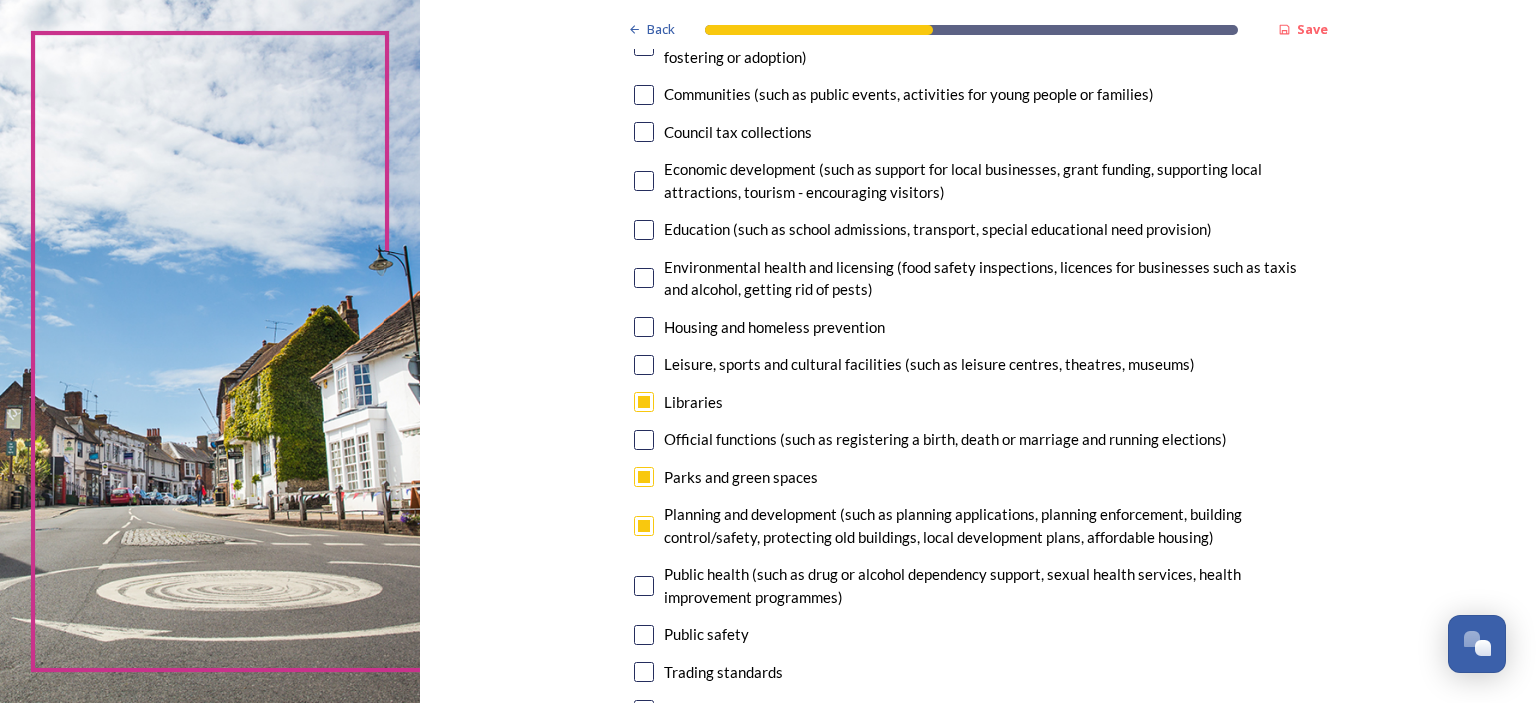 click at bounding box center (644, 230) 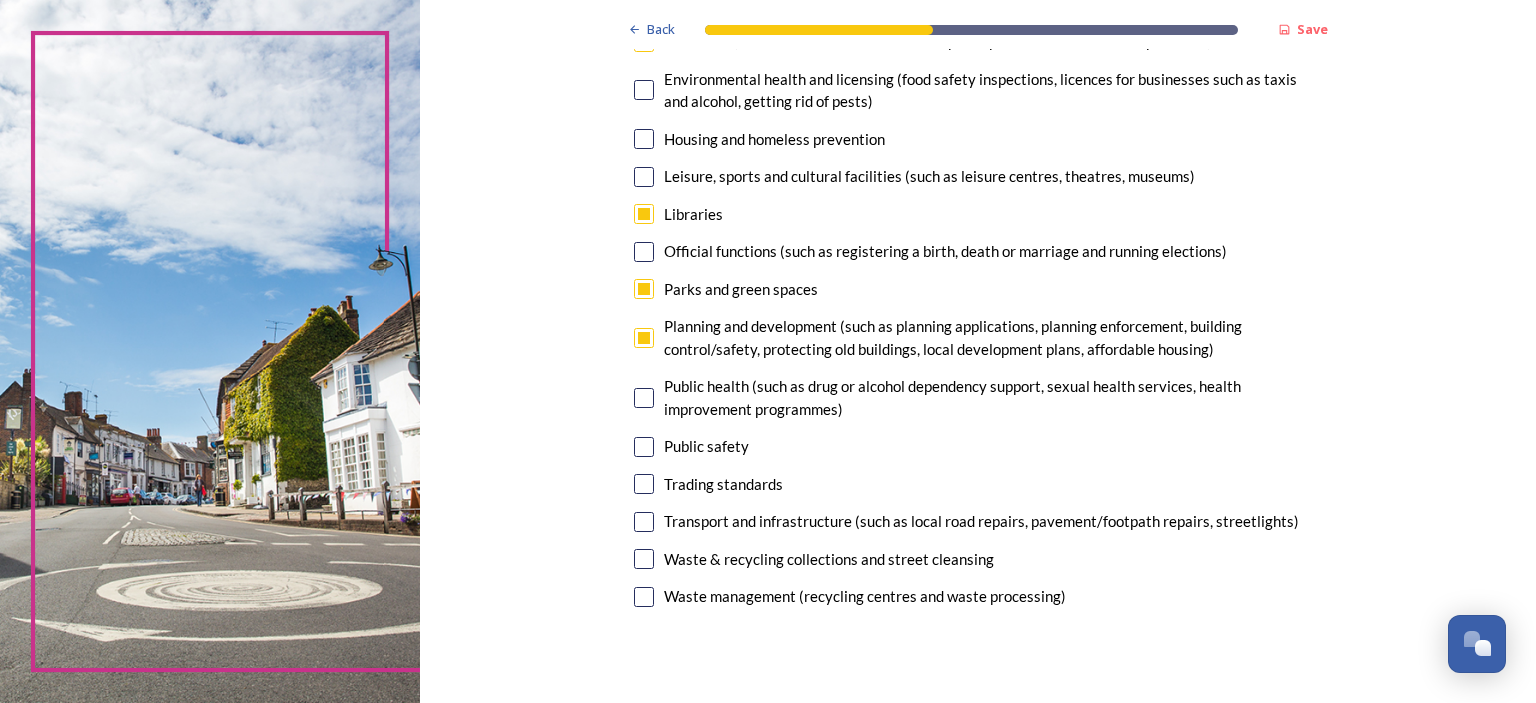 scroll, scrollTop: 500, scrollLeft: 0, axis: vertical 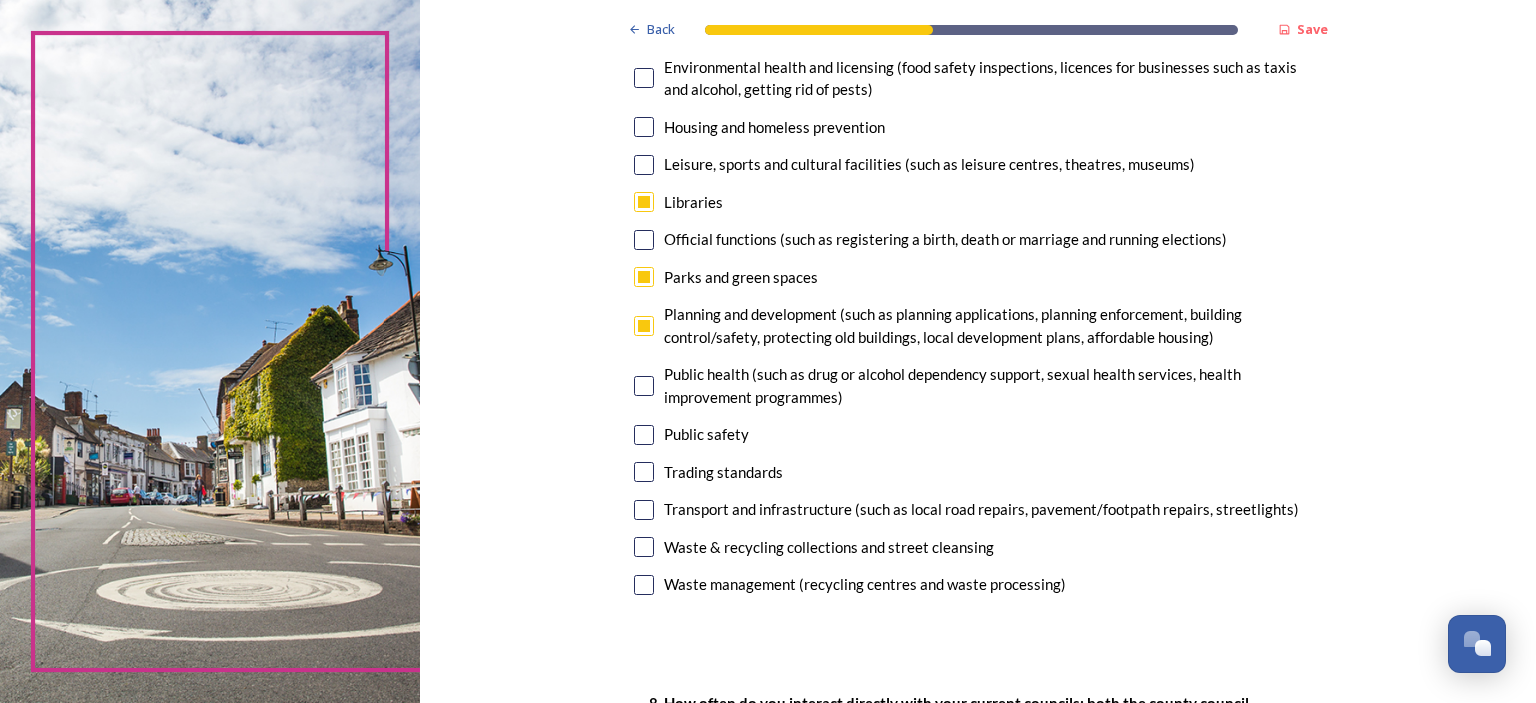 click at bounding box center (644, 435) 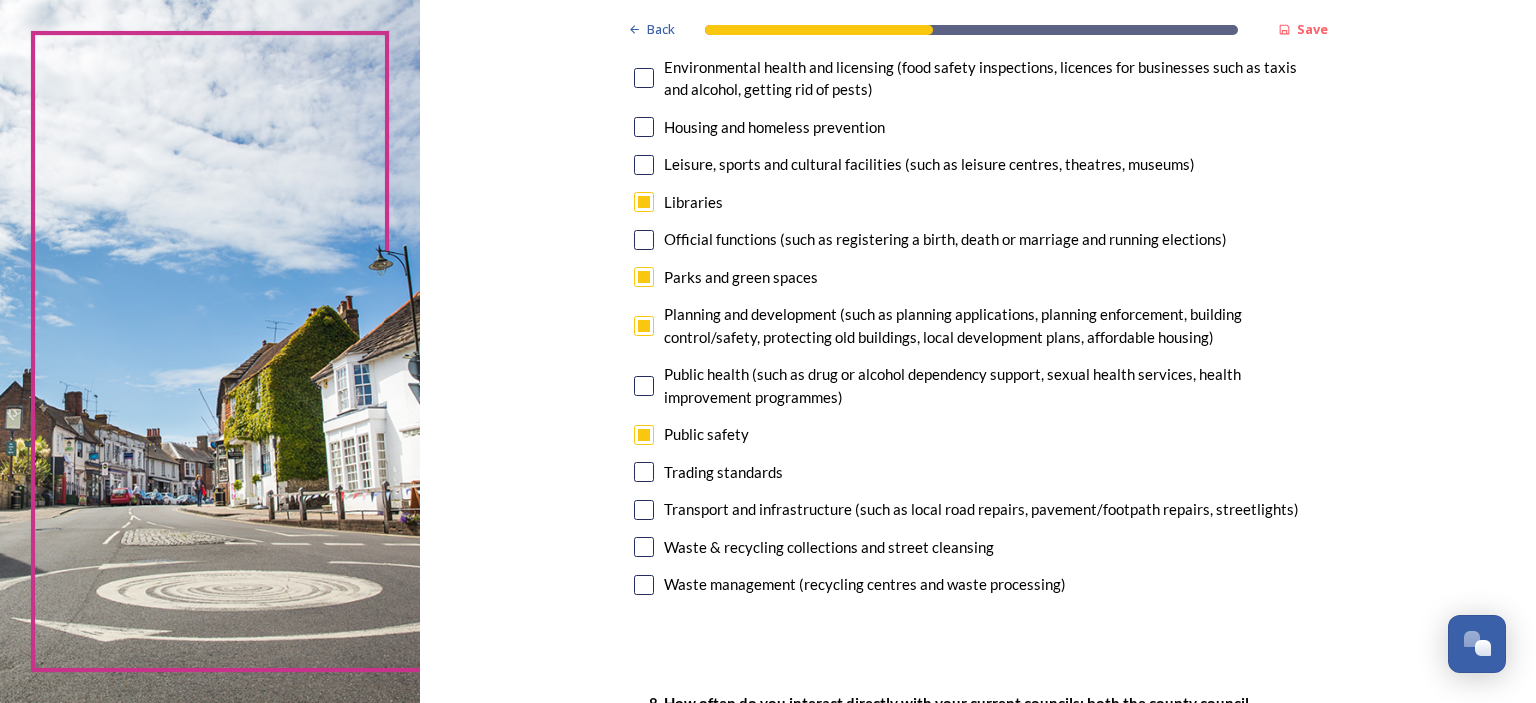 click at bounding box center [644, 510] 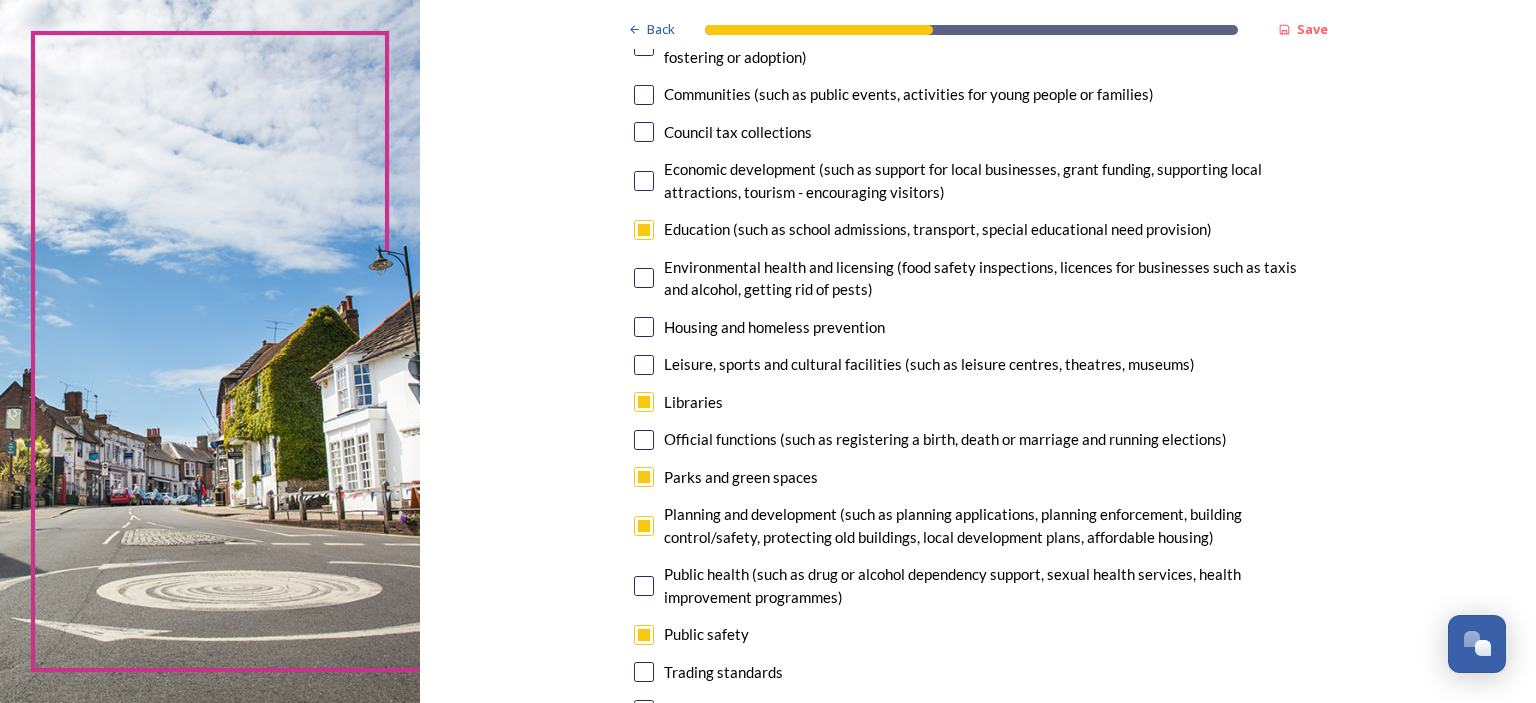 click at bounding box center (644, 230) 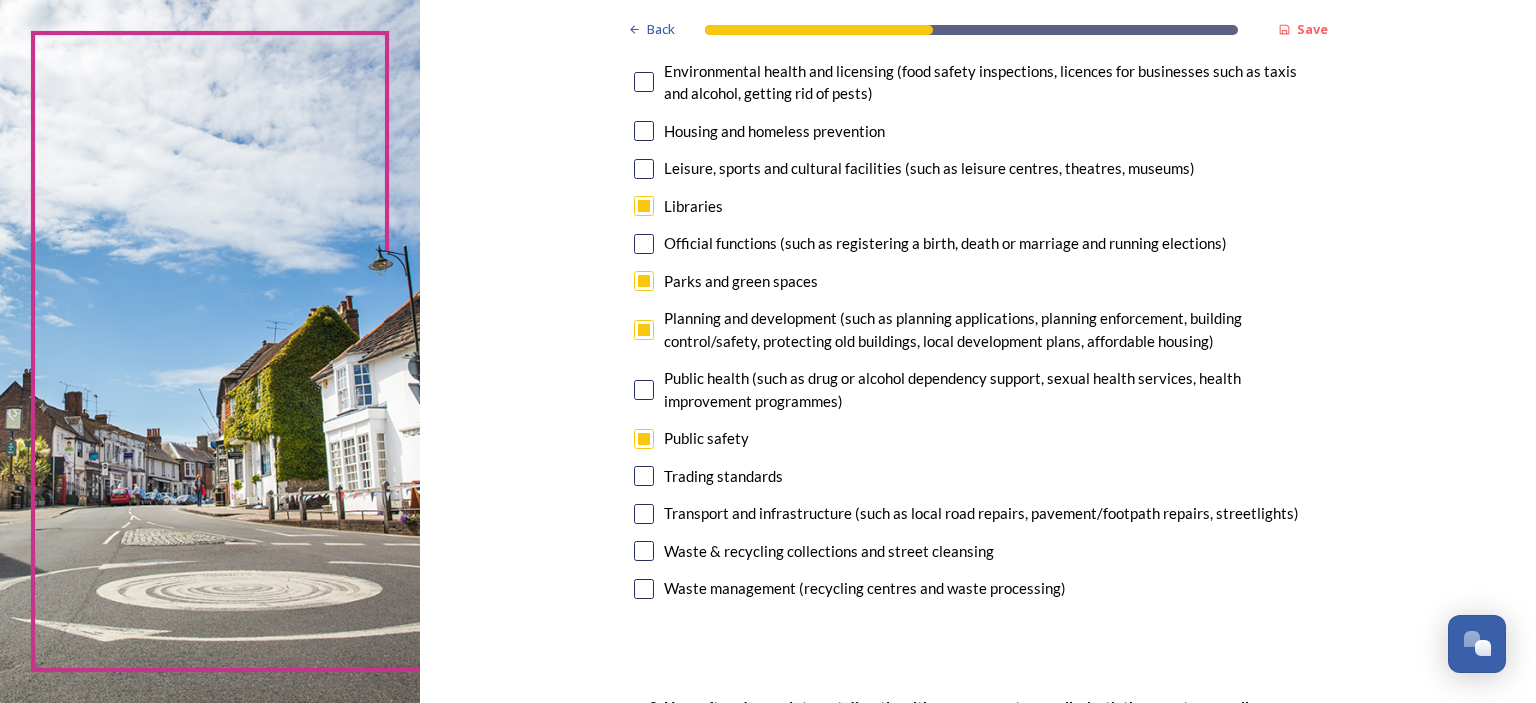 scroll, scrollTop: 500, scrollLeft: 0, axis: vertical 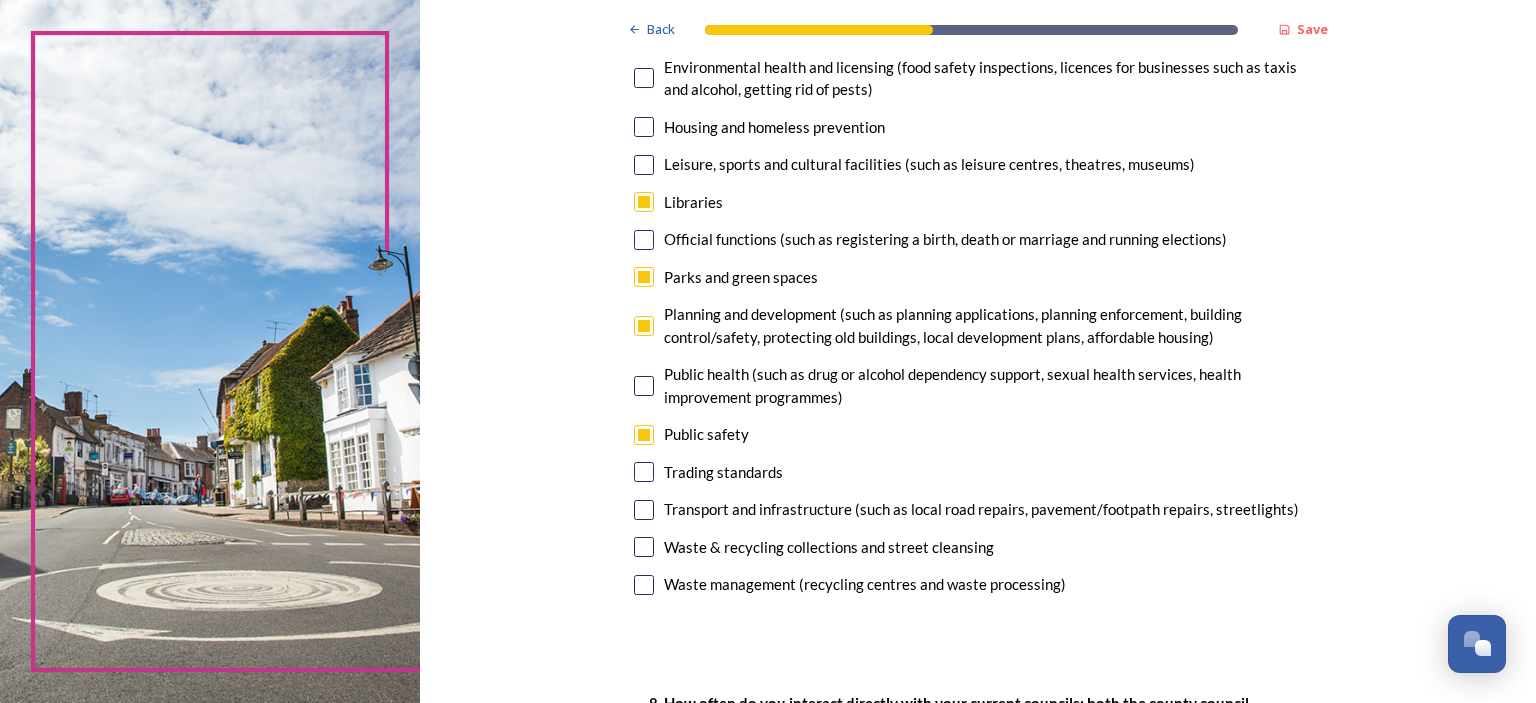 click at bounding box center [644, 510] 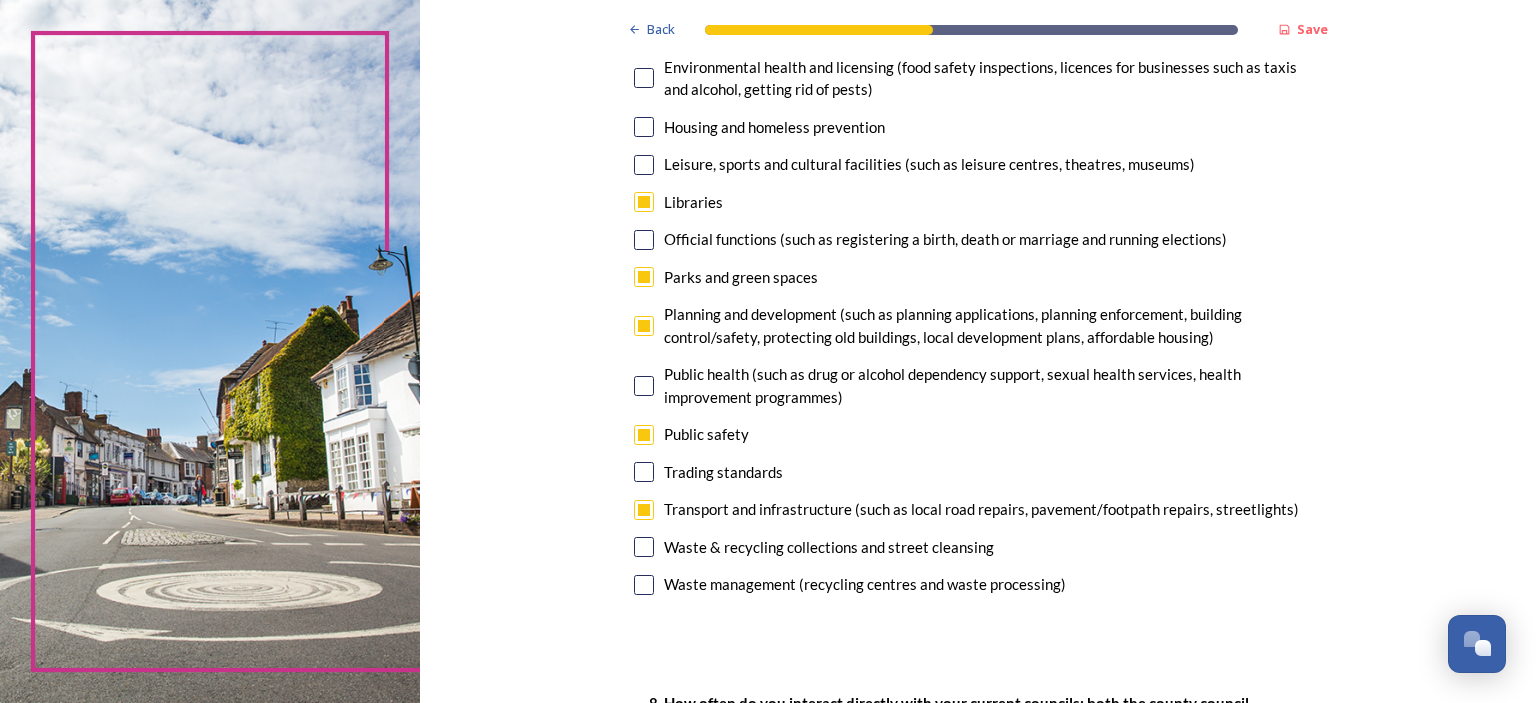scroll, scrollTop: 600, scrollLeft: 0, axis: vertical 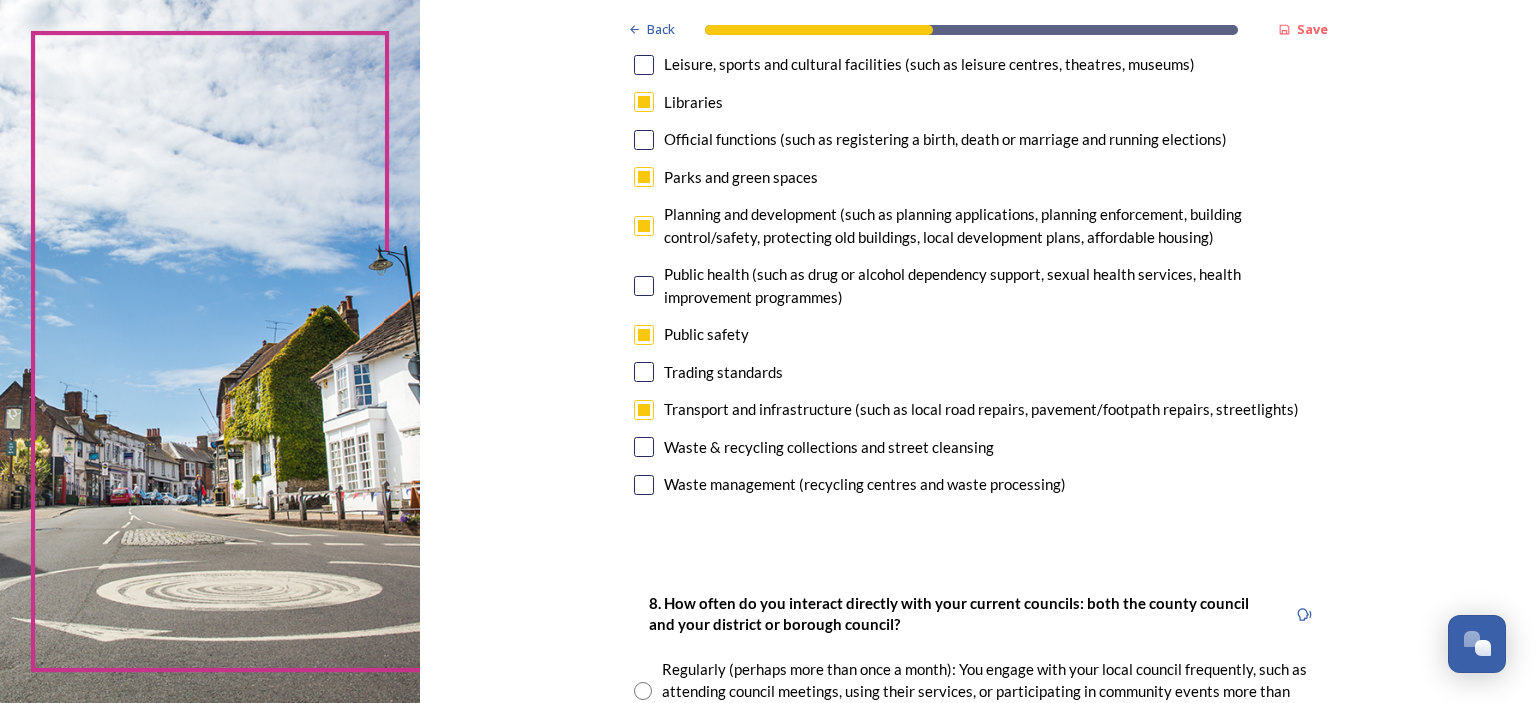click at bounding box center [644, 447] 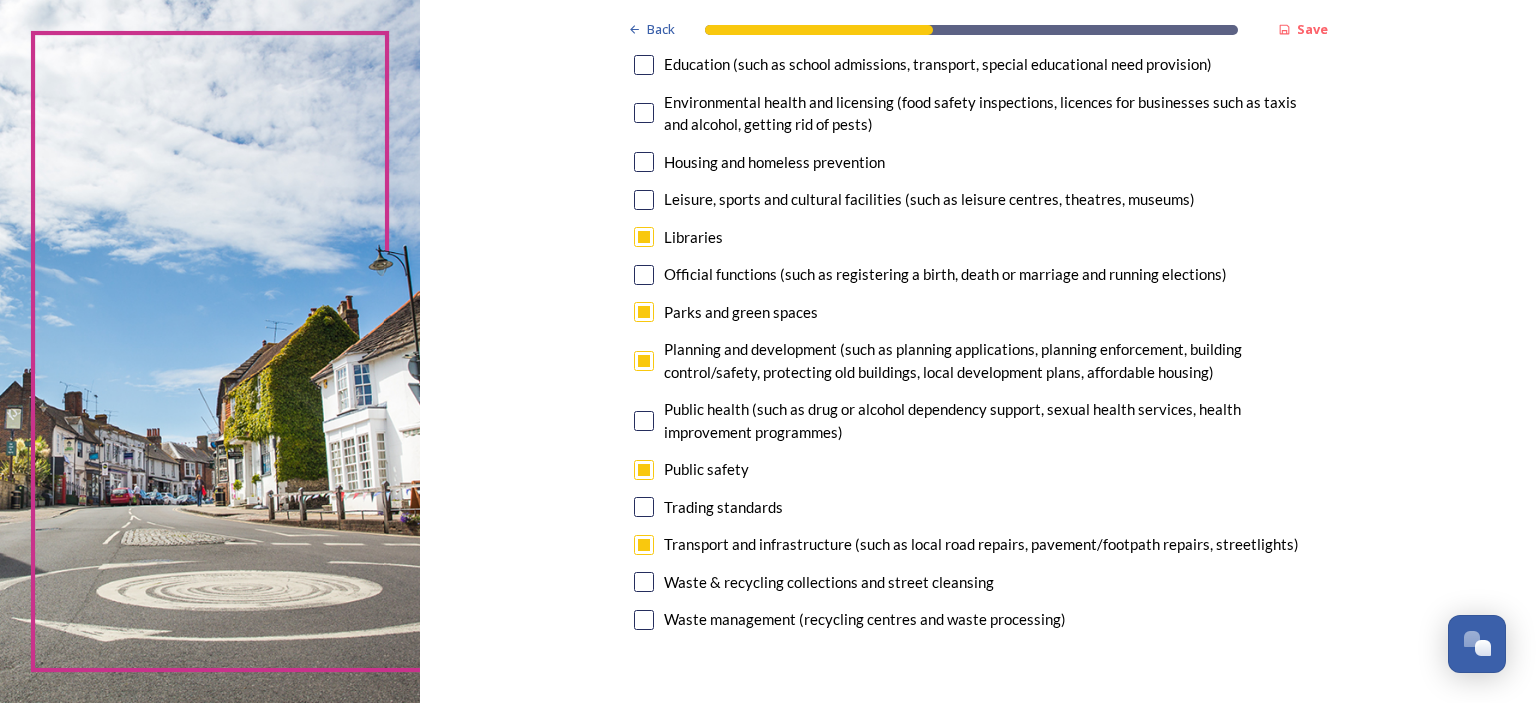 scroll, scrollTop: 500, scrollLeft: 0, axis: vertical 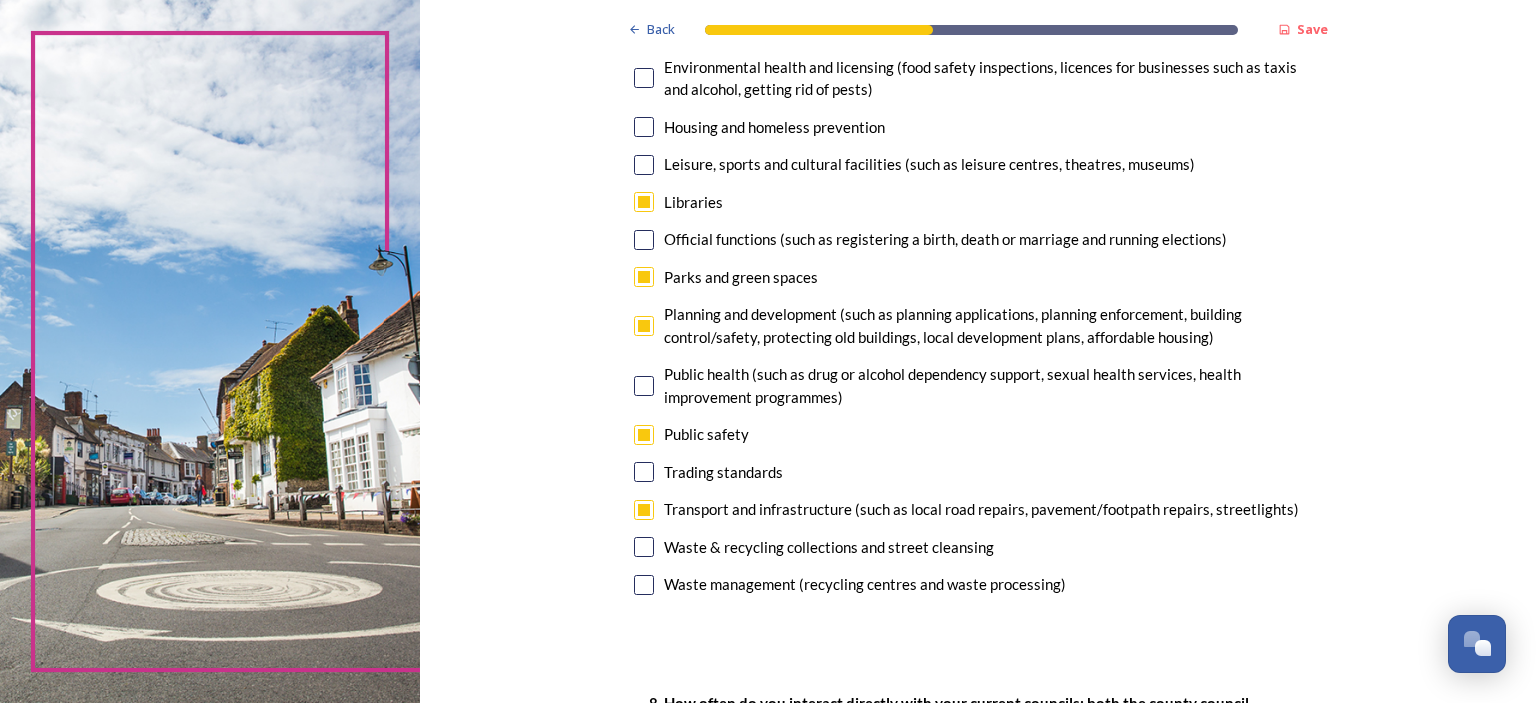 click at bounding box center (644, 202) 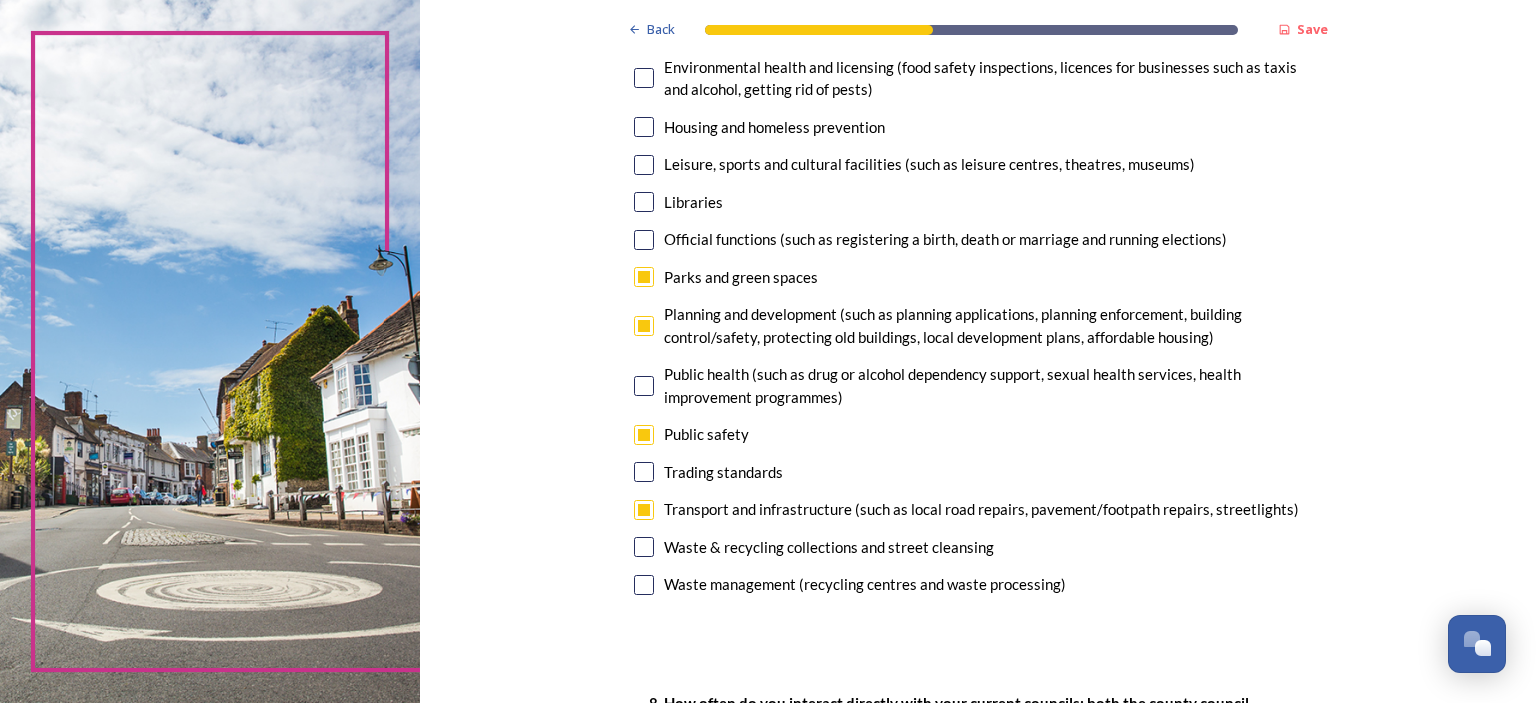 click at bounding box center [644, 547] 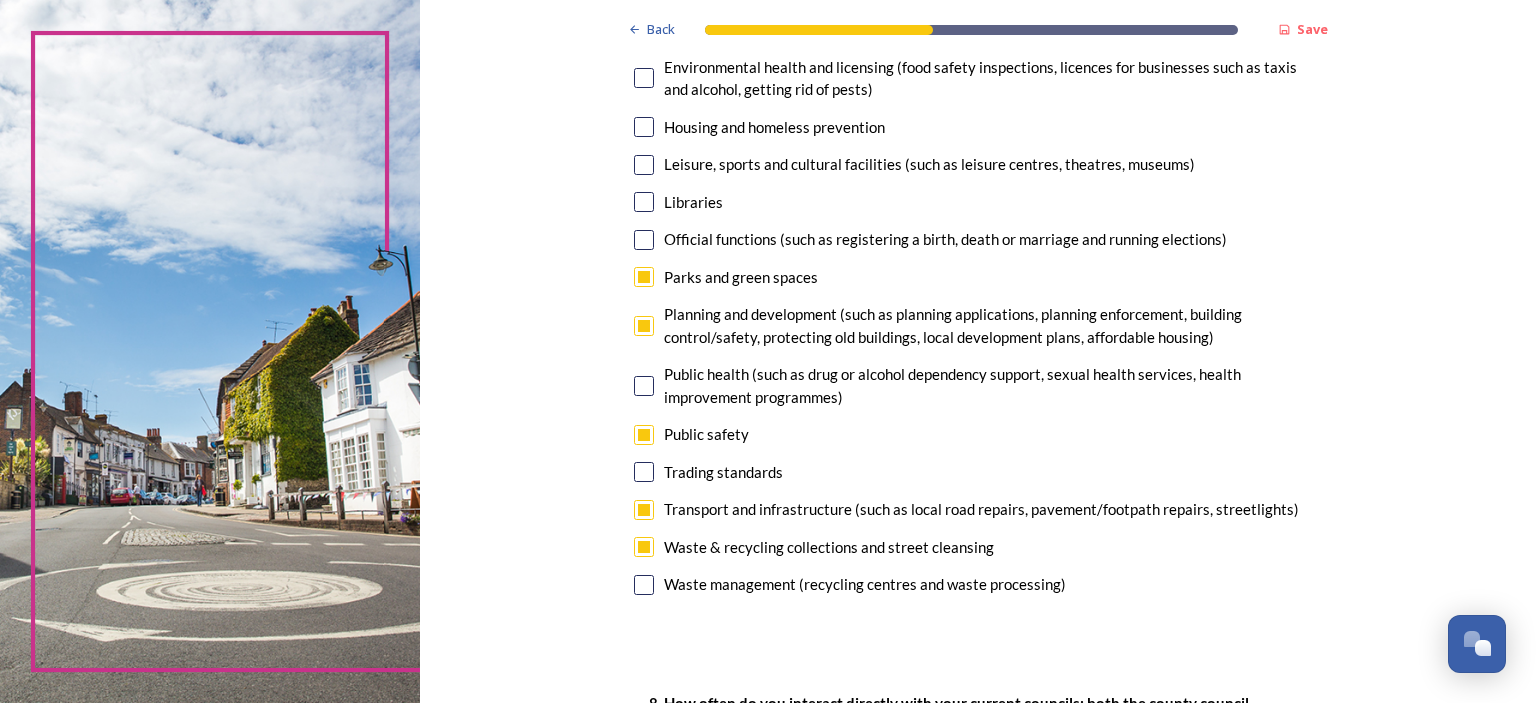 click at bounding box center [644, 202] 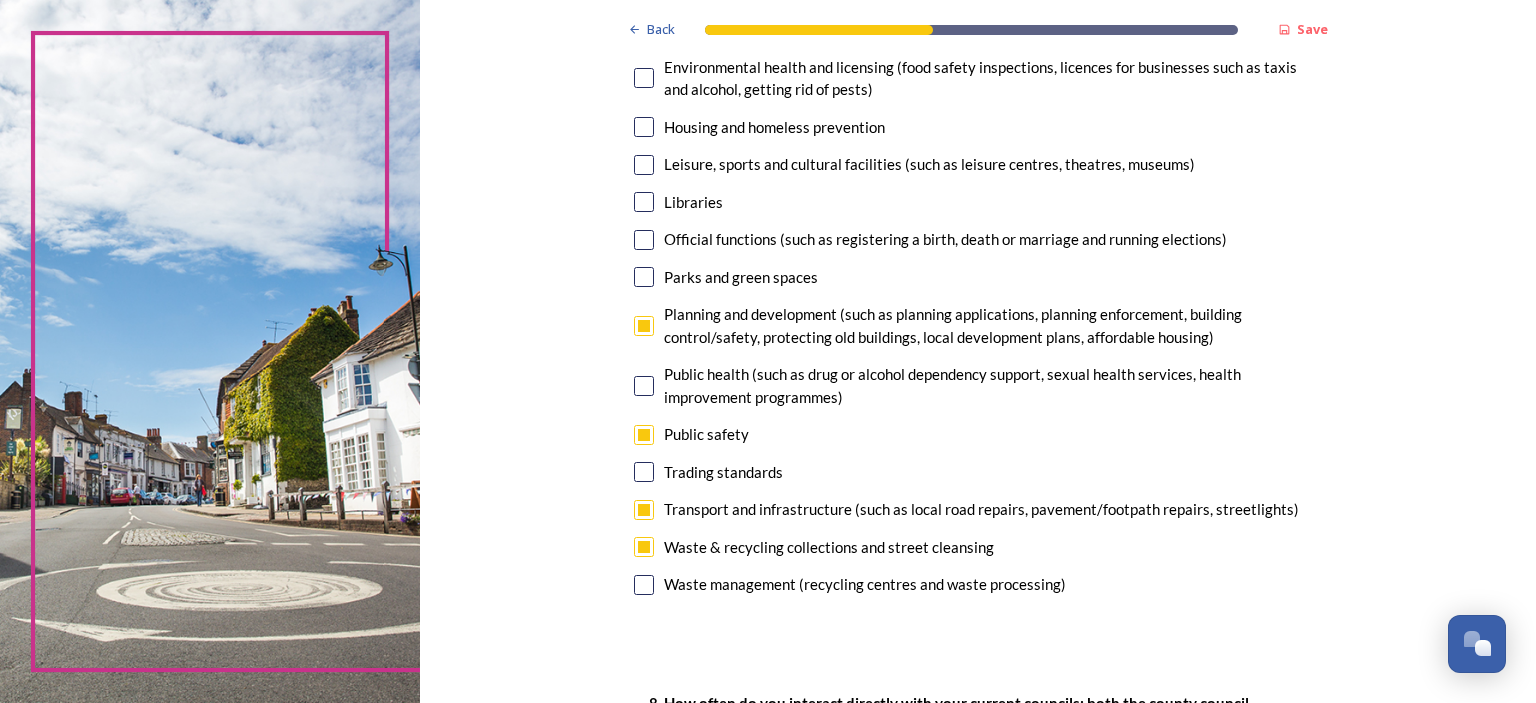 click at bounding box center (644, 202) 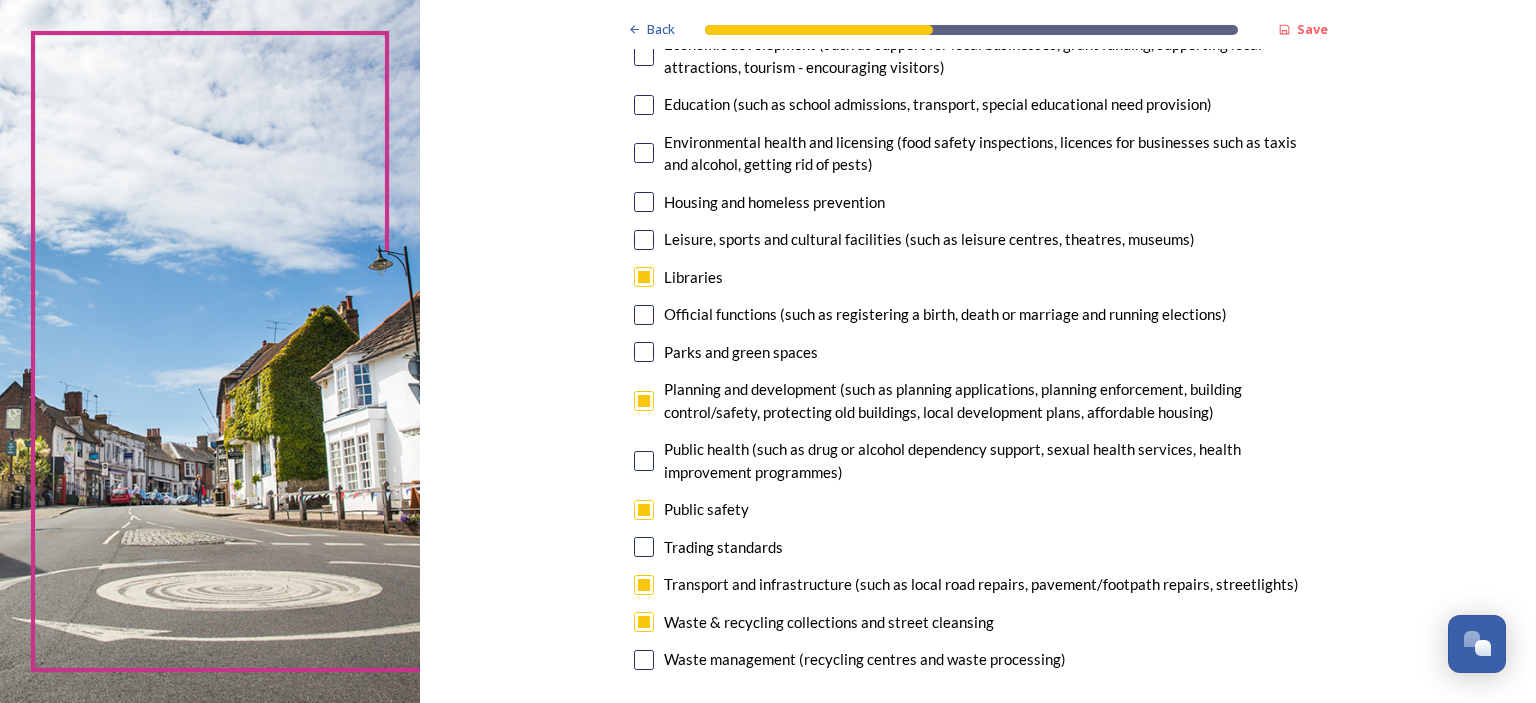scroll, scrollTop: 600, scrollLeft: 0, axis: vertical 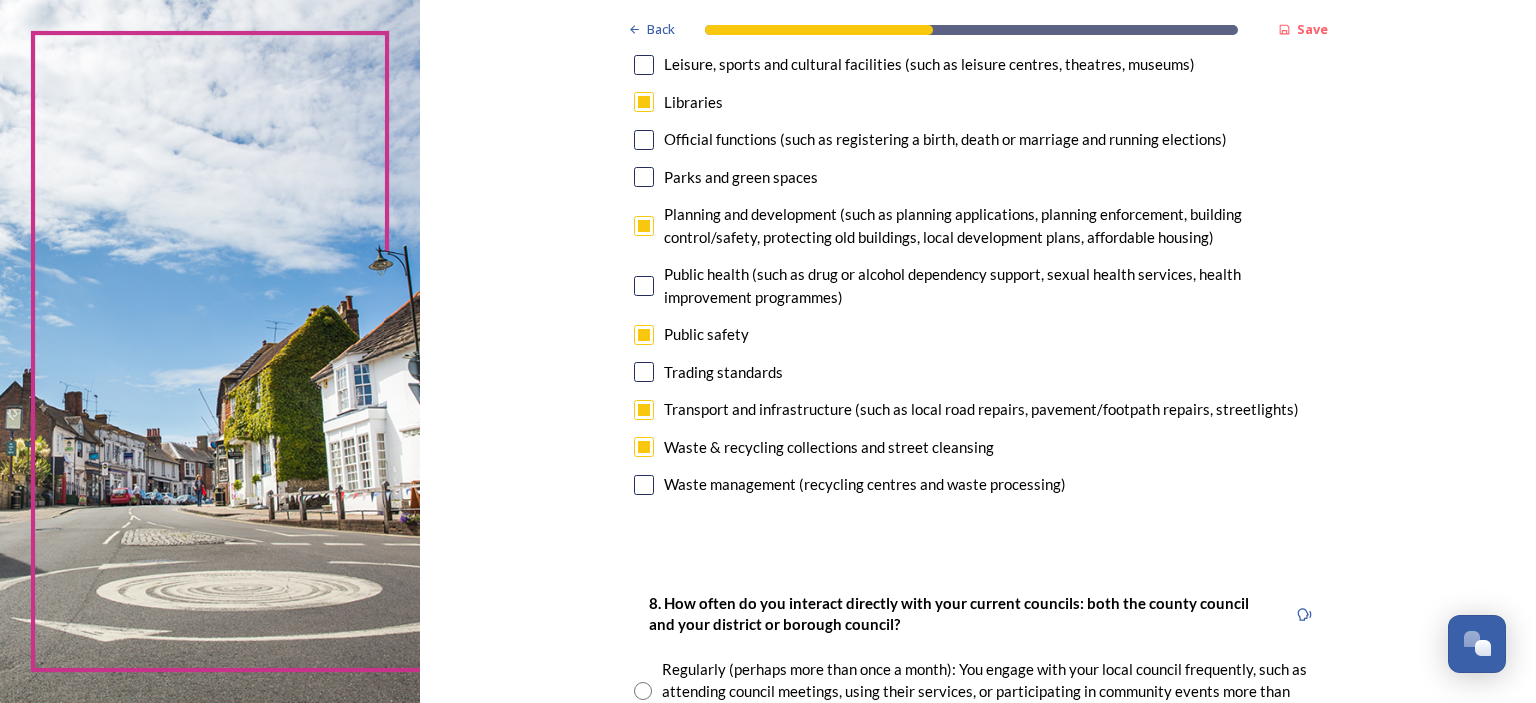 click at bounding box center [644, 102] 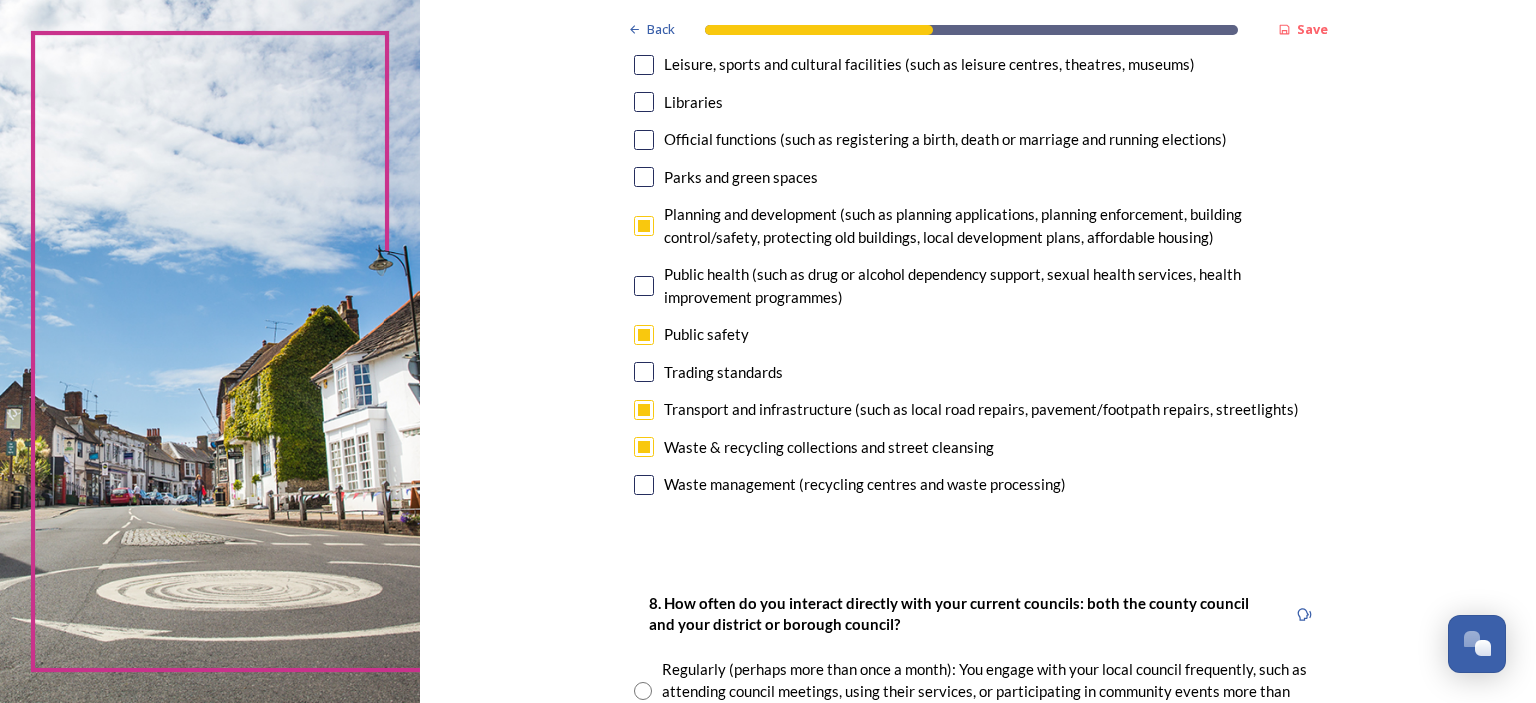 click at bounding box center (644, 485) 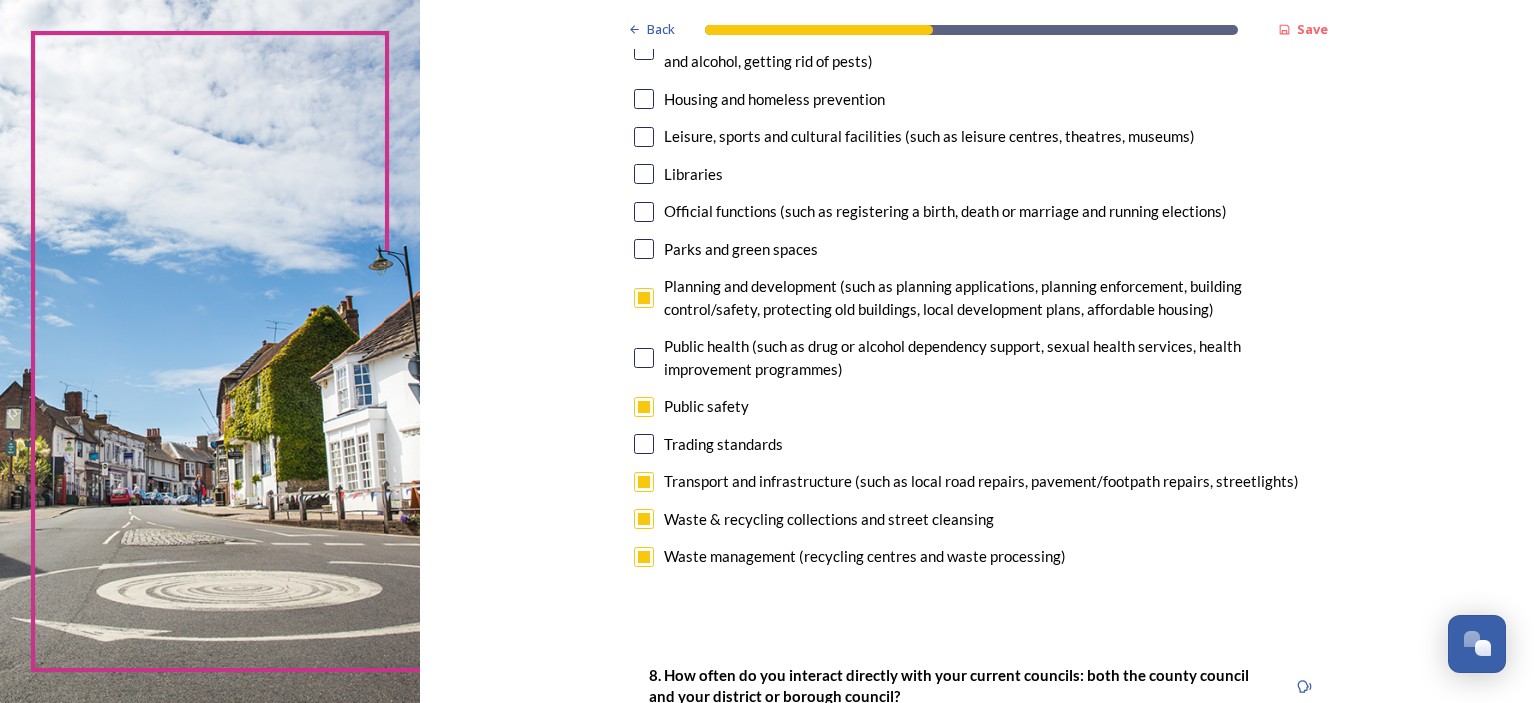 scroll, scrollTop: 500, scrollLeft: 0, axis: vertical 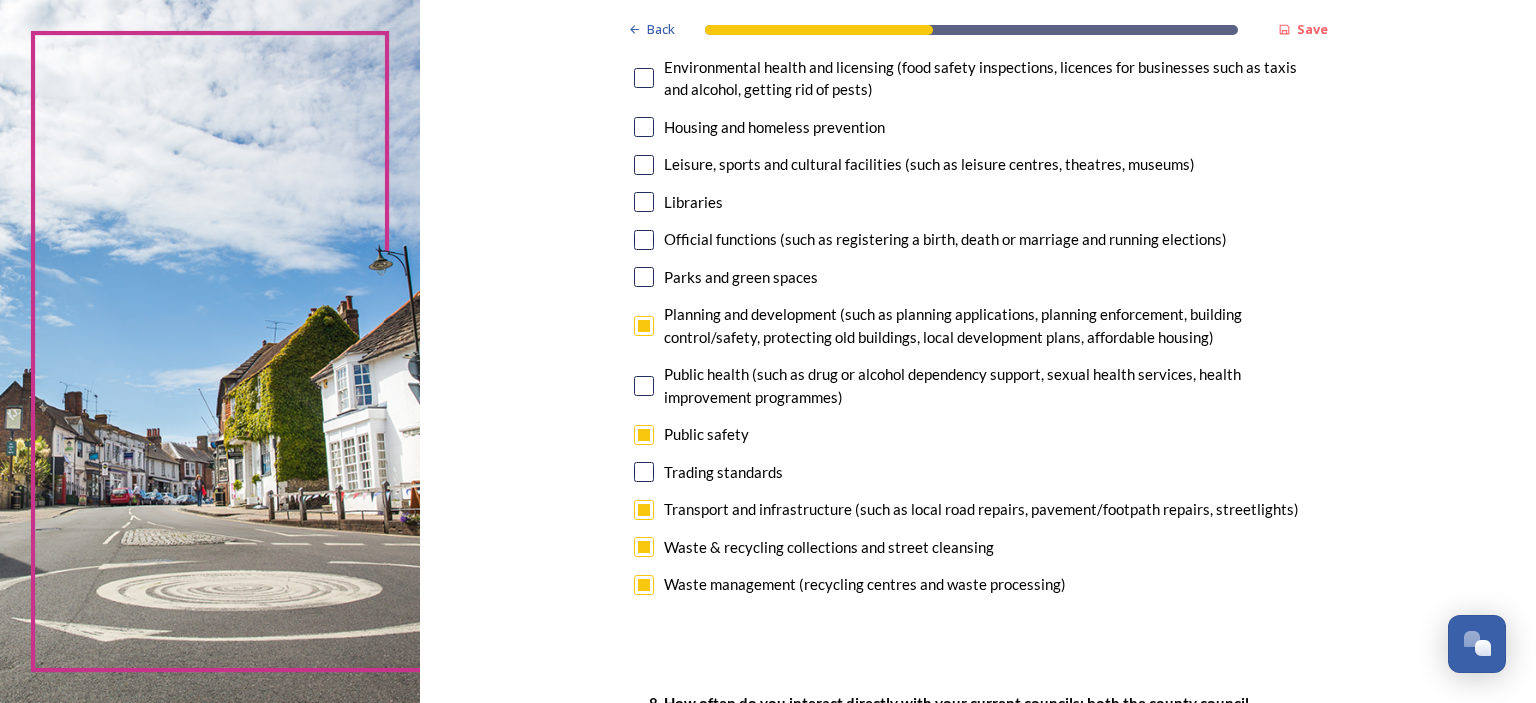 click at bounding box center [644, 585] 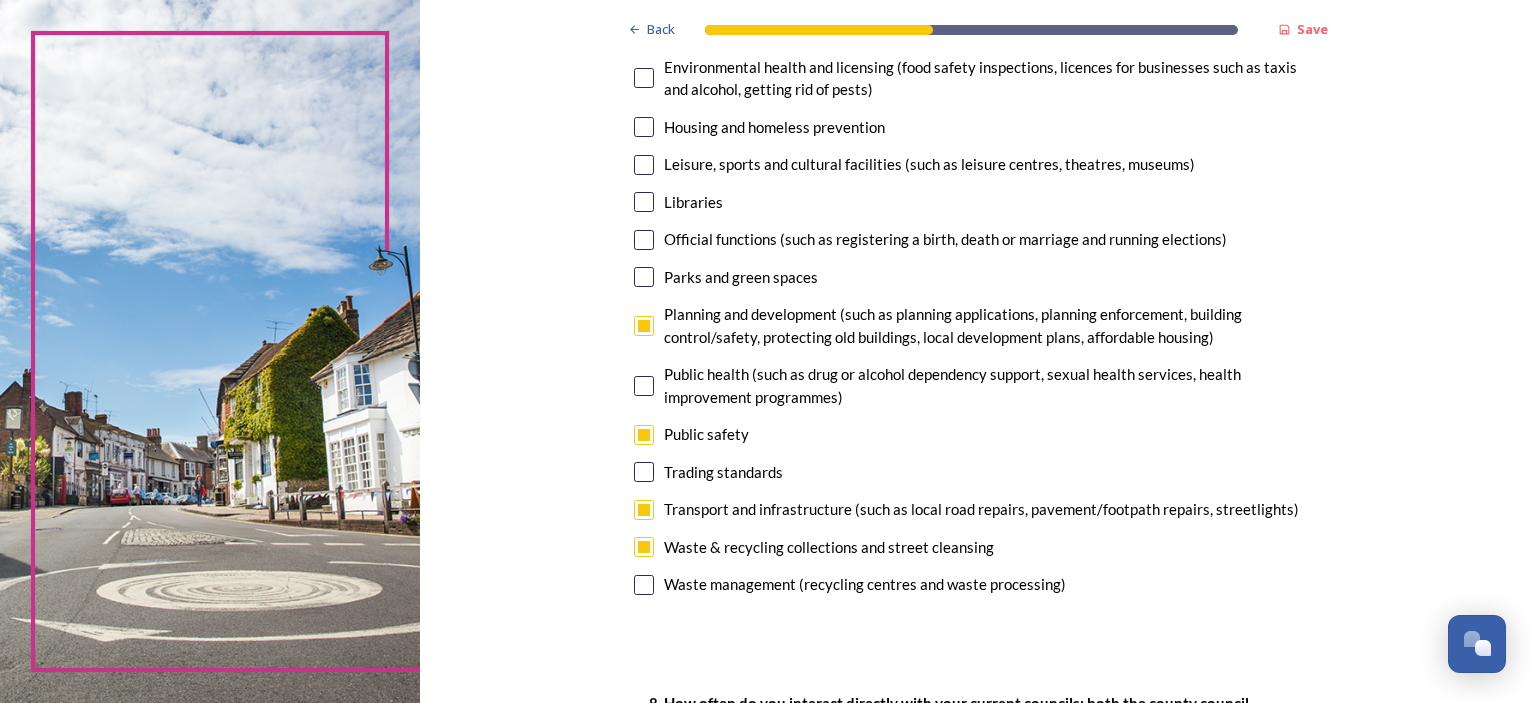 click at bounding box center (644, 585) 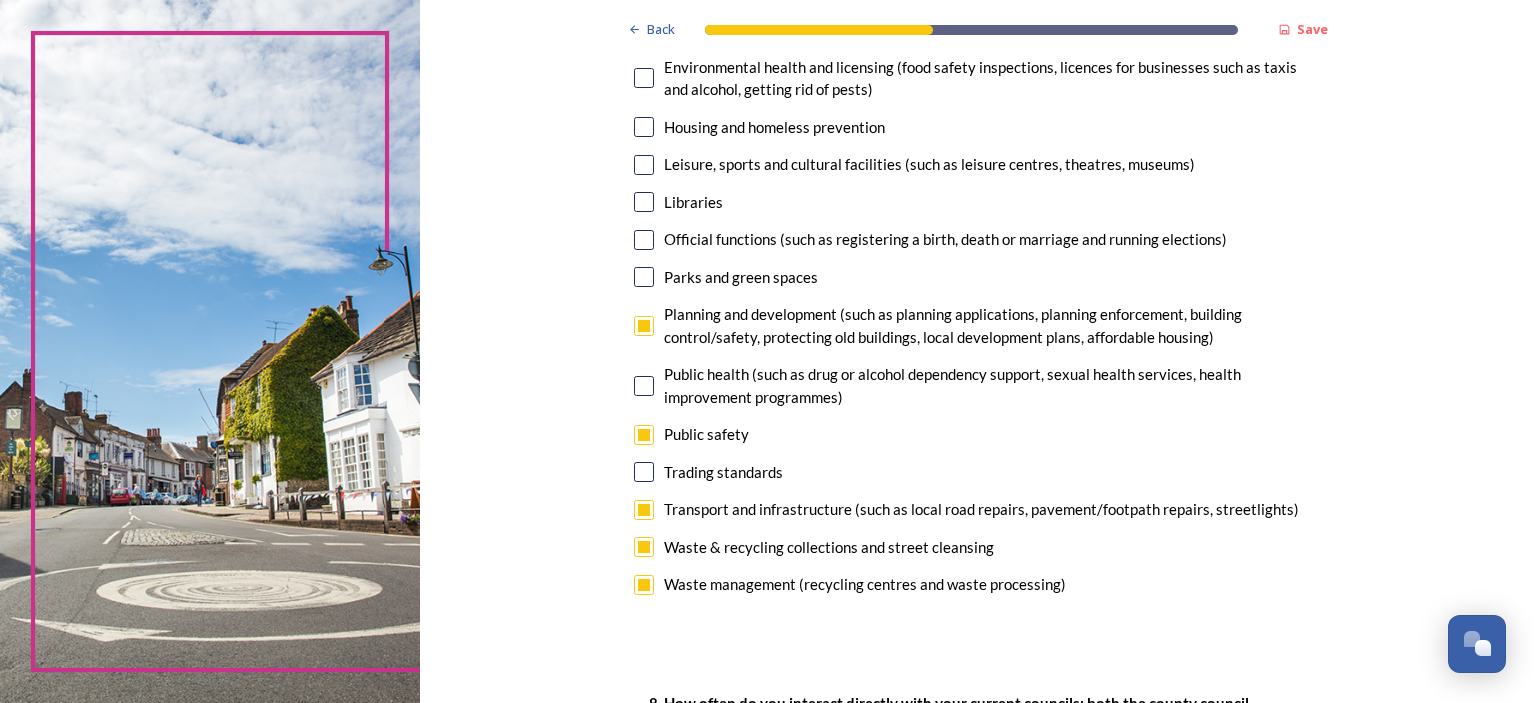 scroll, scrollTop: 400, scrollLeft: 0, axis: vertical 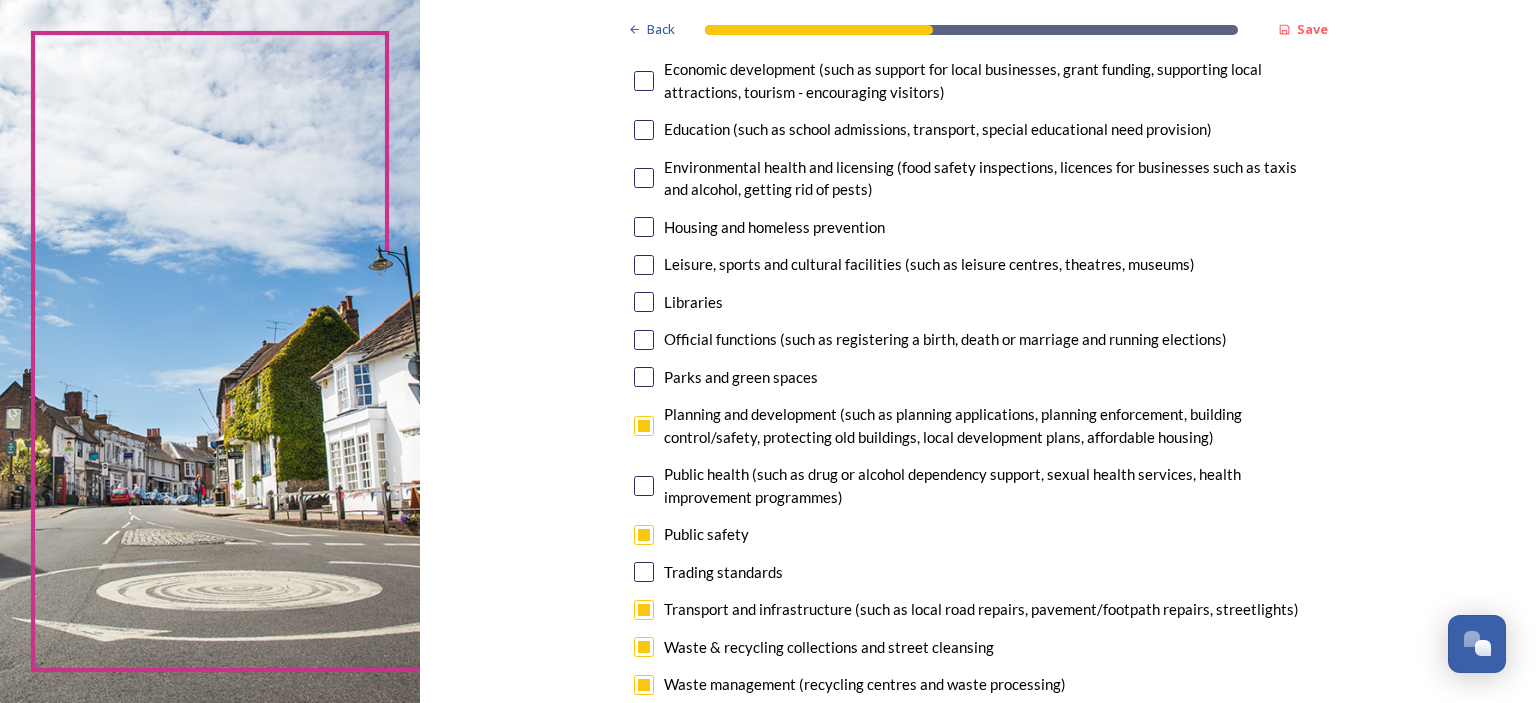 click at bounding box center [644, 302] 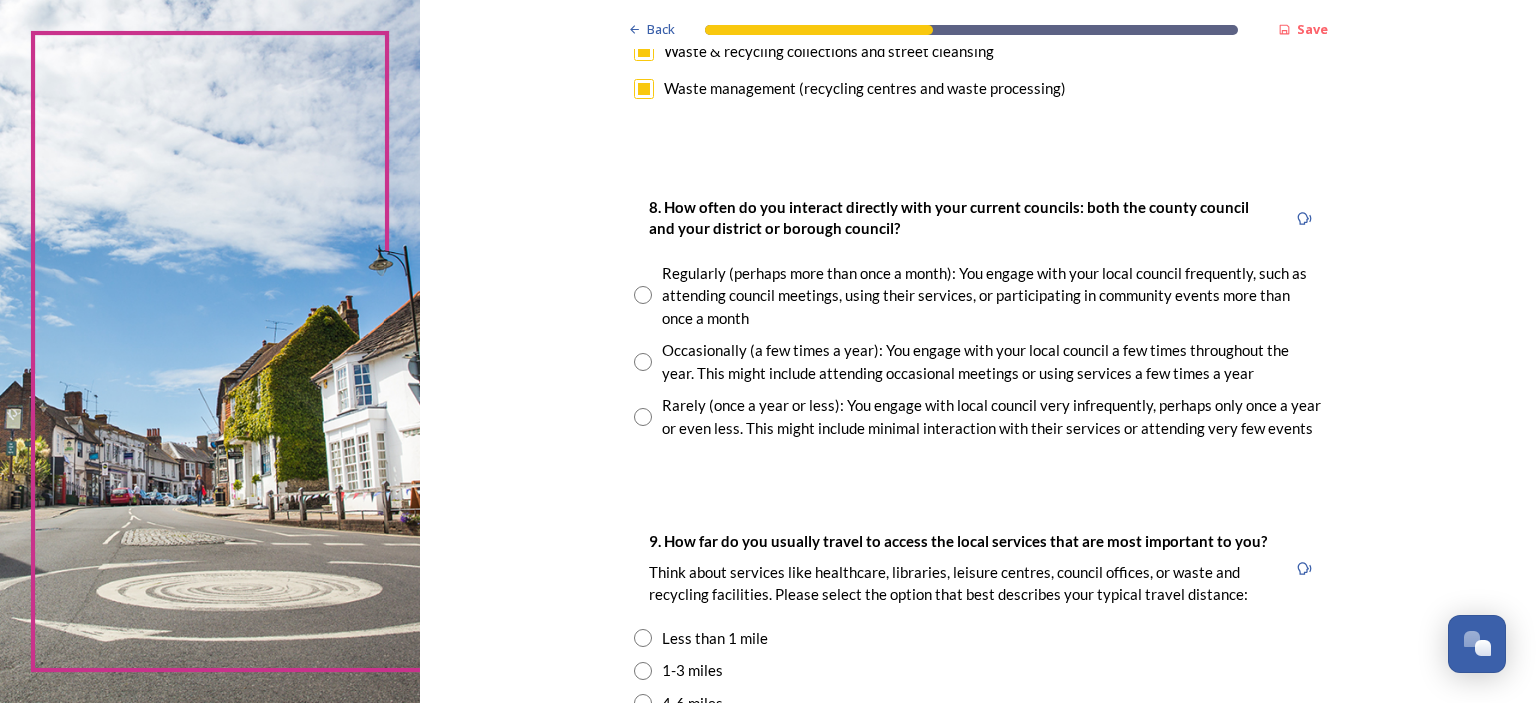 scroll, scrollTop: 1000, scrollLeft: 0, axis: vertical 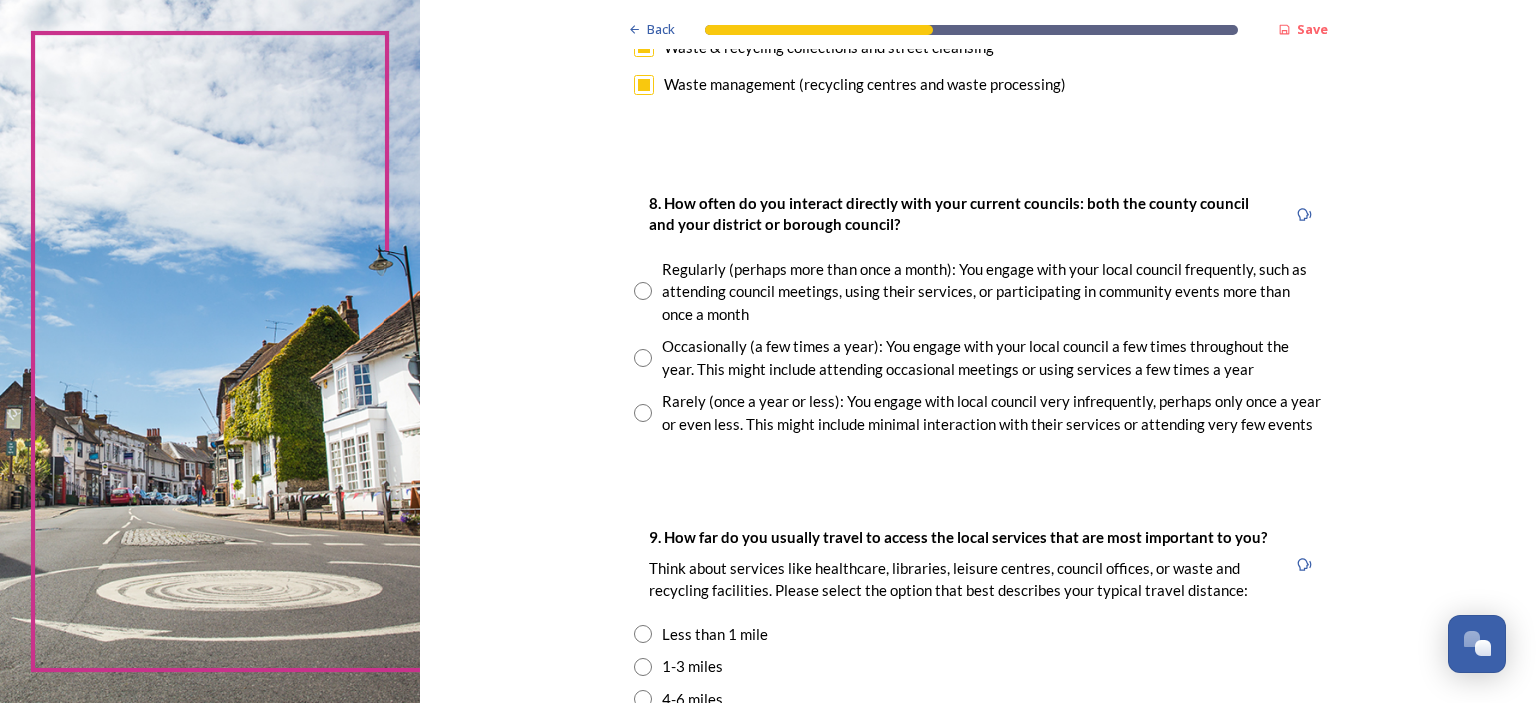 click at bounding box center (643, 358) 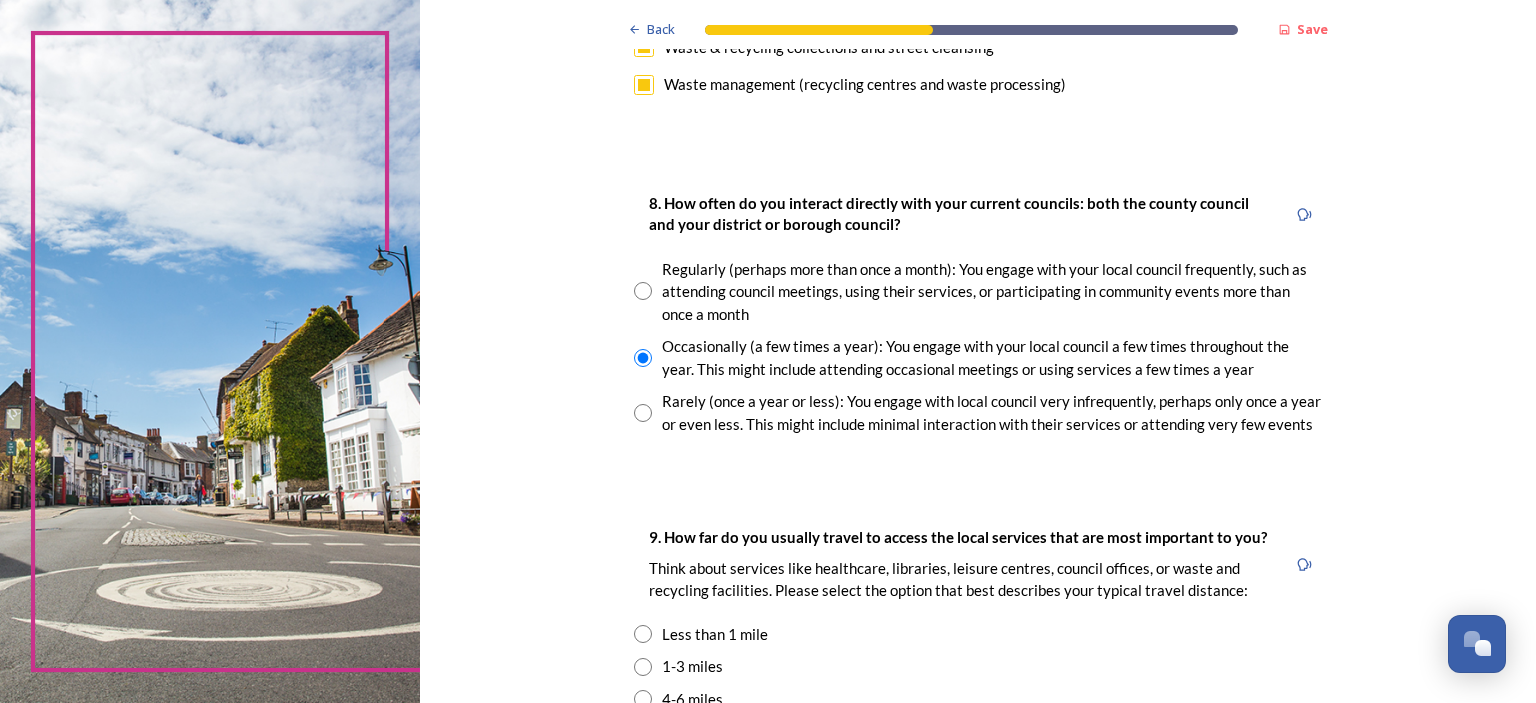 click at bounding box center (643, 413) 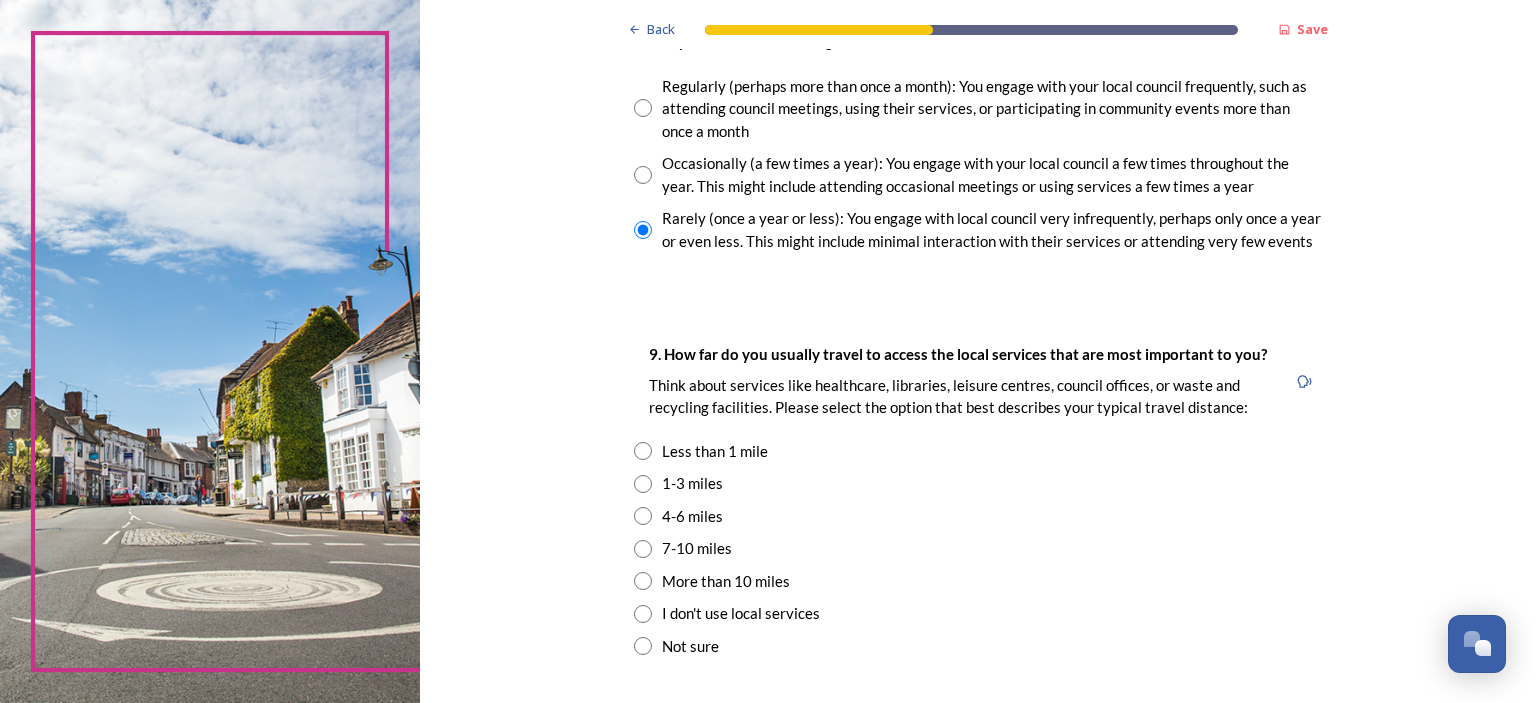scroll, scrollTop: 1200, scrollLeft: 0, axis: vertical 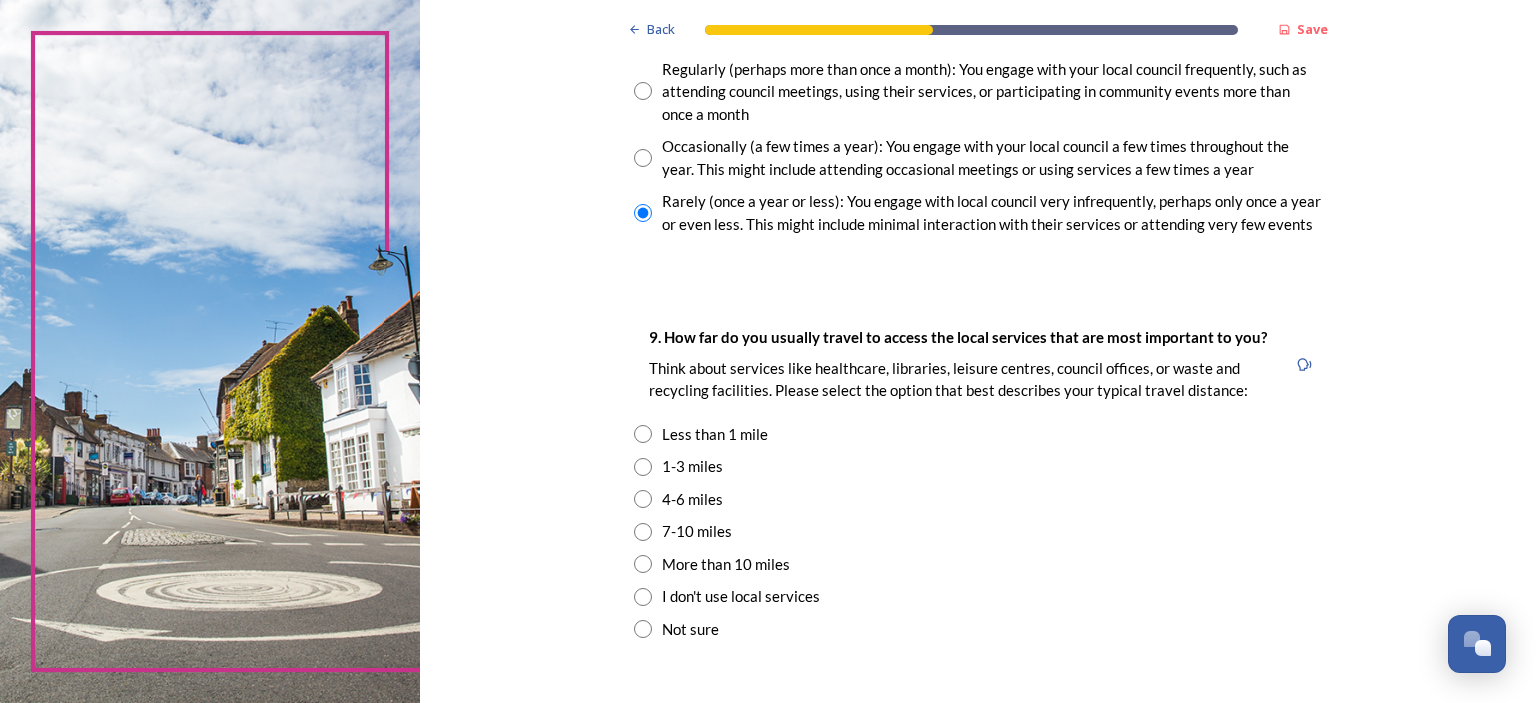 click at bounding box center (643, 434) 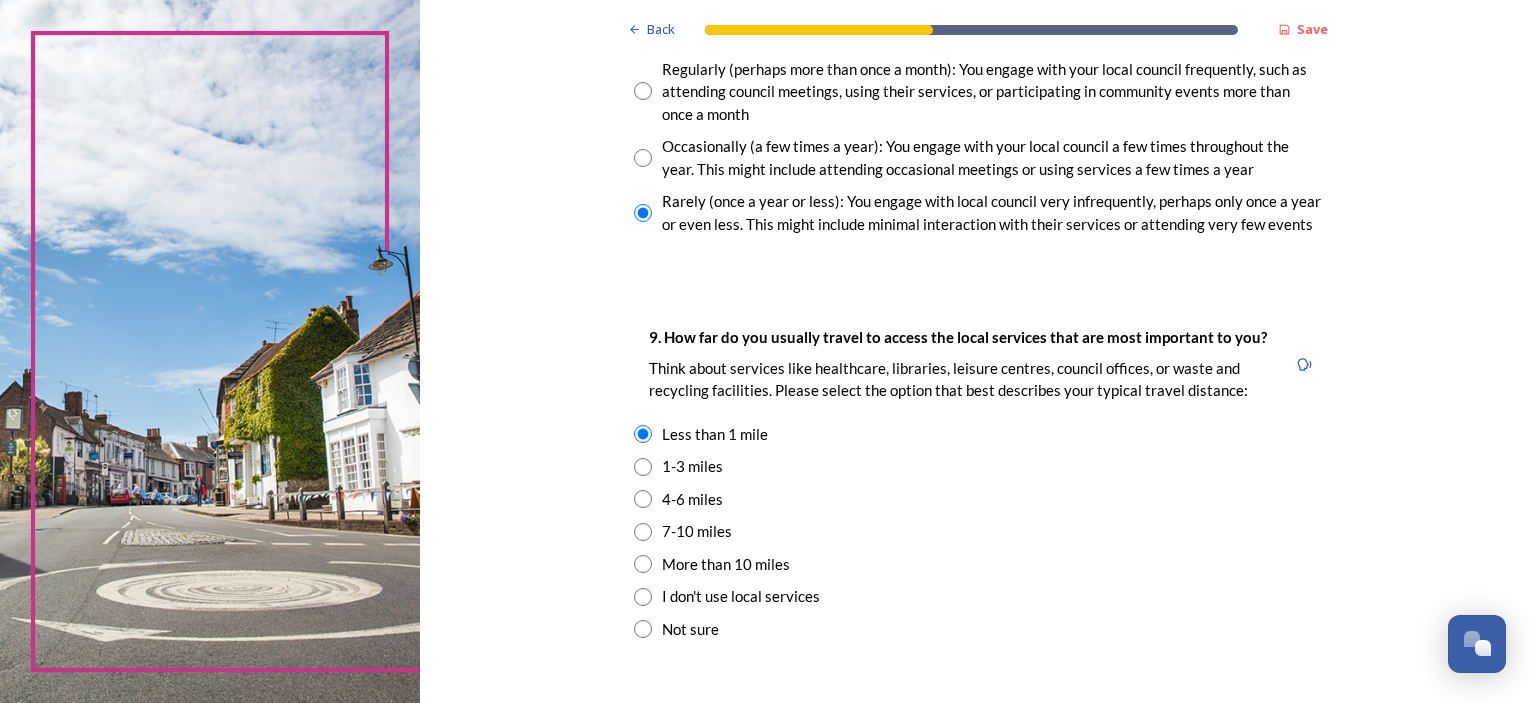 click at bounding box center (643, 467) 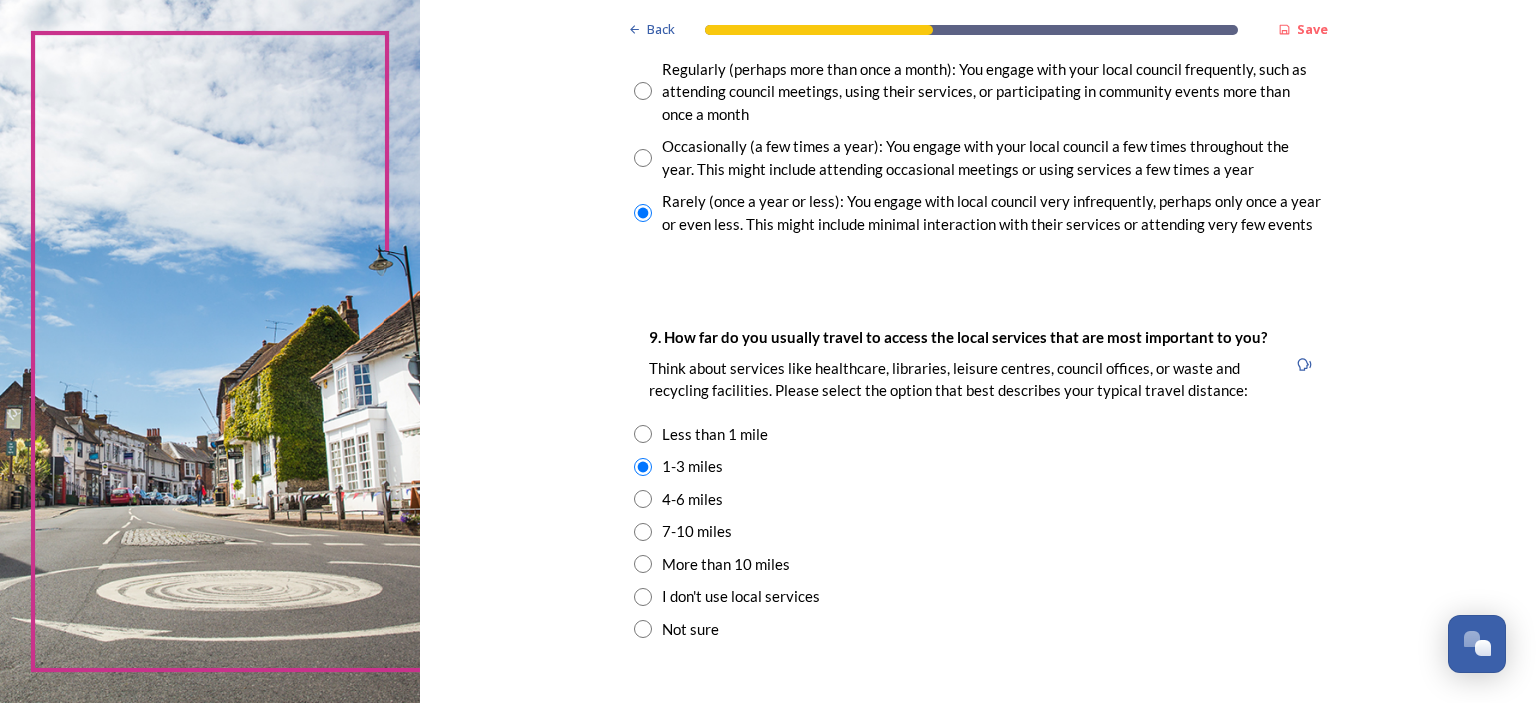 click at bounding box center [643, 434] 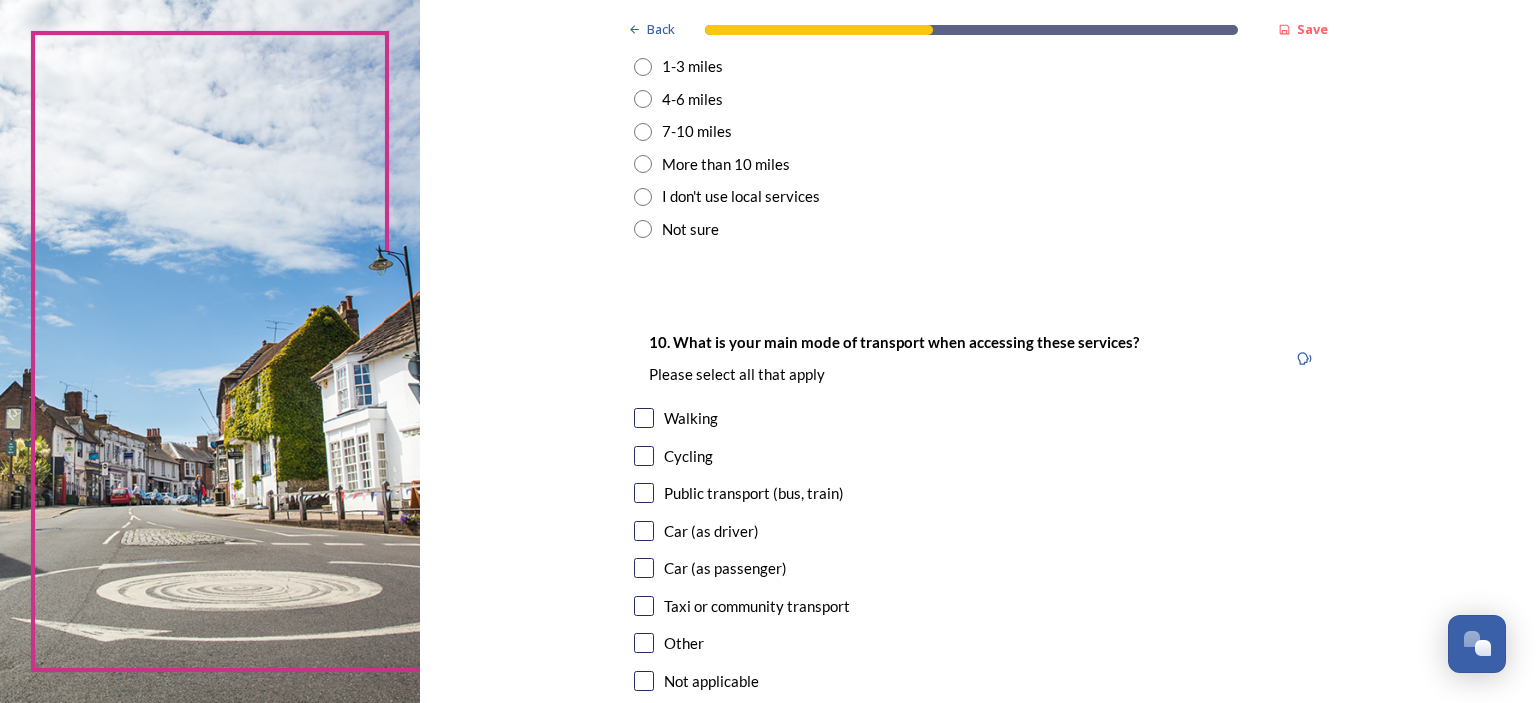 scroll, scrollTop: 1700, scrollLeft: 0, axis: vertical 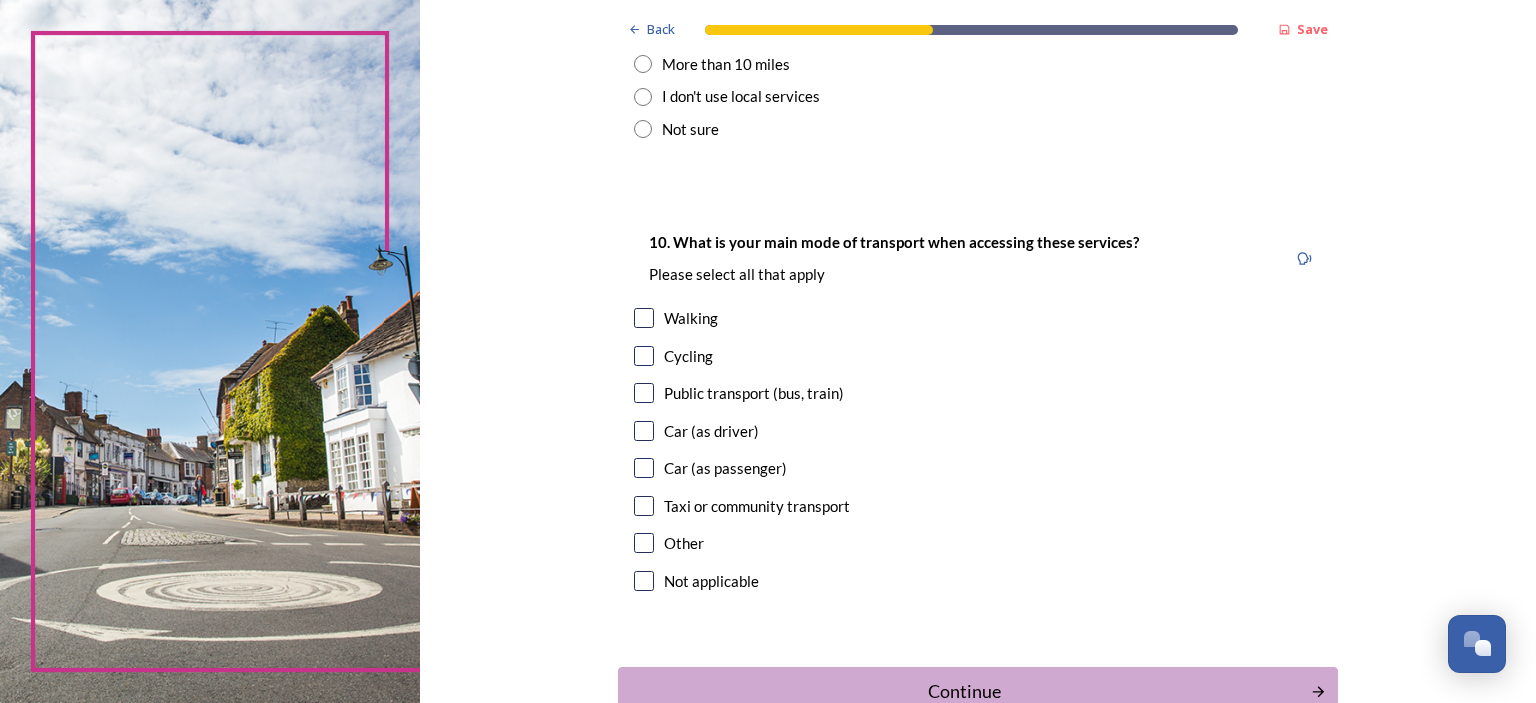 click on "Walking" at bounding box center [978, 318] 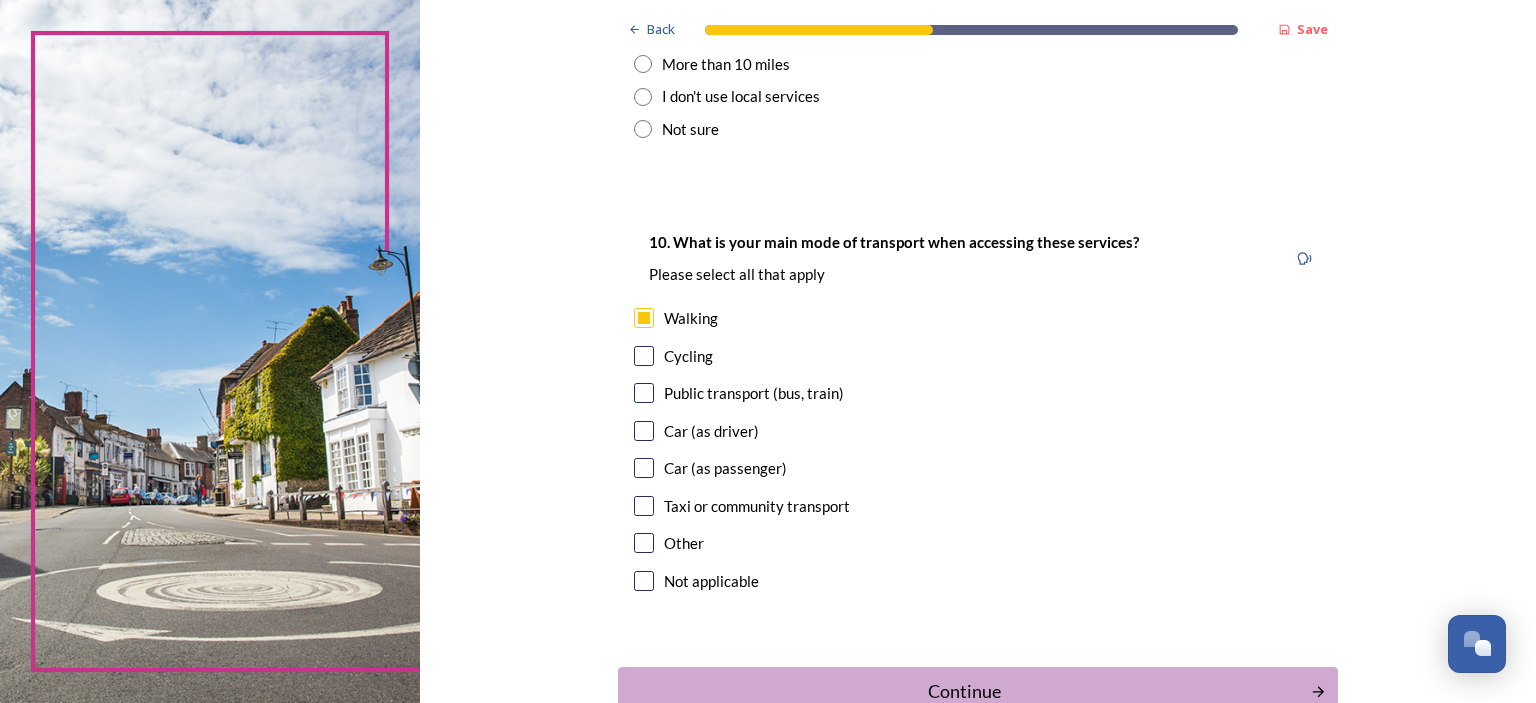 checkbox on "true" 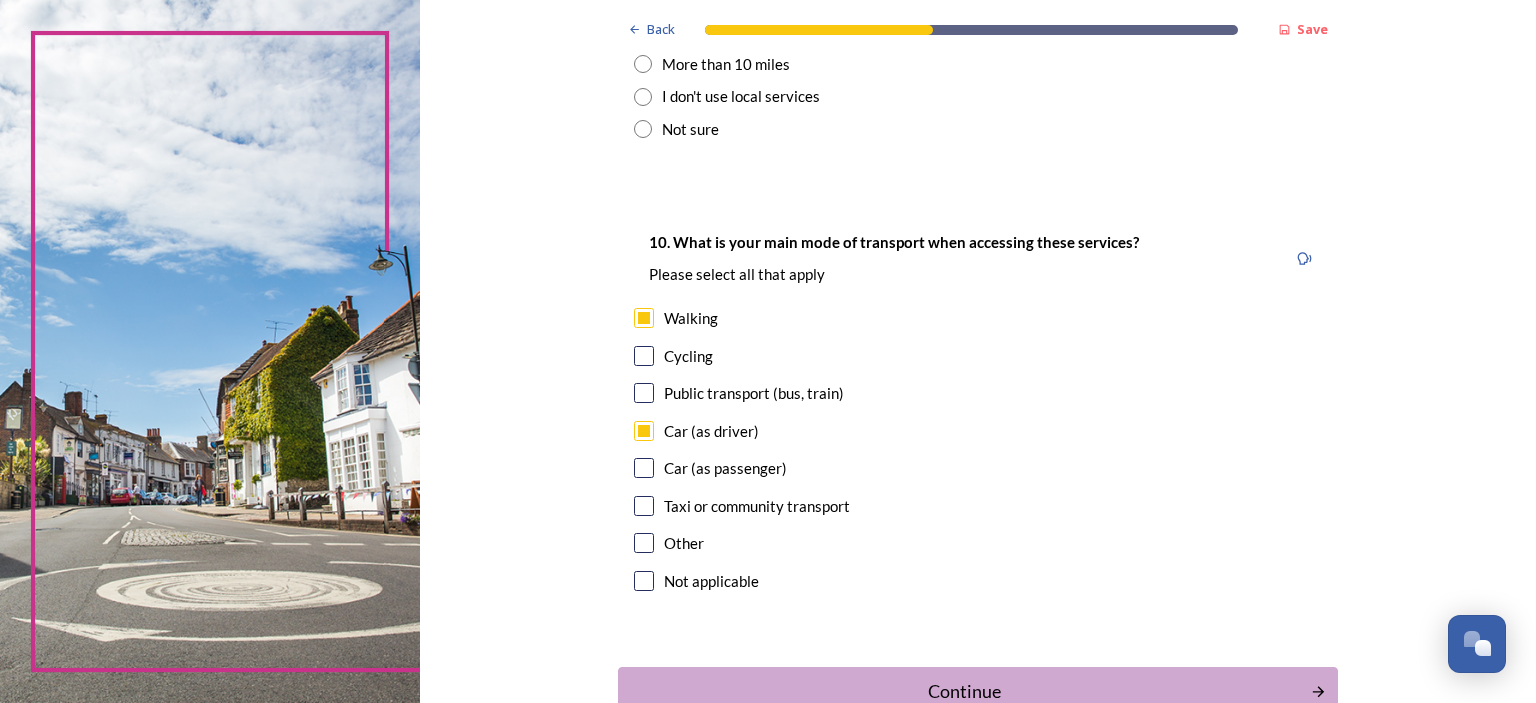 click at bounding box center [644, 431] 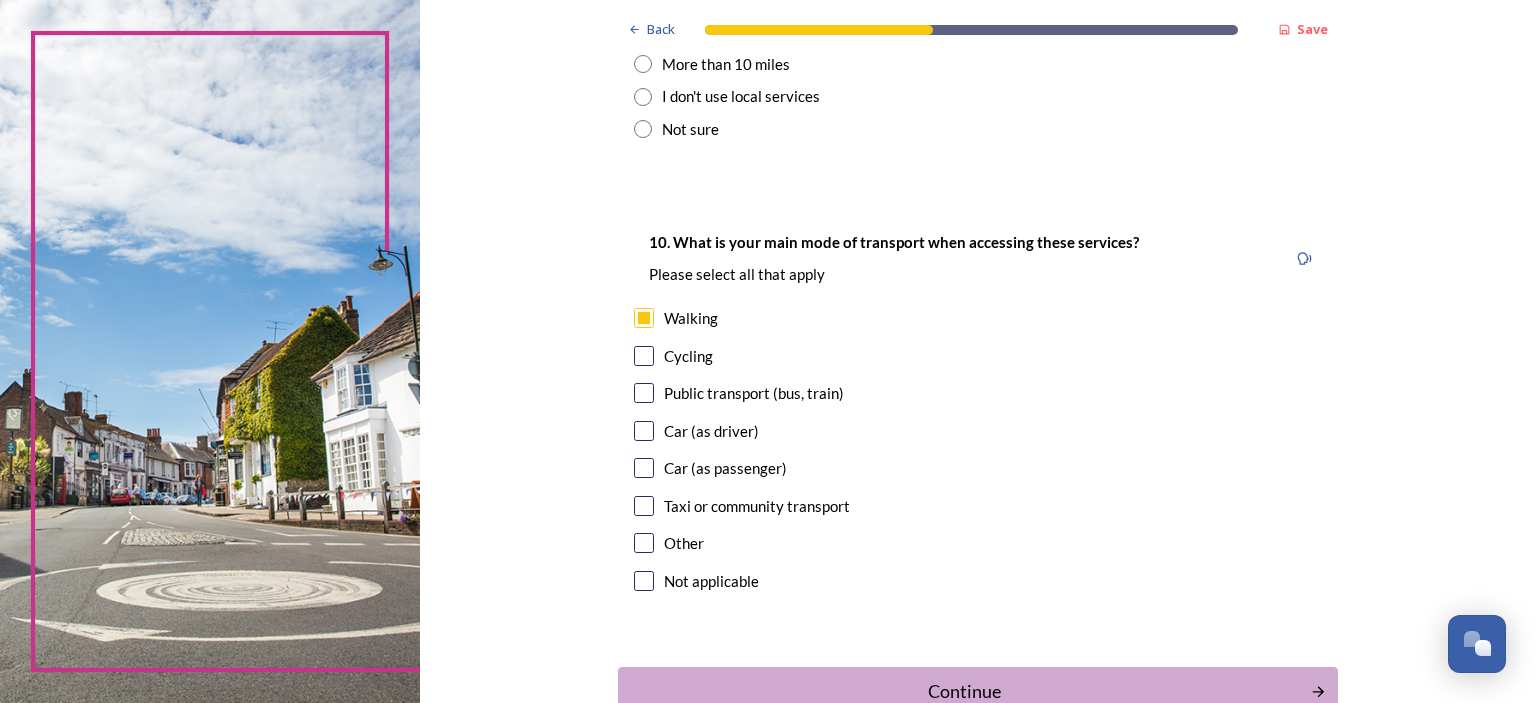 click at bounding box center (644, 431) 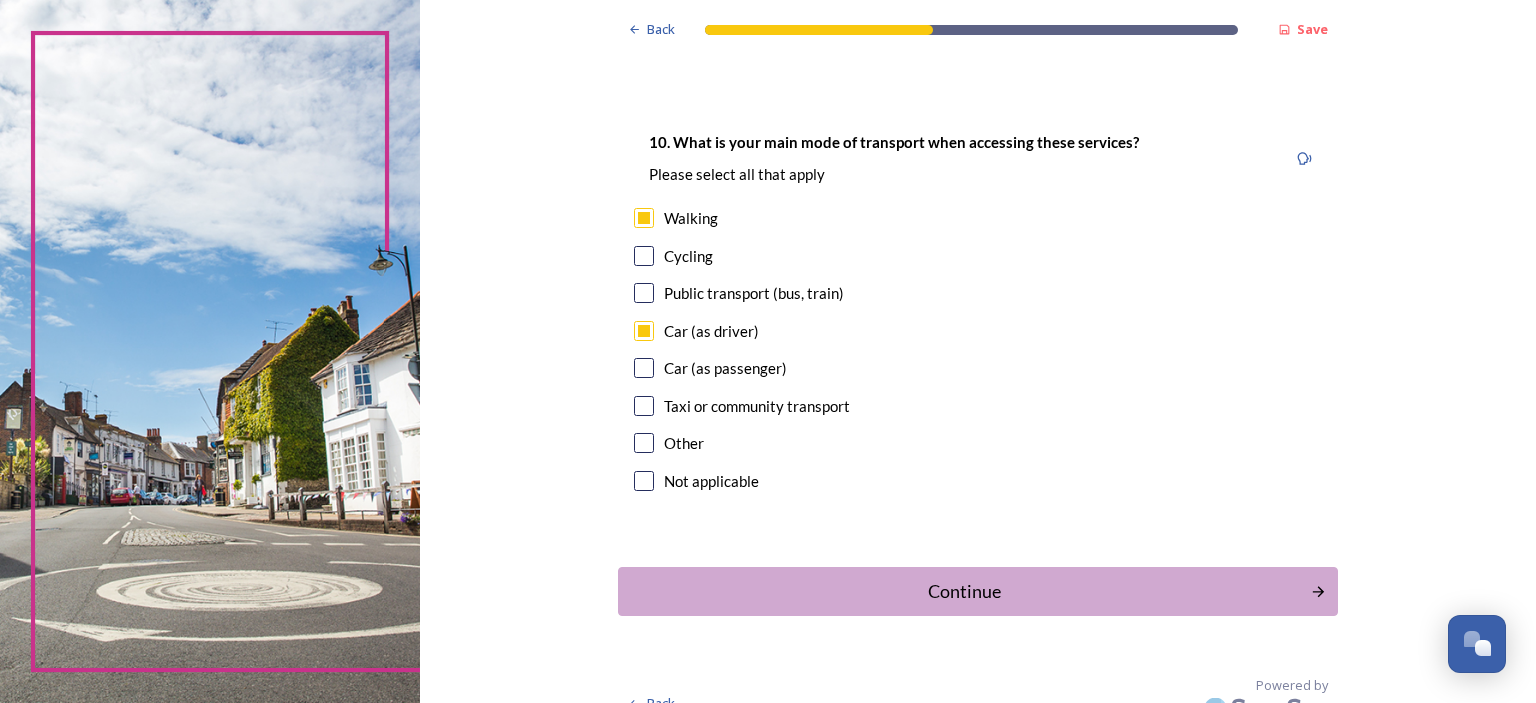 scroll, scrollTop: 1828, scrollLeft: 0, axis: vertical 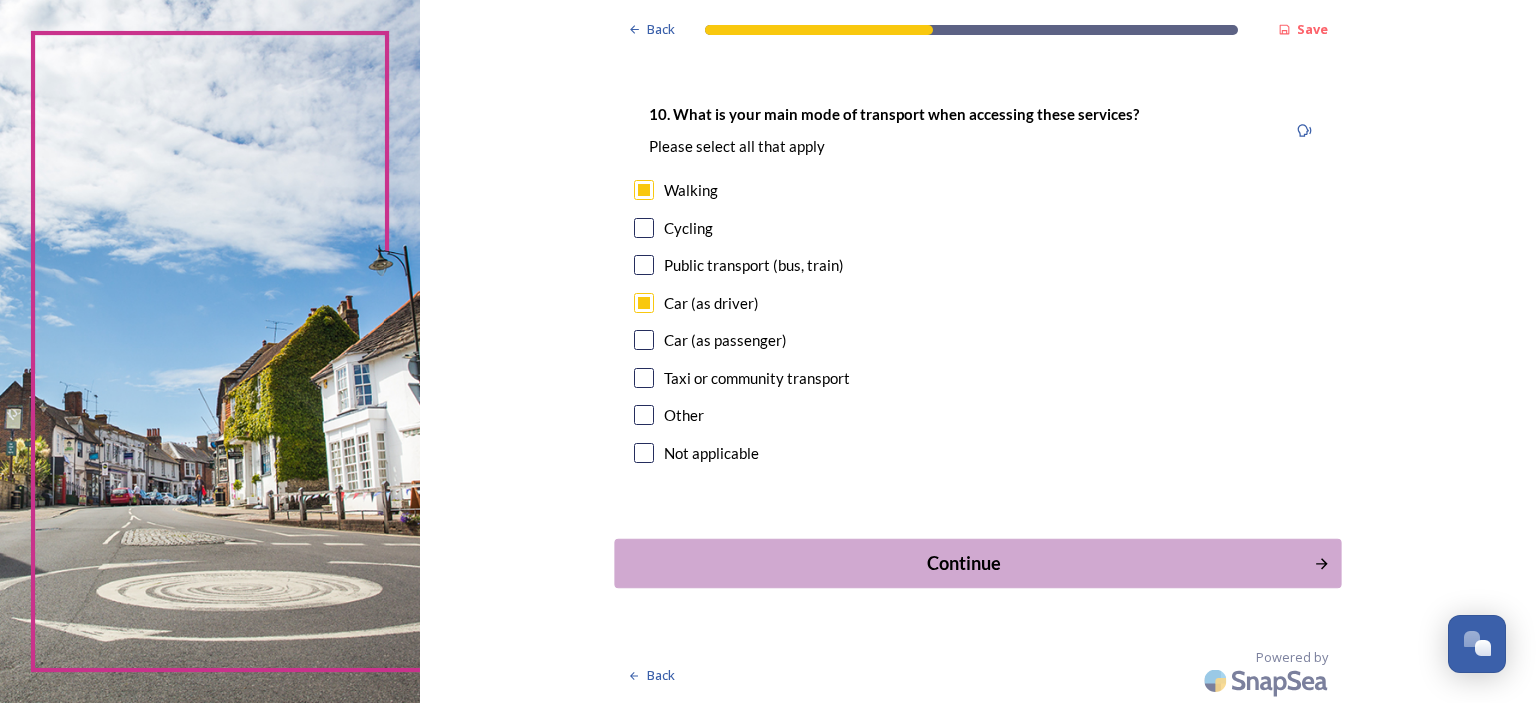 click on "Continue" at bounding box center (964, 563) 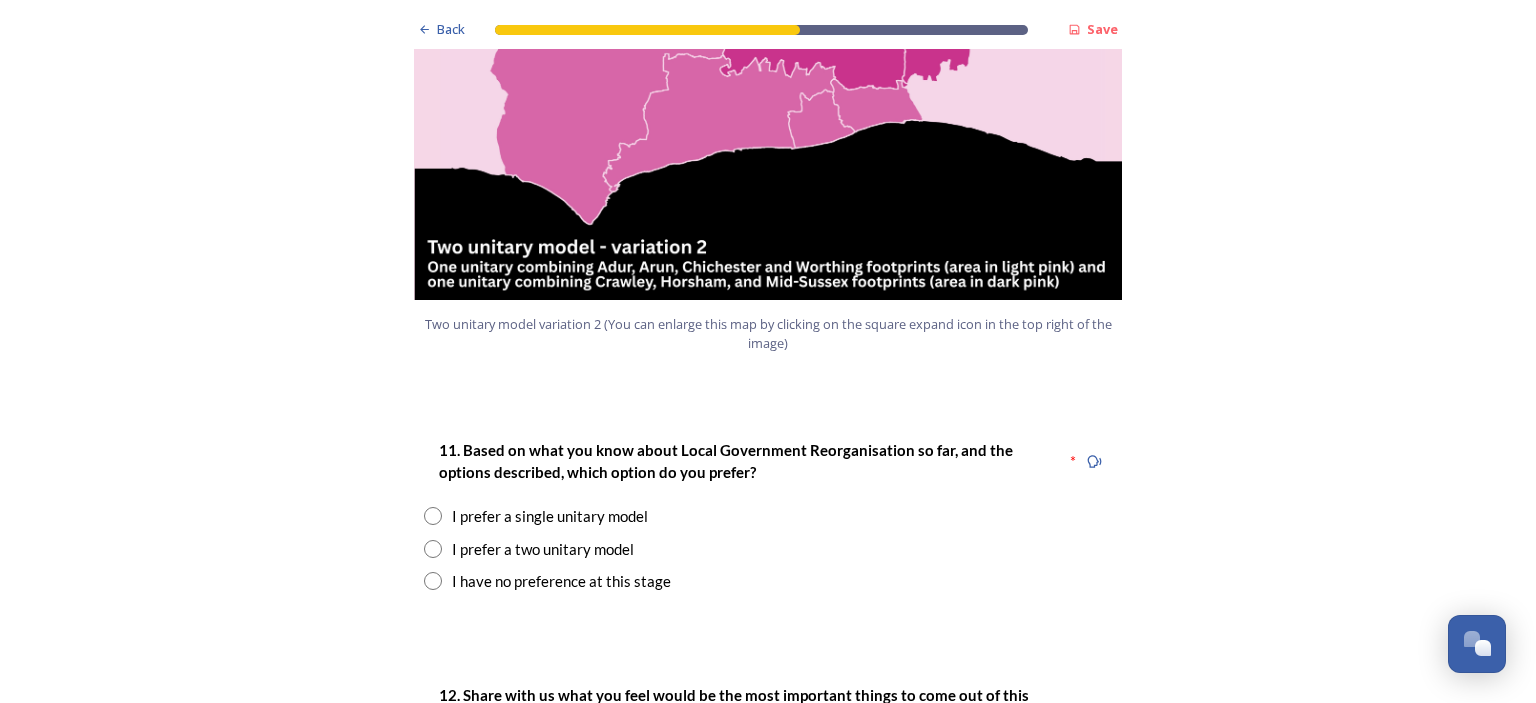 scroll, scrollTop: 2400, scrollLeft: 0, axis: vertical 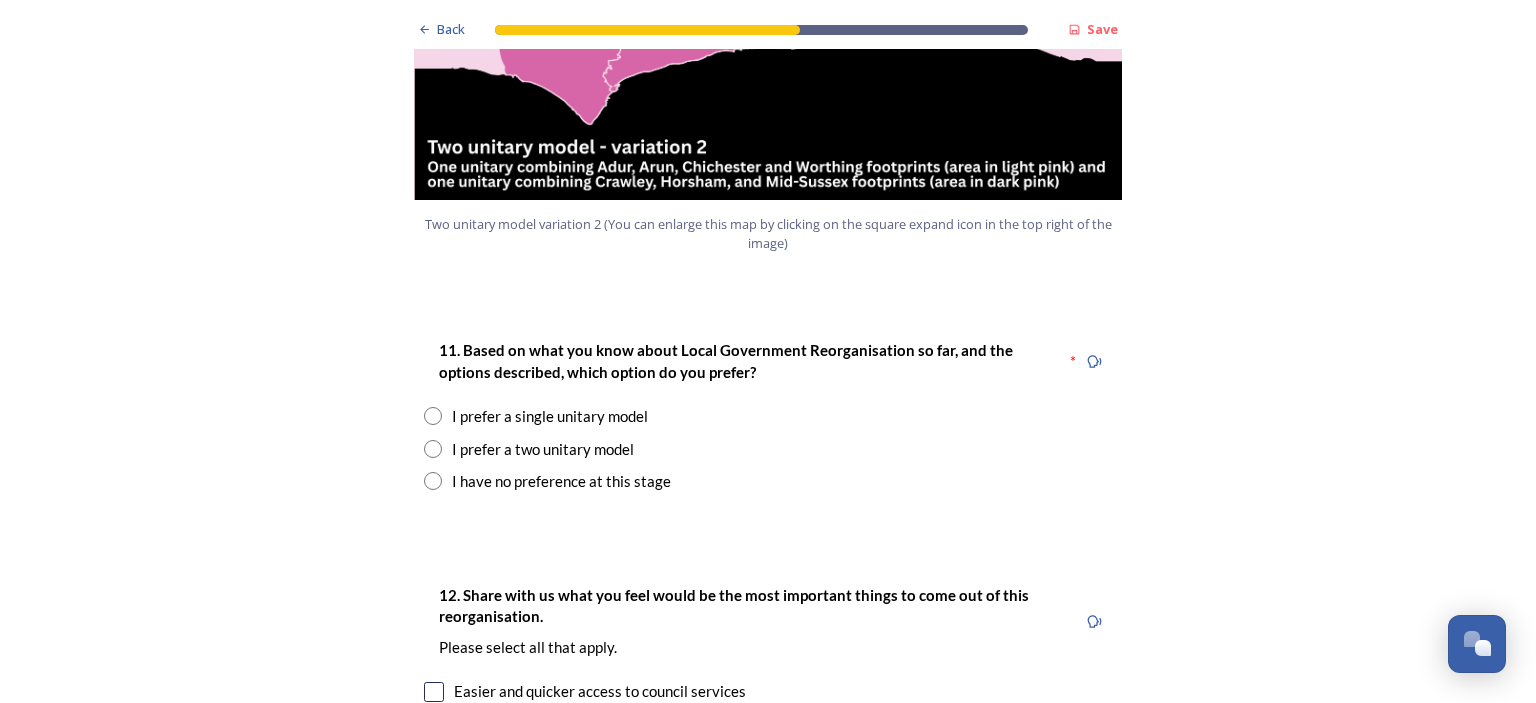 click on "I prefer a two unitary model" at bounding box center [543, 449] 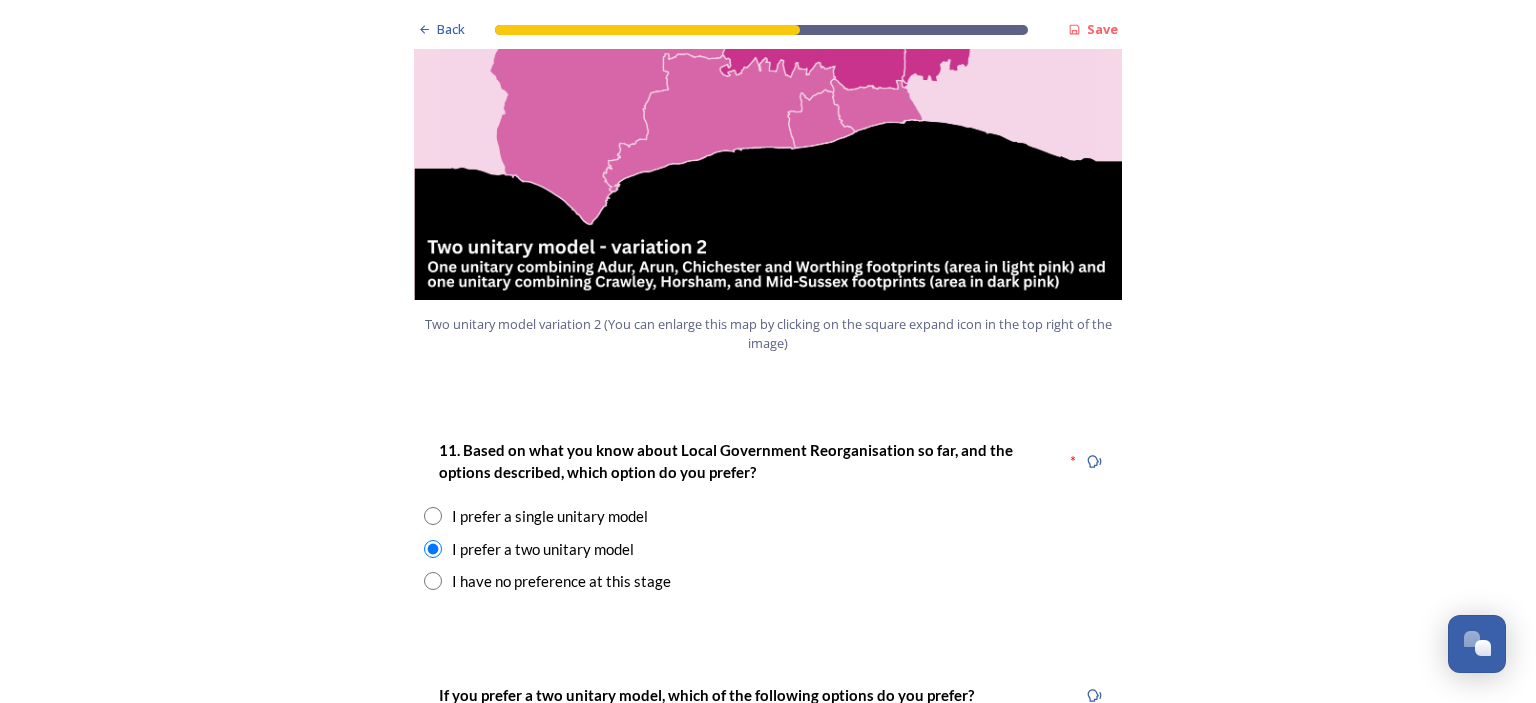 scroll, scrollTop: 2600, scrollLeft: 0, axis: vertical 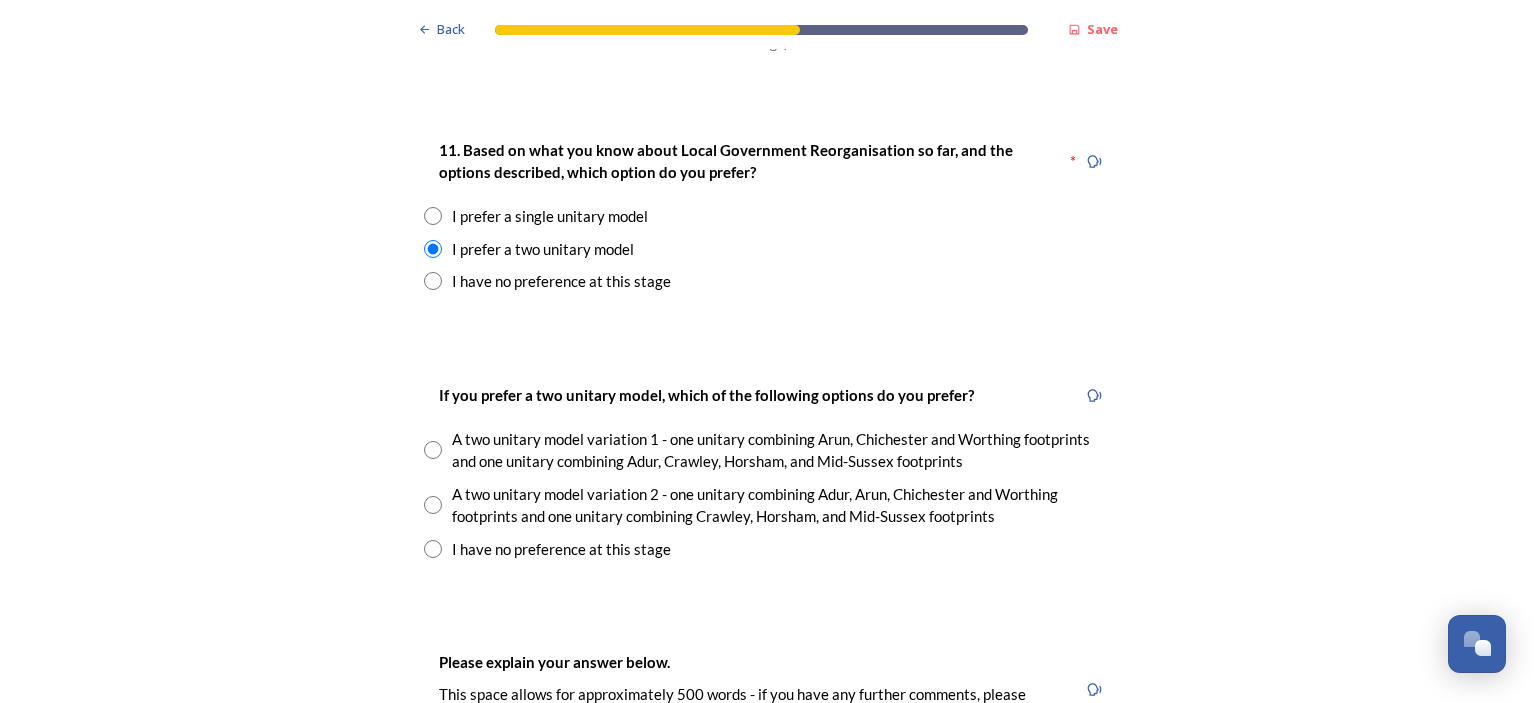 click on "A two unitary model variation 2 - one unitary combining Adur, Arun, Chichester and Worthing footprints and one unitary combining Crawley, Horsham, and Mid-Sussex footprints" at bounding box center [768, 505] 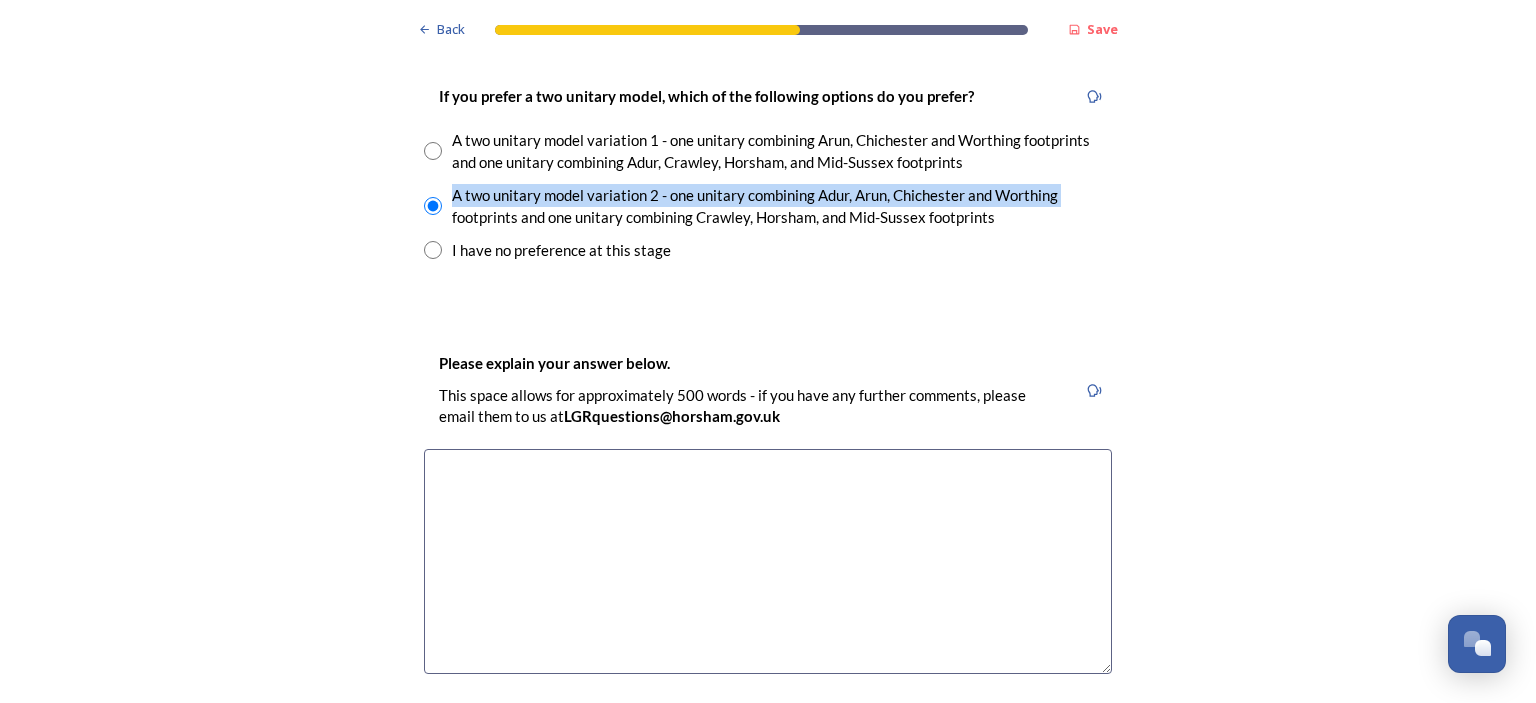 scroll, scrollTop: 2900, scrollLeft: 0, axis: vertical 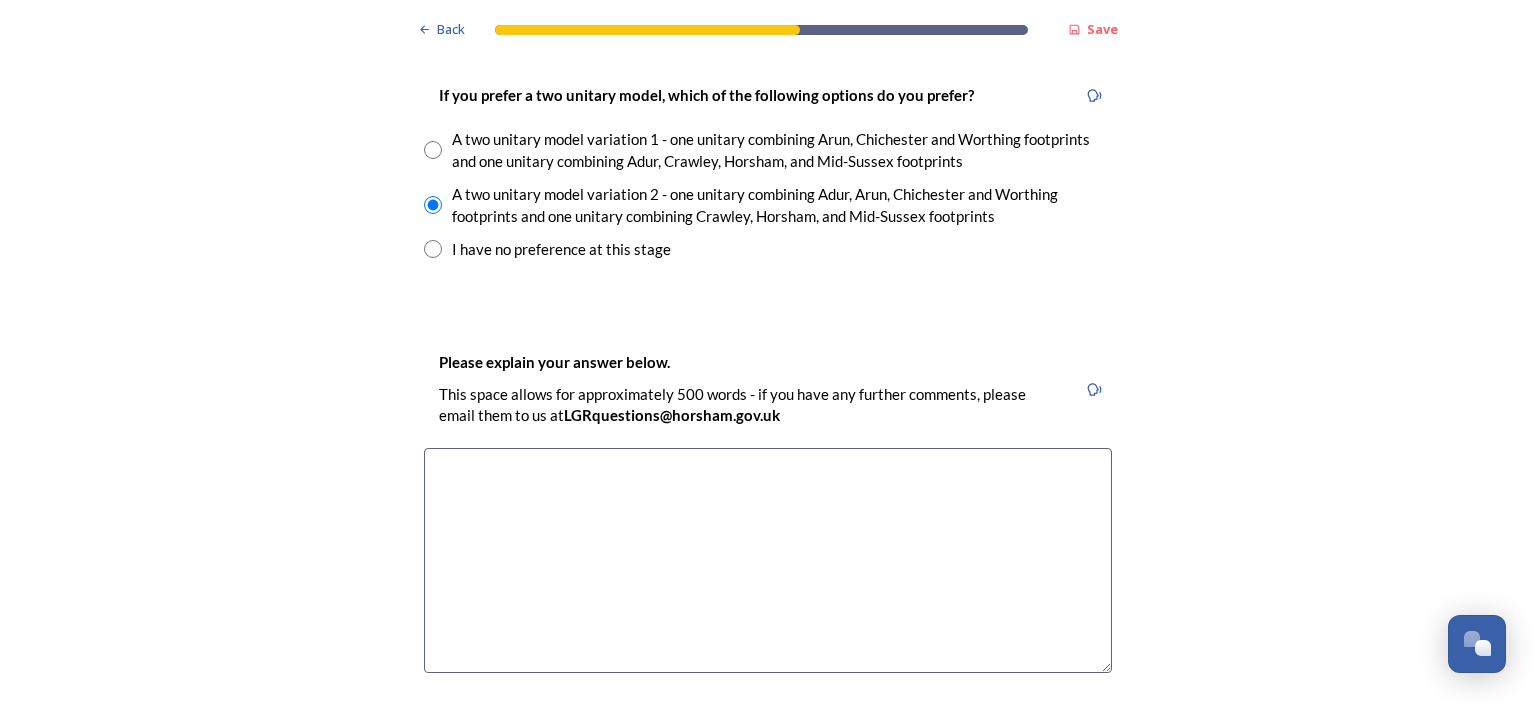 click at bounding box center [768, 560] 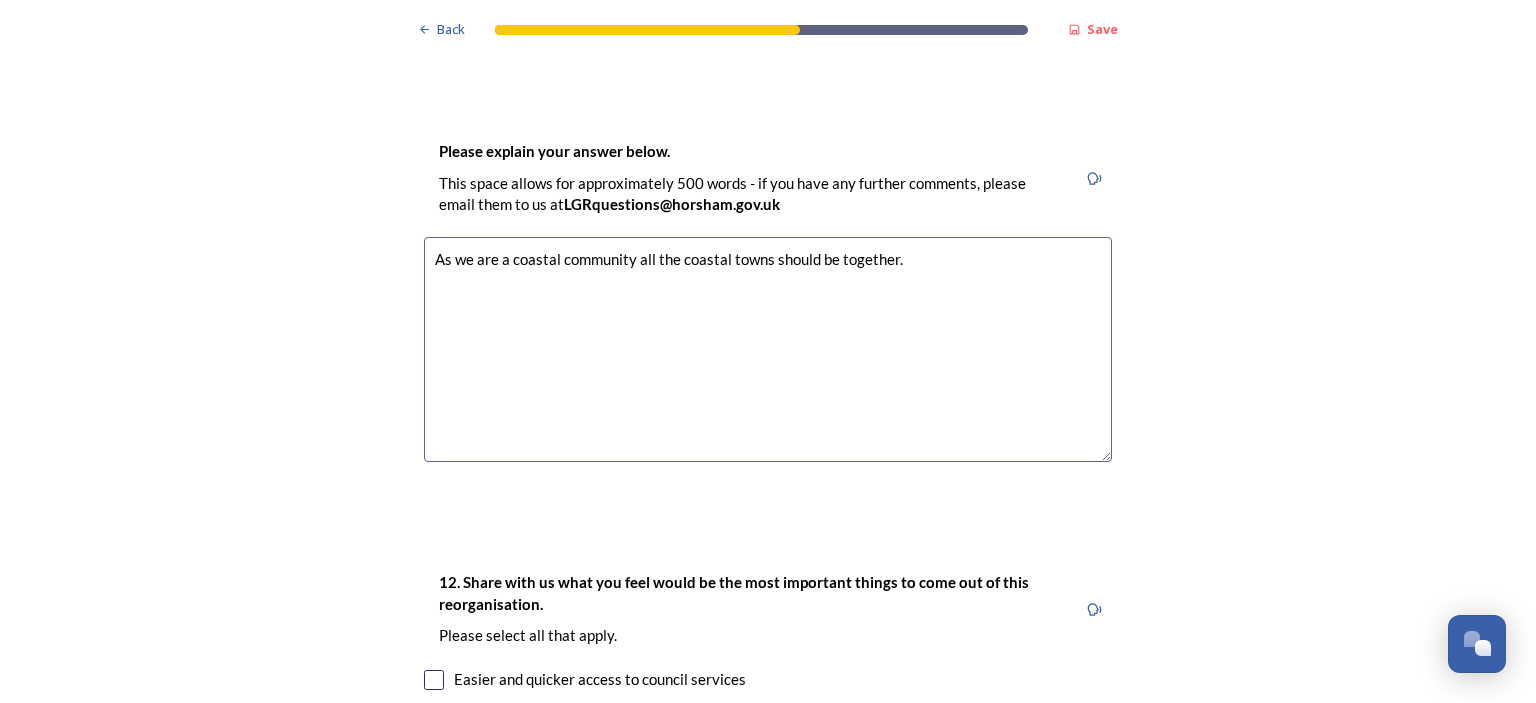 scroll, scrollTop: 2980, scrollLeft: 0, axis: vertical 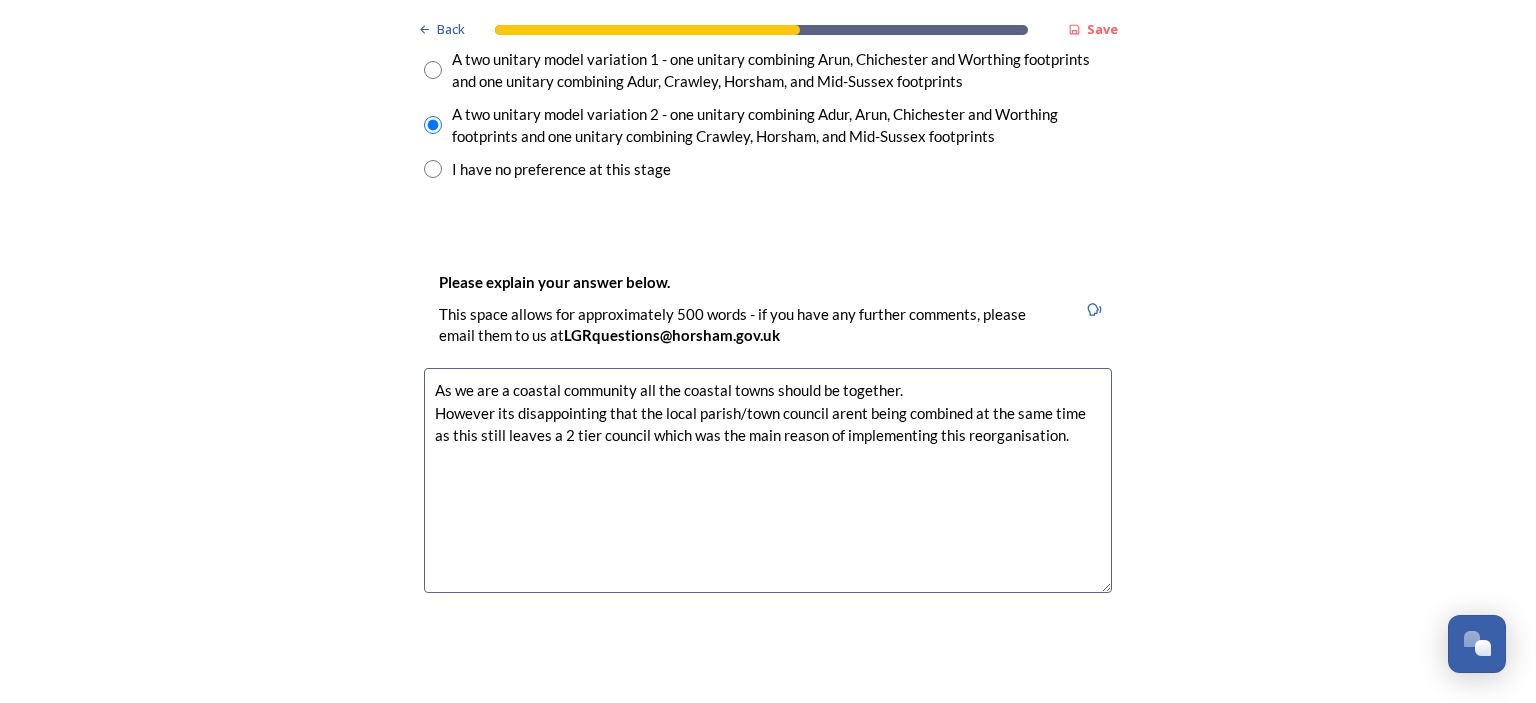 click on "As we are a coastal community all the coastal towns should be together.
However its disappointing that the local parish/town council arent being combined at the same time as this still leaves a 2 tier council which was the main reason of implementing this reorganisation." at bounding box center (768, 480) 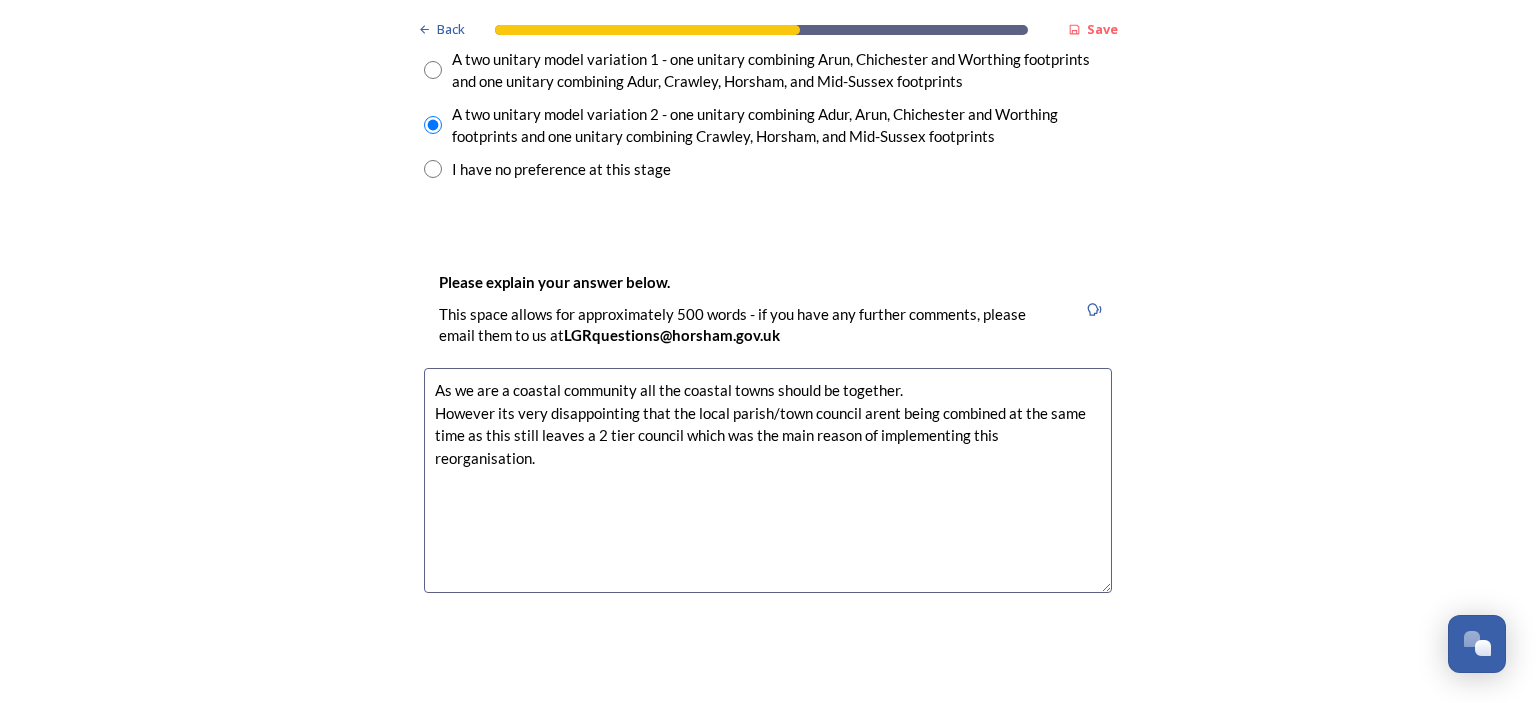 click on "As we are a coastal community all the coastal towns should be together.
However its very disappointing that the local parish/town council arent being combined at the same time as this still leaves a 2 tier council which was the main reason of implementing this reorganisation." at bounding box center [768, 480] 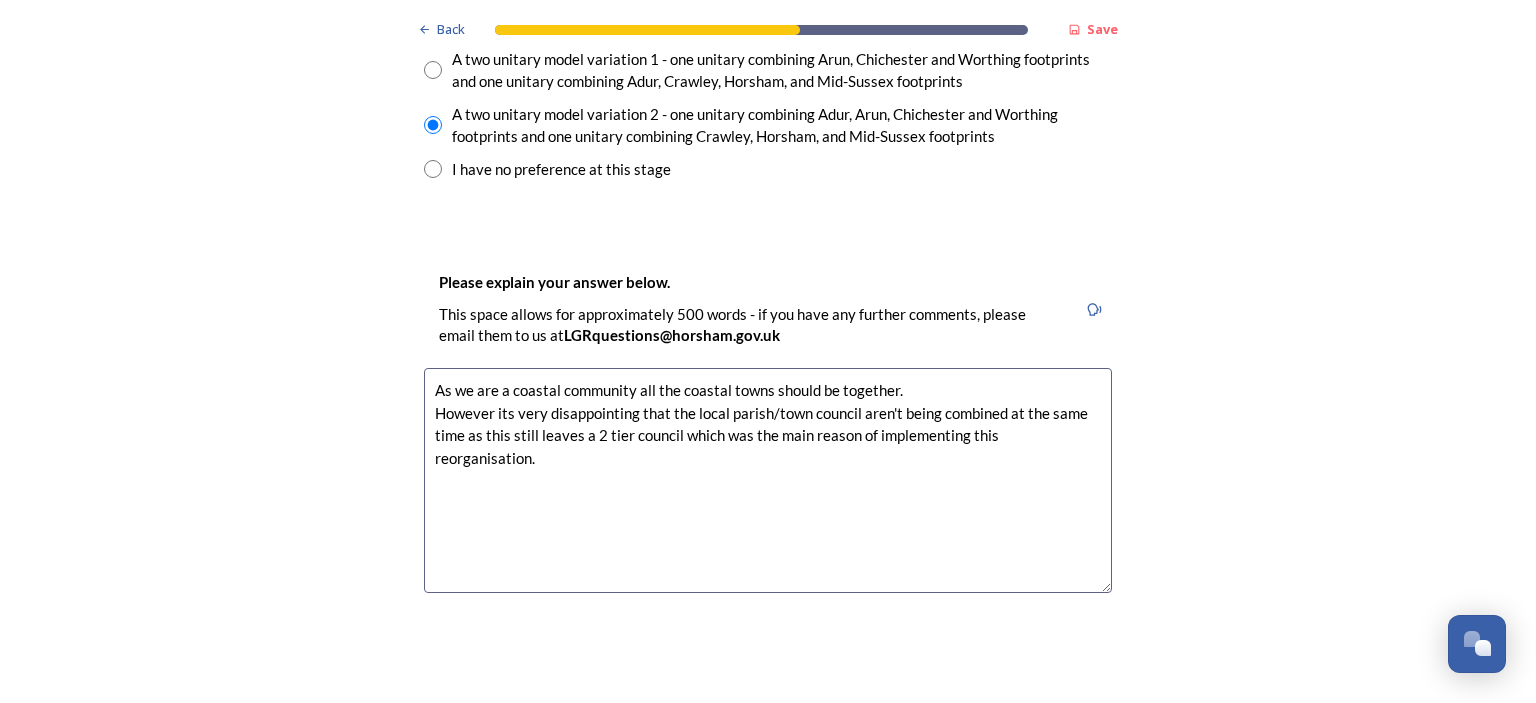 click on "As we are a coastal community all the coastal towns should be together.
However its very disappointing that the local parish/town council aren't being combined at the same time as this still leaves a 2 tier council which was the main reason of implementing this reorganisation." at bounding box center (768, 480) 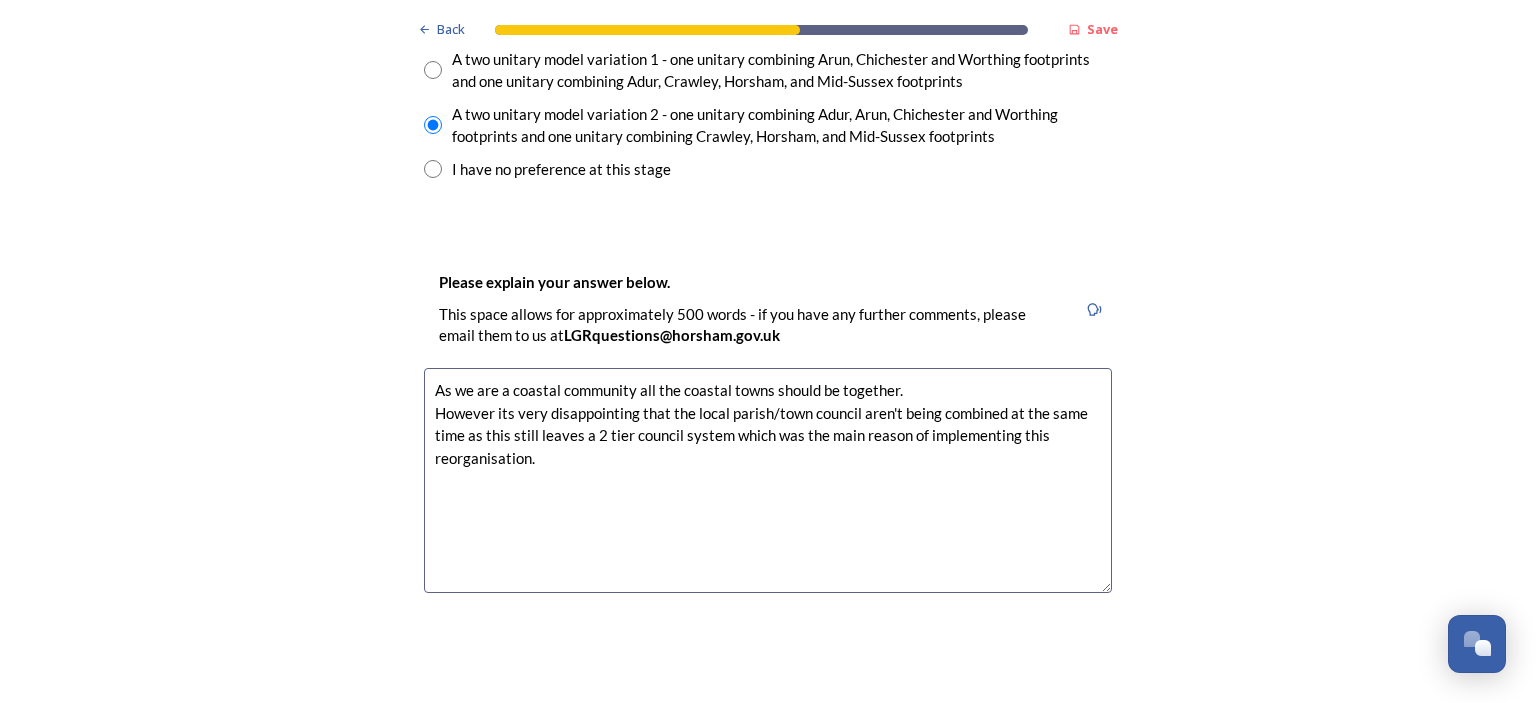 click on "As we are a coastal community all the coastal towns should be together.
However its very disappointing that the local parish/town council aren't being combined at the same time as this still leaves a 2 tier council system which was the main reason of implementing this reorganisation." at bounding box center [768, 480] 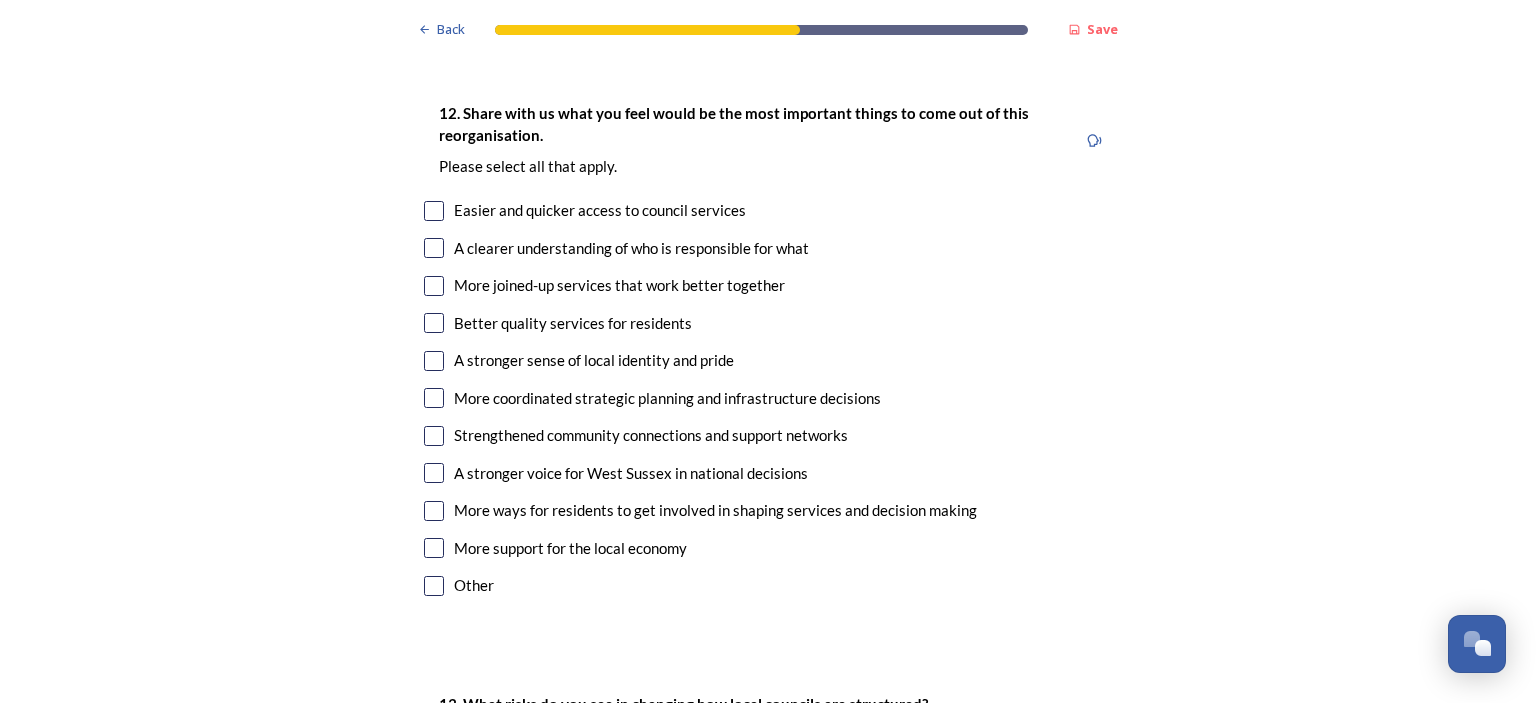 scroll, scrollTop: 3680, scrollLeft: 0, axis: vertical 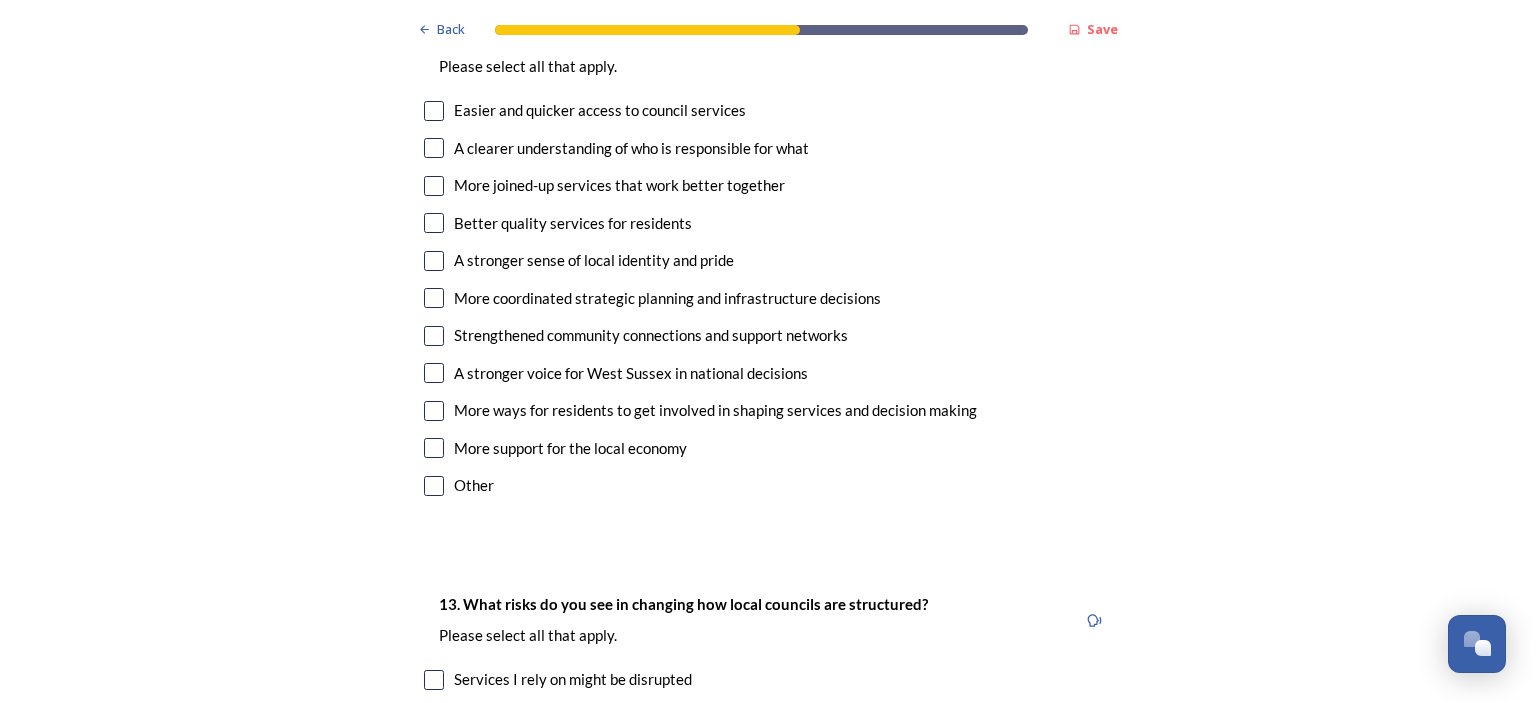 type on "As we are a coastal community all the coastal towns should be together.
However its very disappointing that the local parish/town council aren't being combined at the same time as this still leaves a 2 tier council system which was the main reason of implementing this reorganisation." 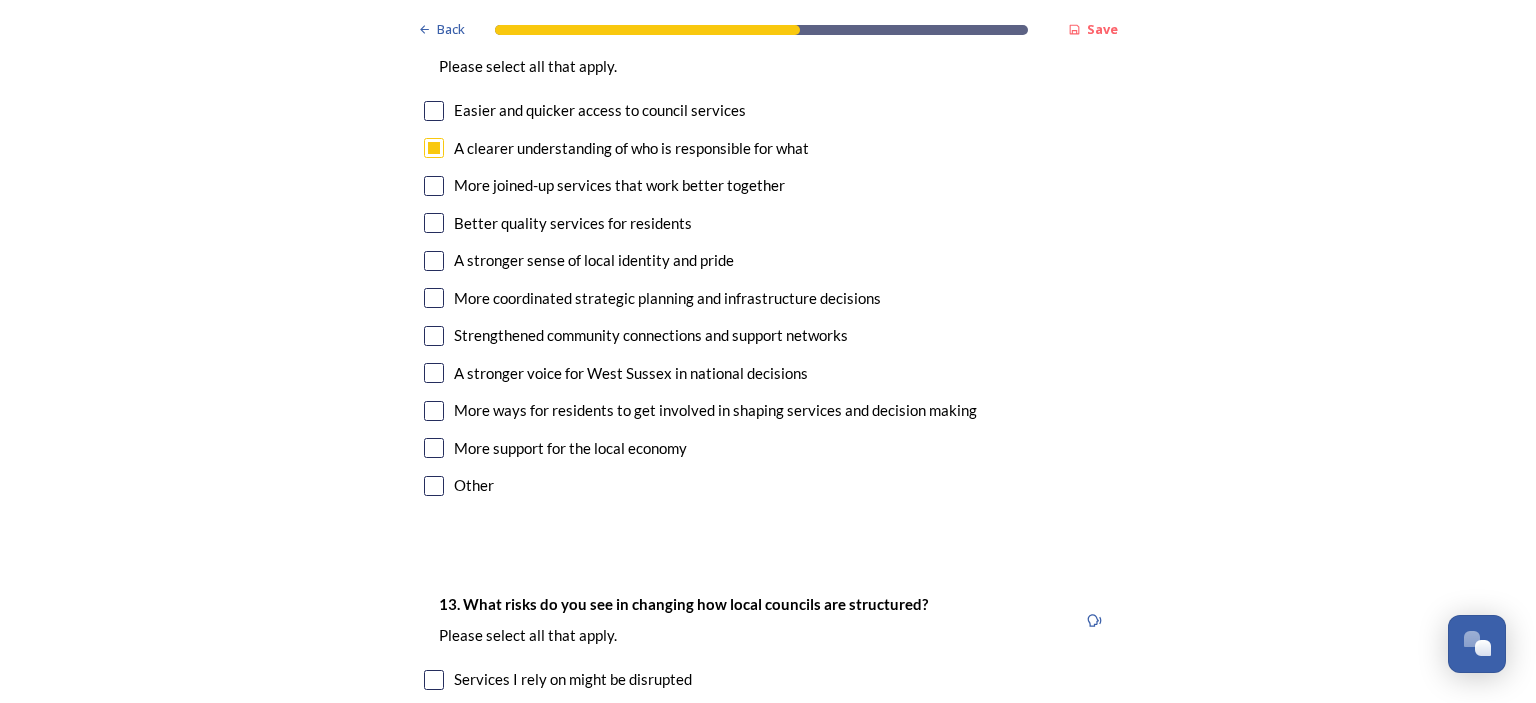 click on "A clearer understanding of who is responsible for what" at bounding box center (631, 148) 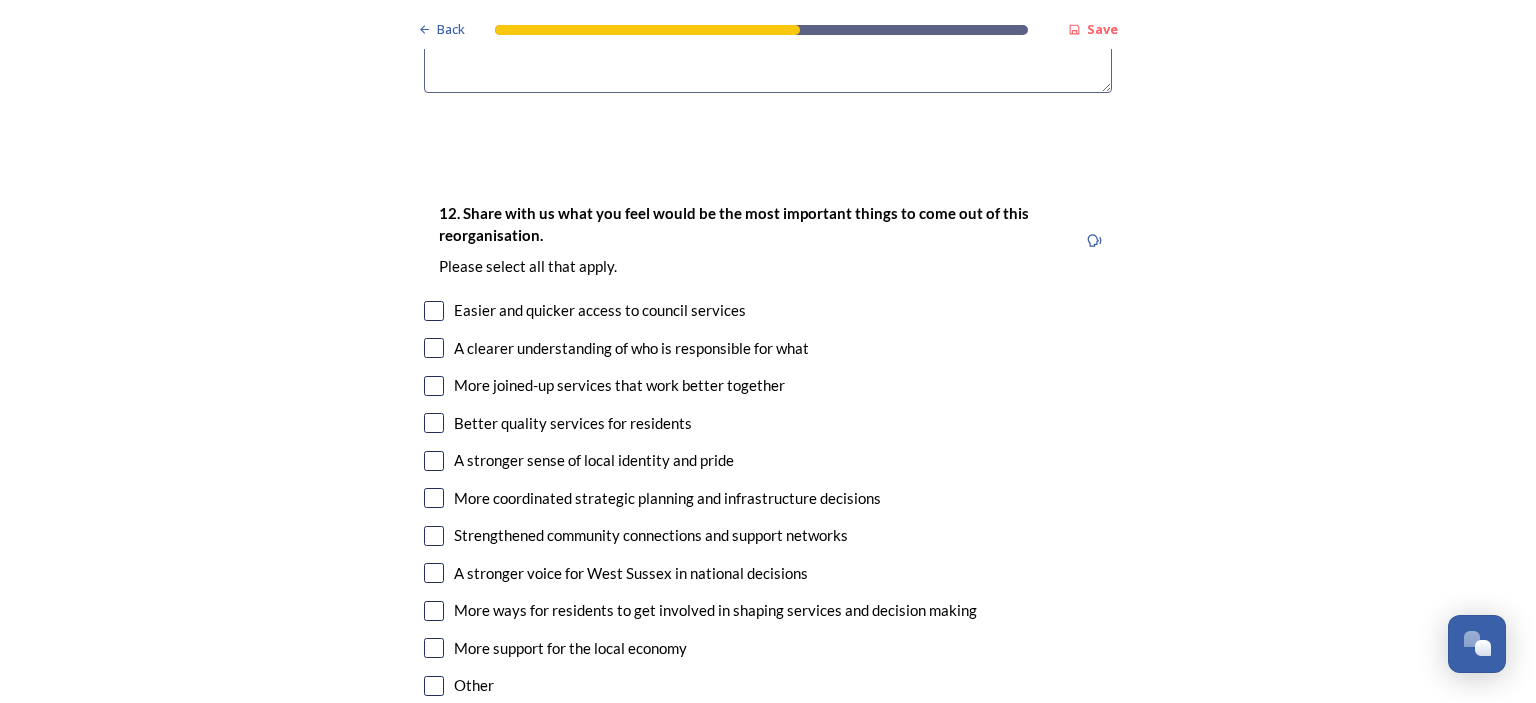 scroll, scrollTop: 3680, scrollLeft: 0, axis: vertical 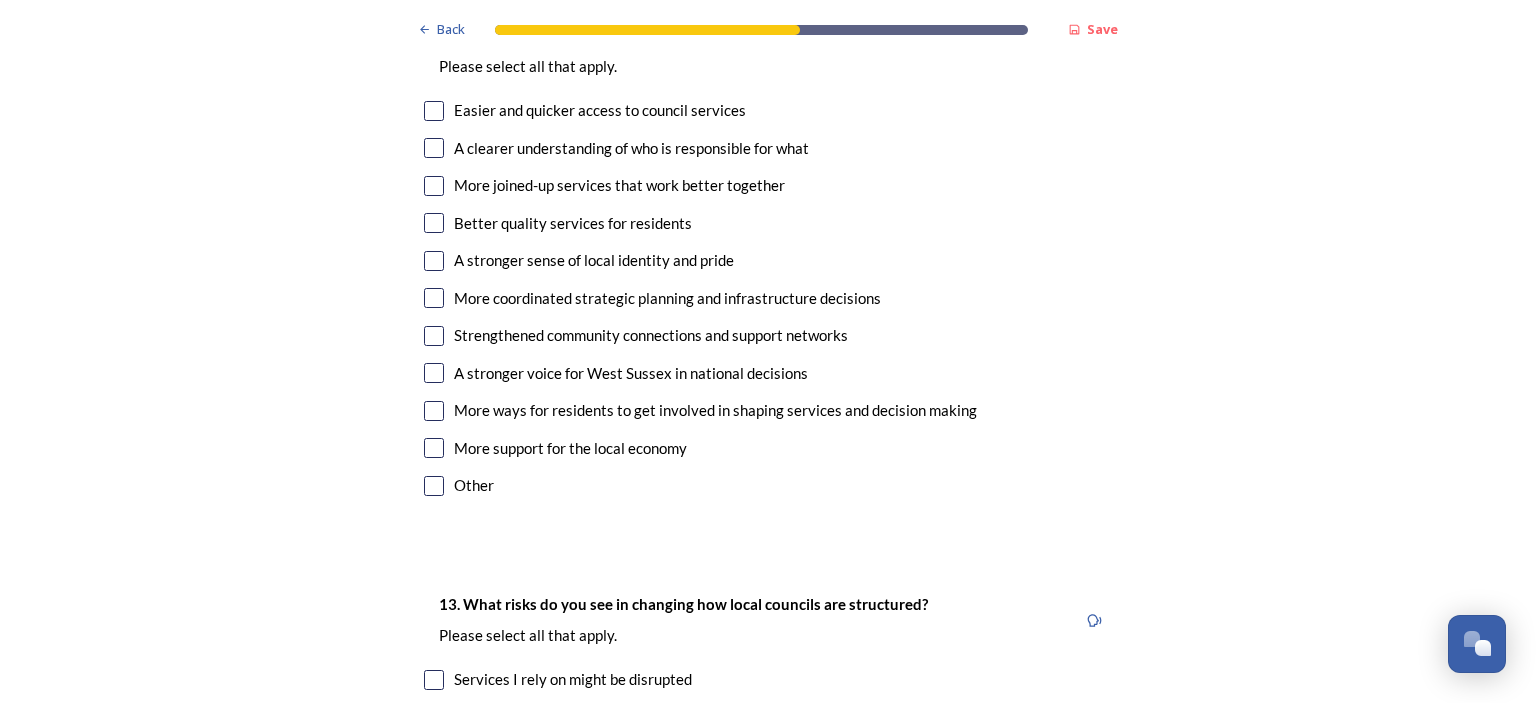 click at bounding box center [434, 186] 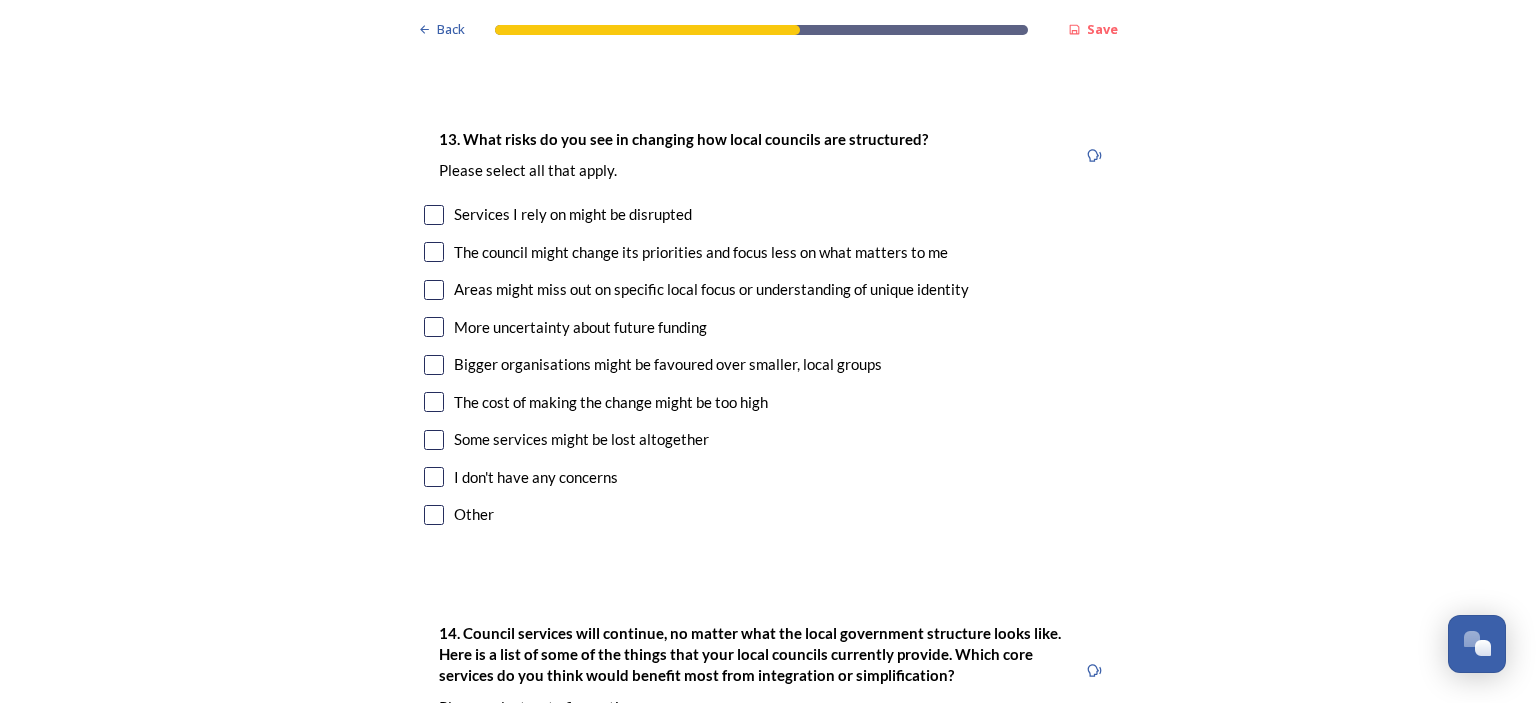 scroll, scrollTop: 4180, scrollLeft: 0, axis: vertical 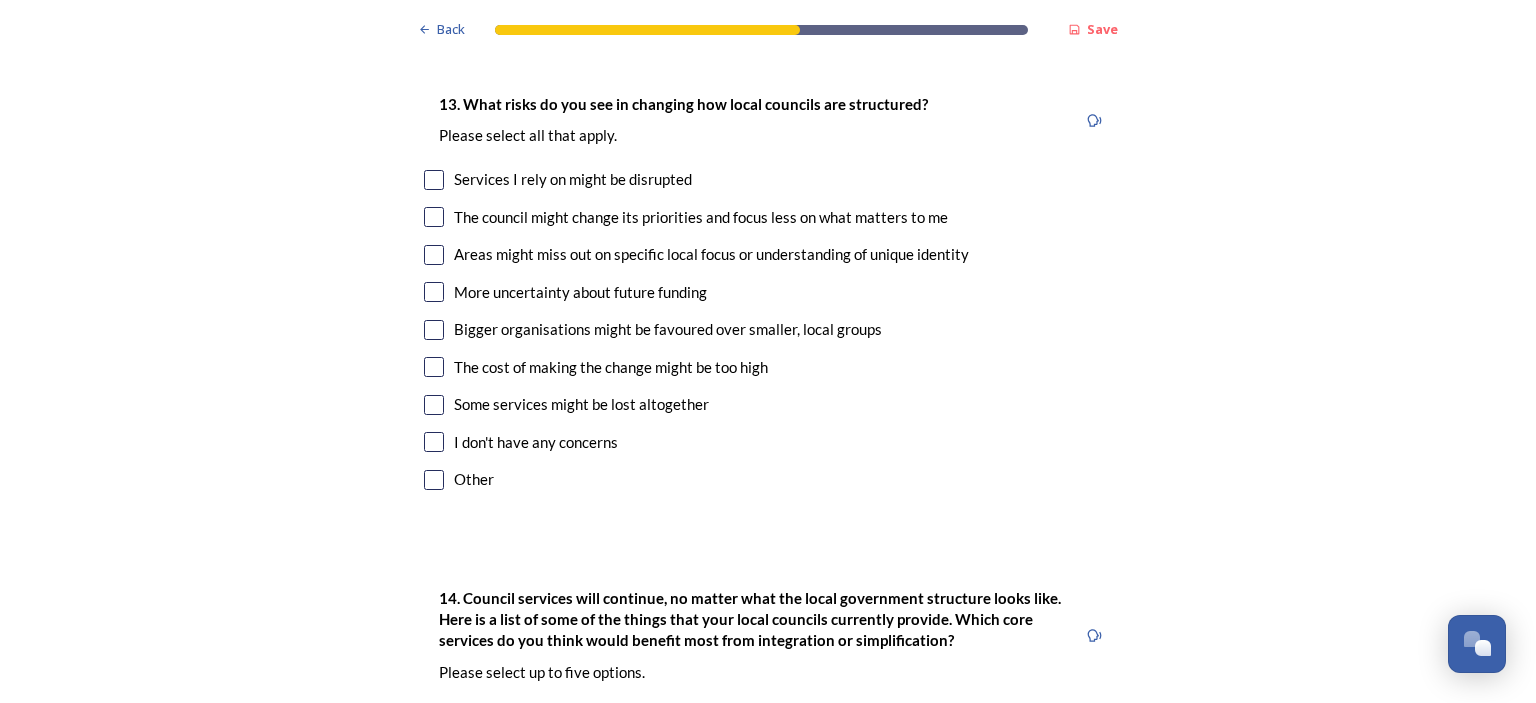 click at bounding box center [434, 217] 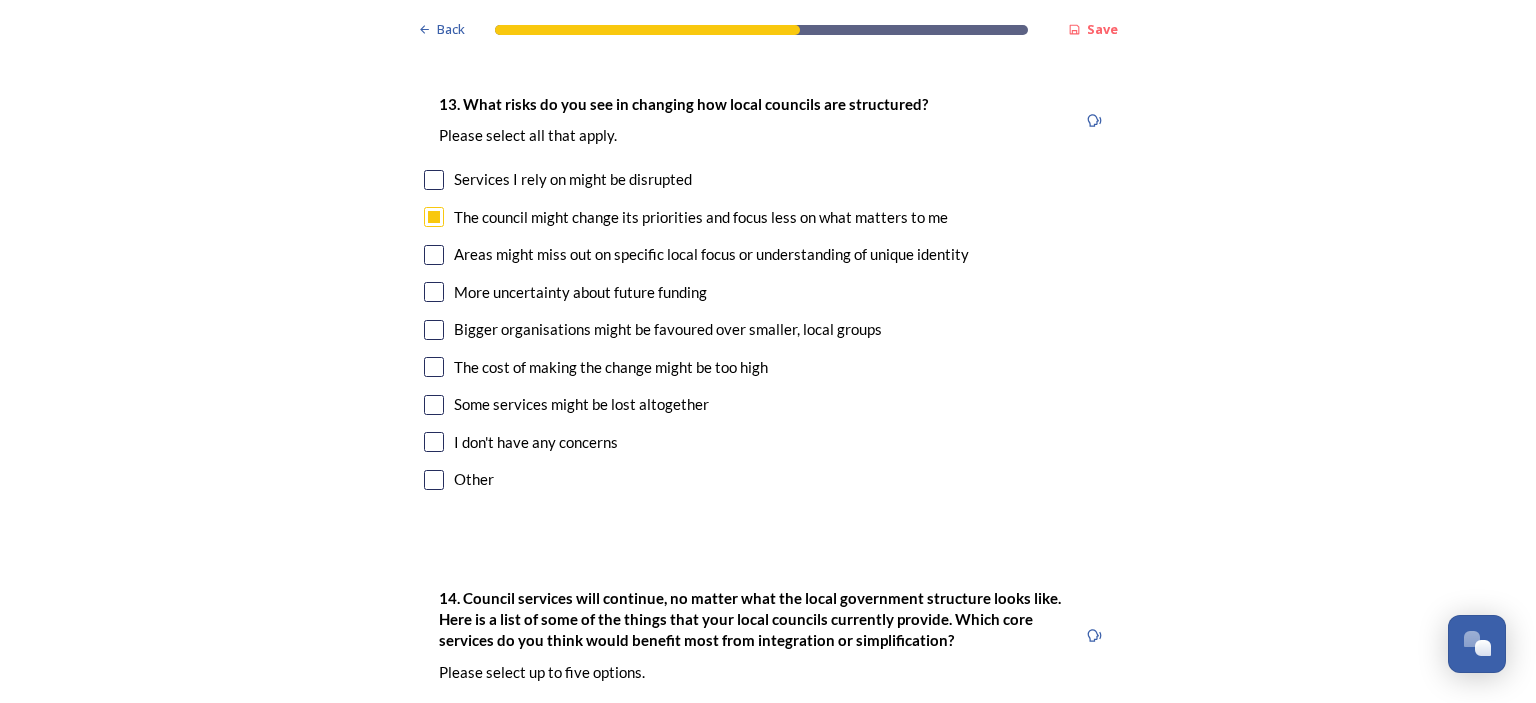 click at bounding box center [434, 255] 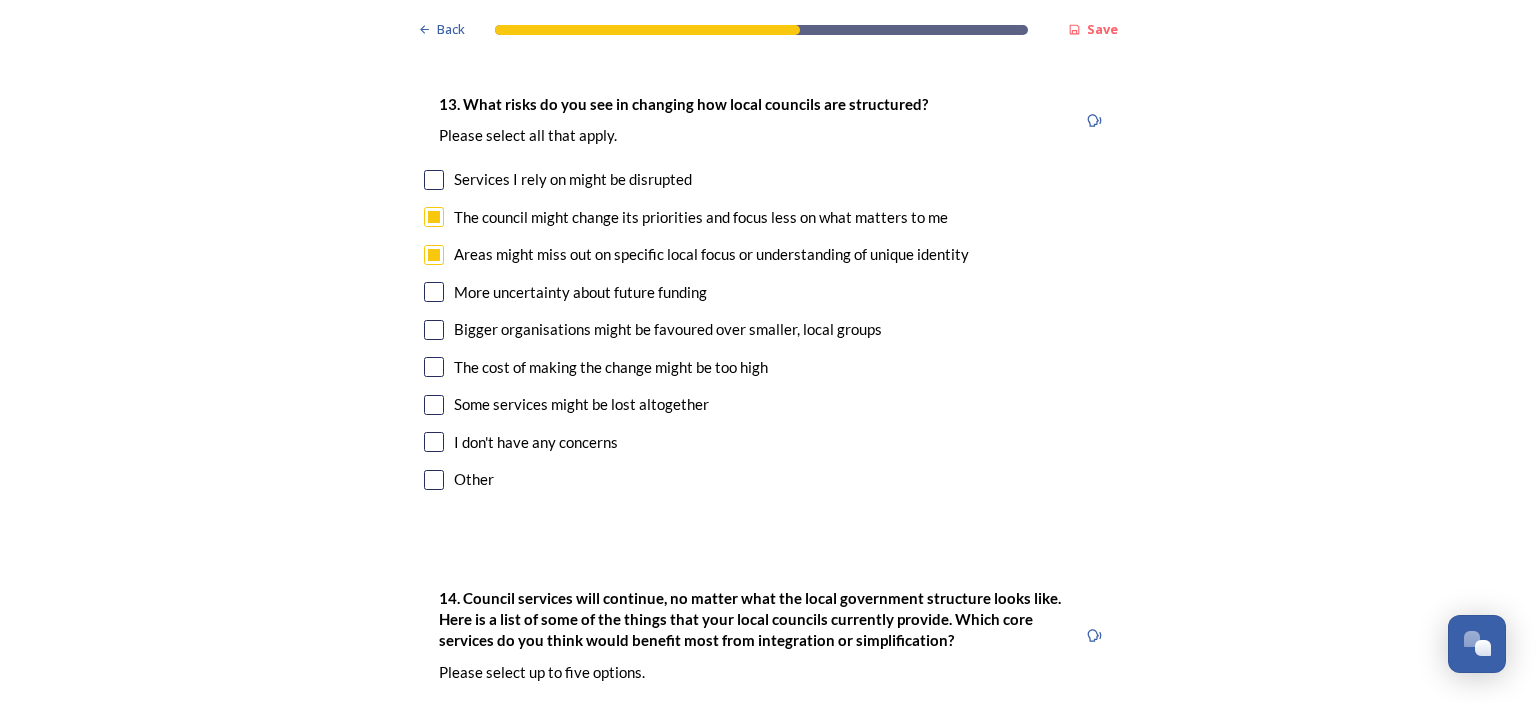 click at bounding box center [434, 292] 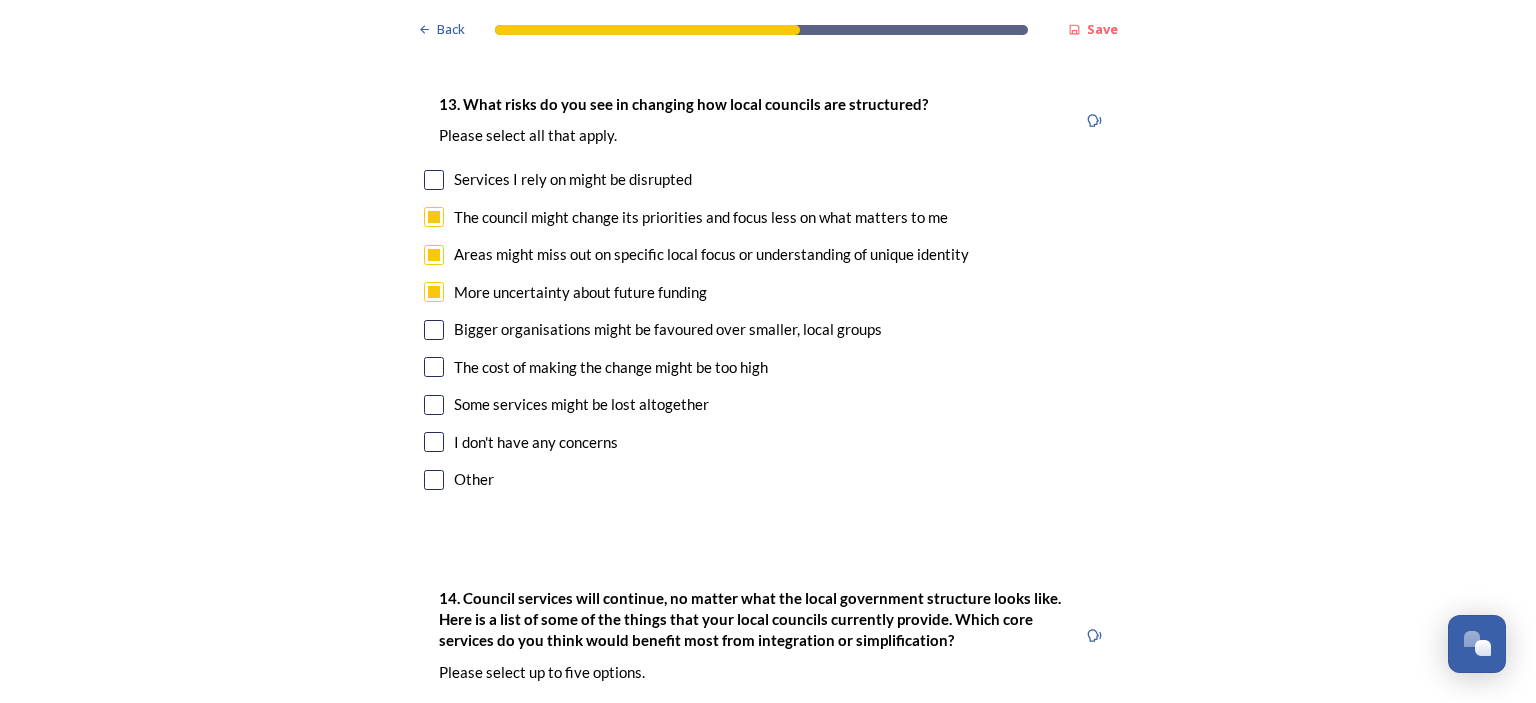 click at bounding box center (434, 330) 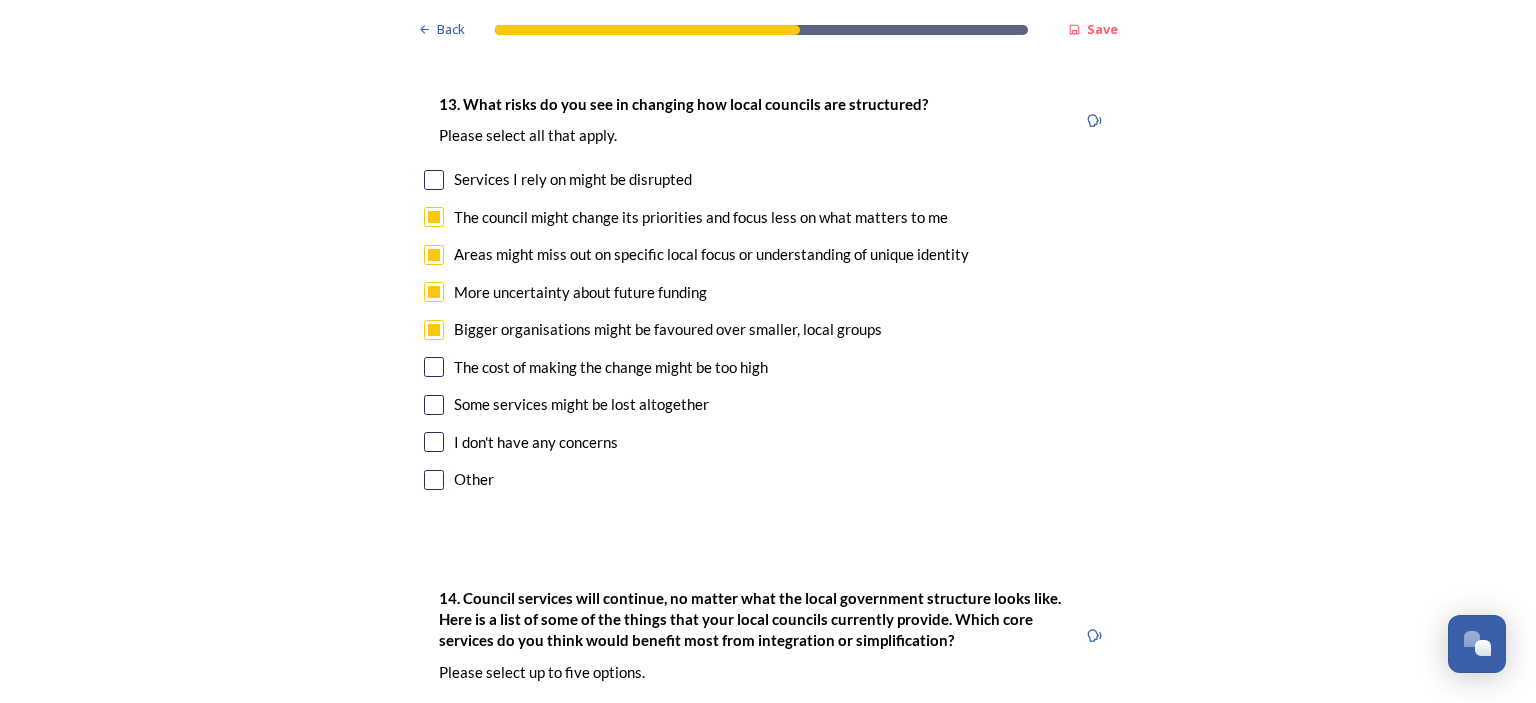 click at bounding box center [434, 367] 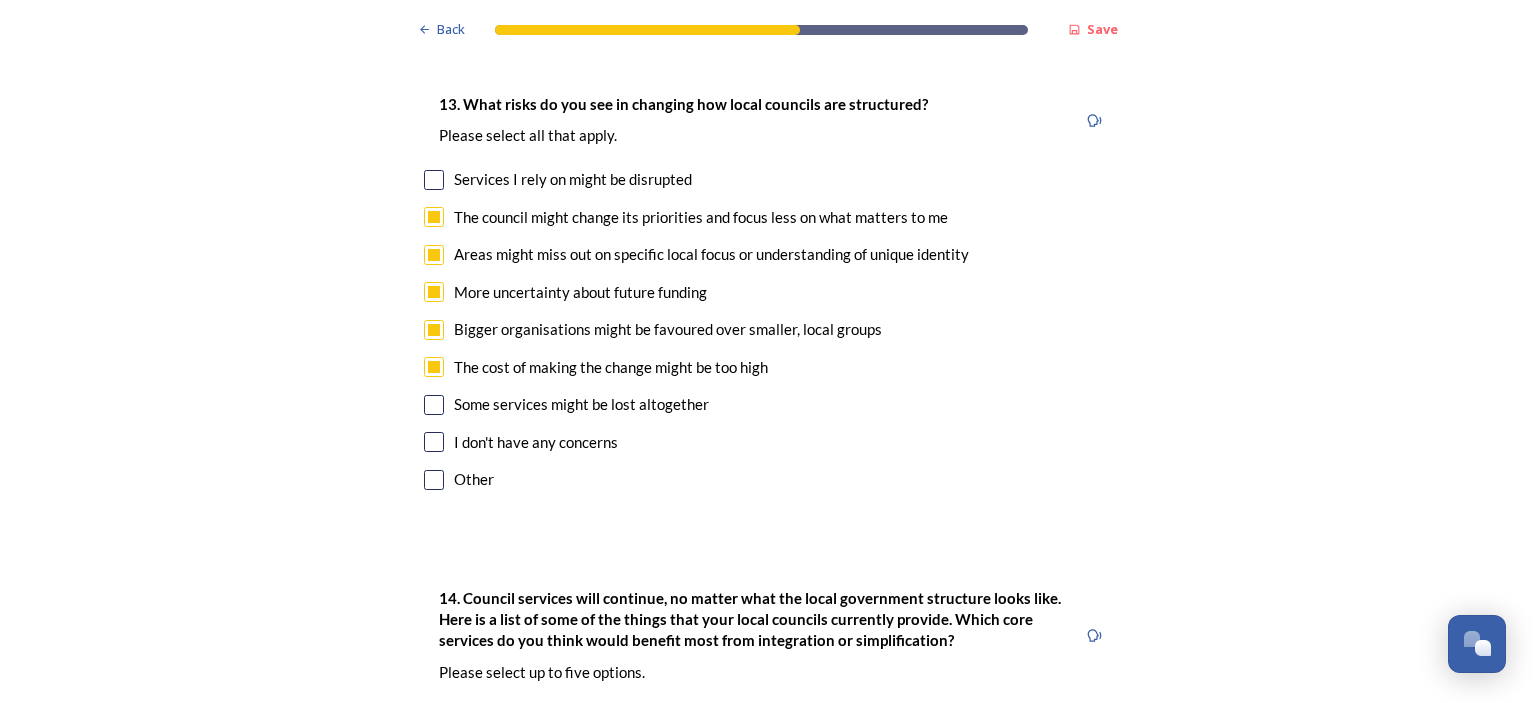 click at bounding box center [434, 405] 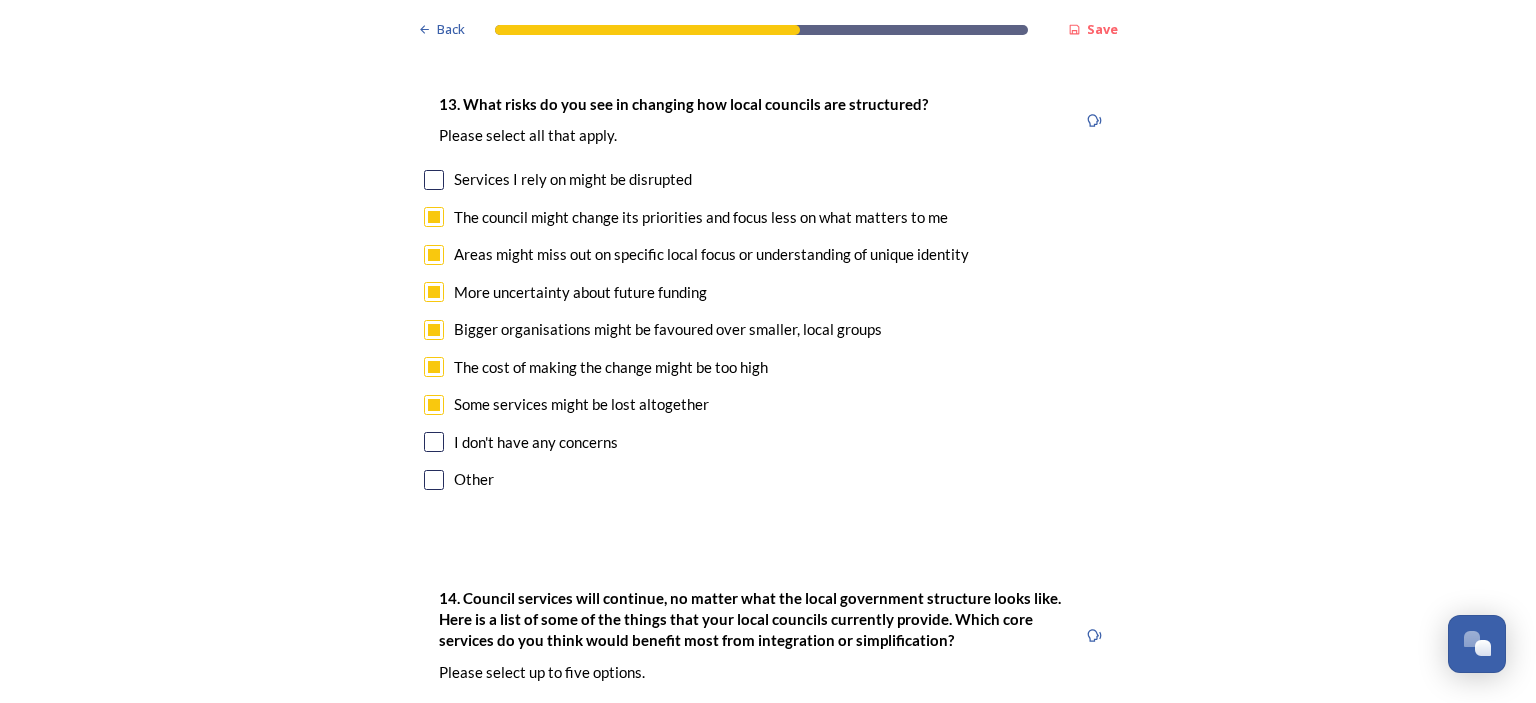 click on "Services I rely on might be disrupted" at bounding box center (768, 179) 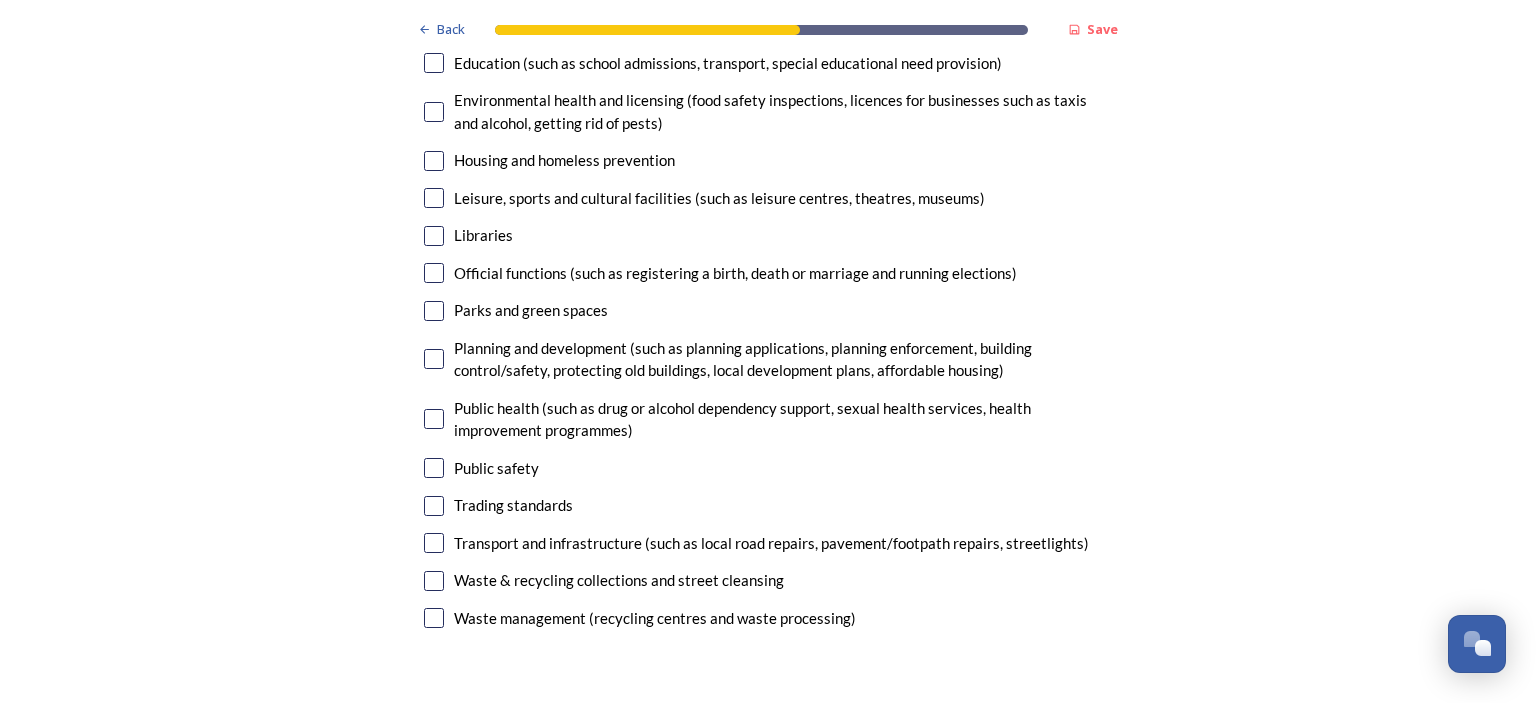scroll, scrollTop: 5180, scrollLeft: 0, axis: vertical 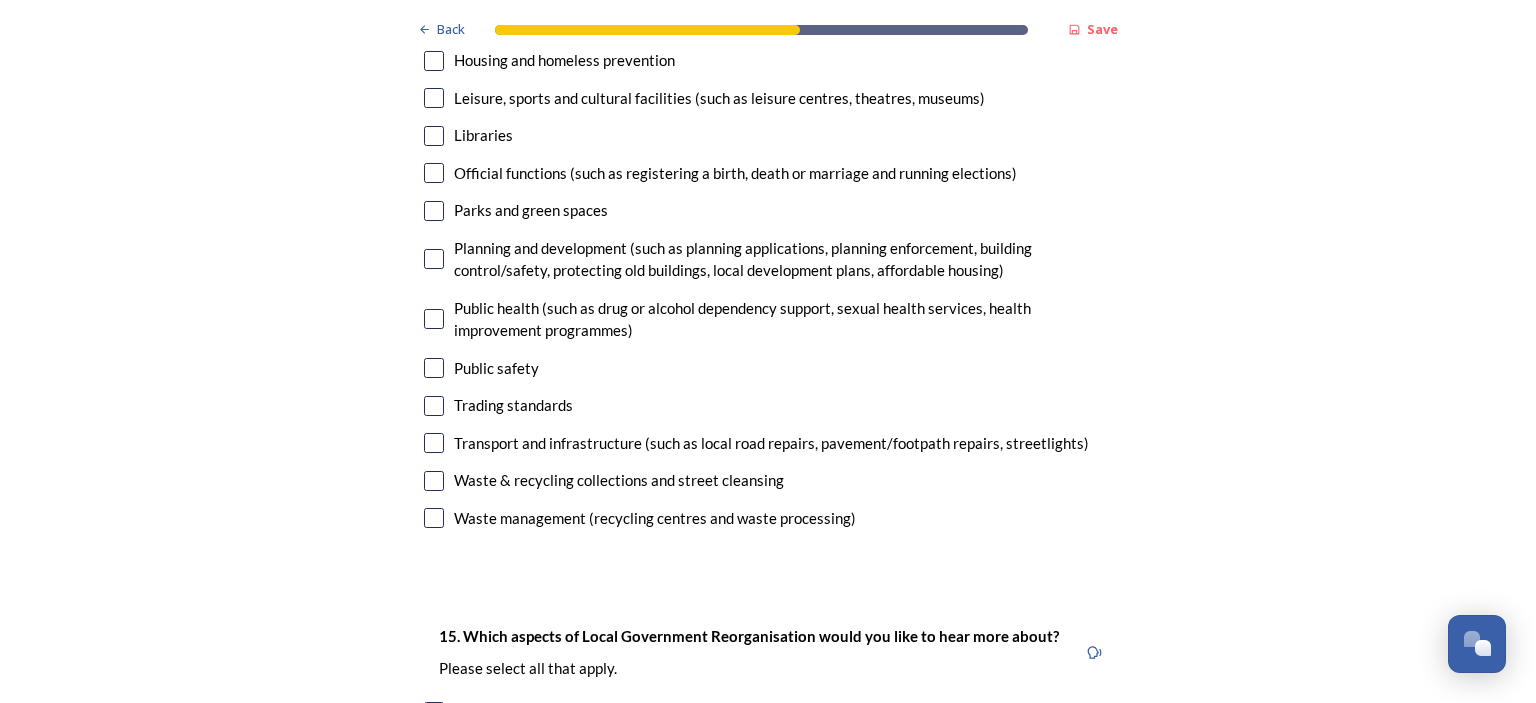 click at bounding box center (434, 481) 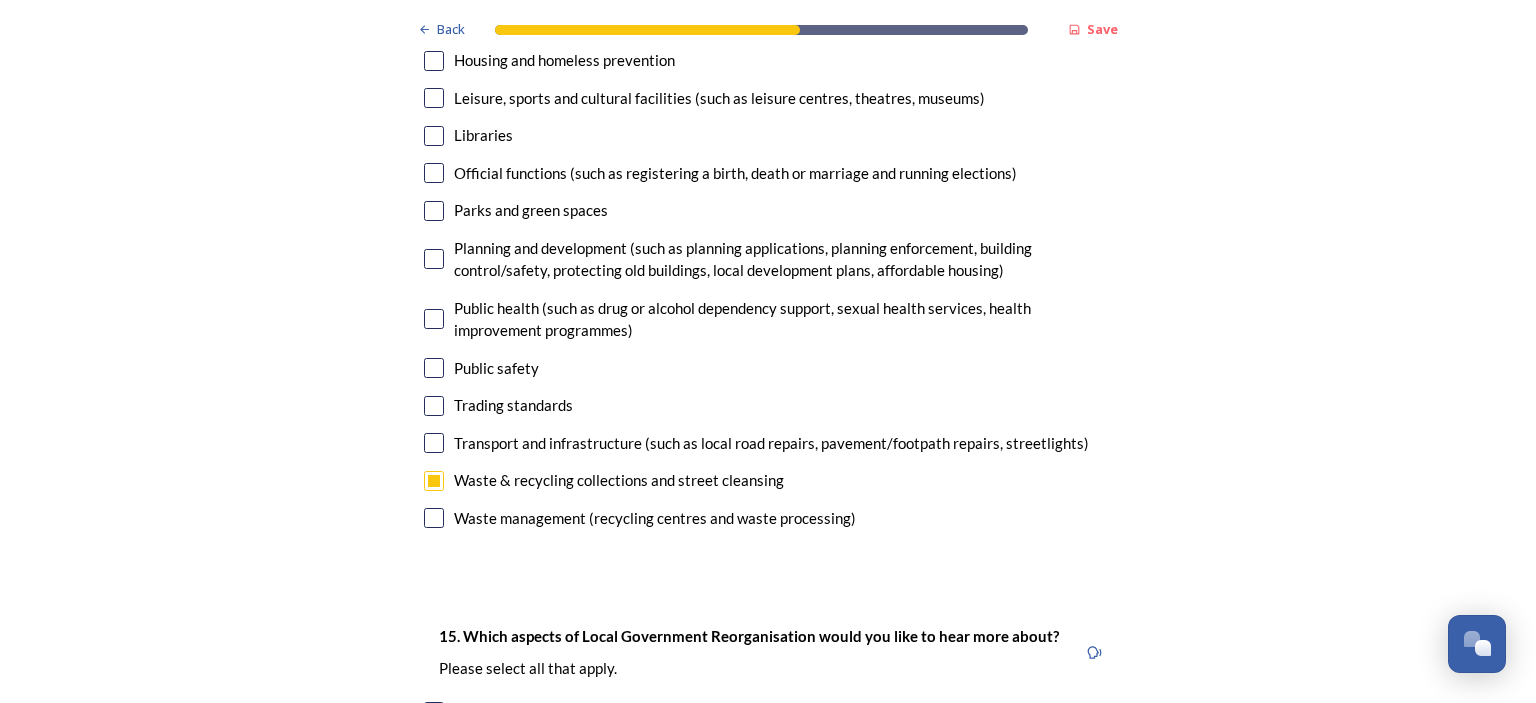 click at bounding box center (434, 443) 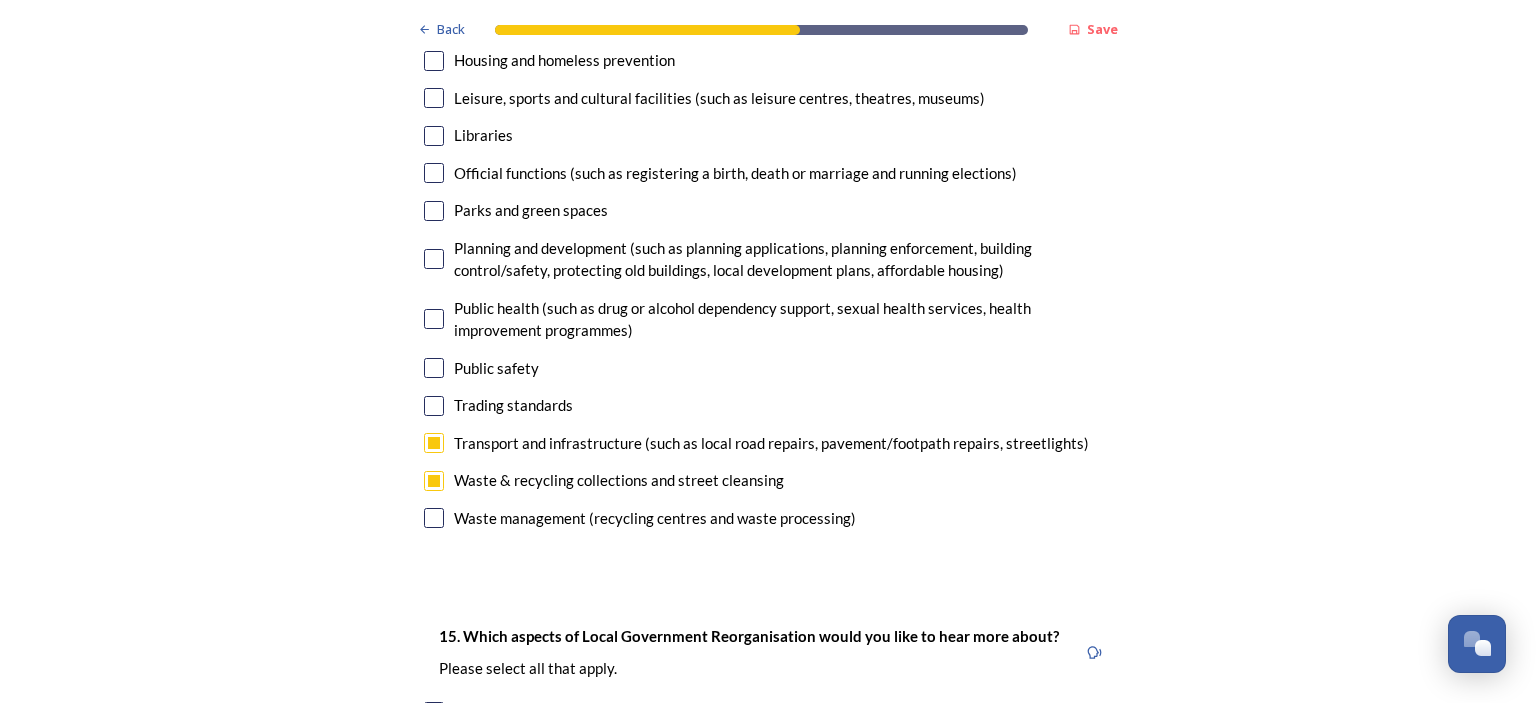 click at bounding box center [434, 259] 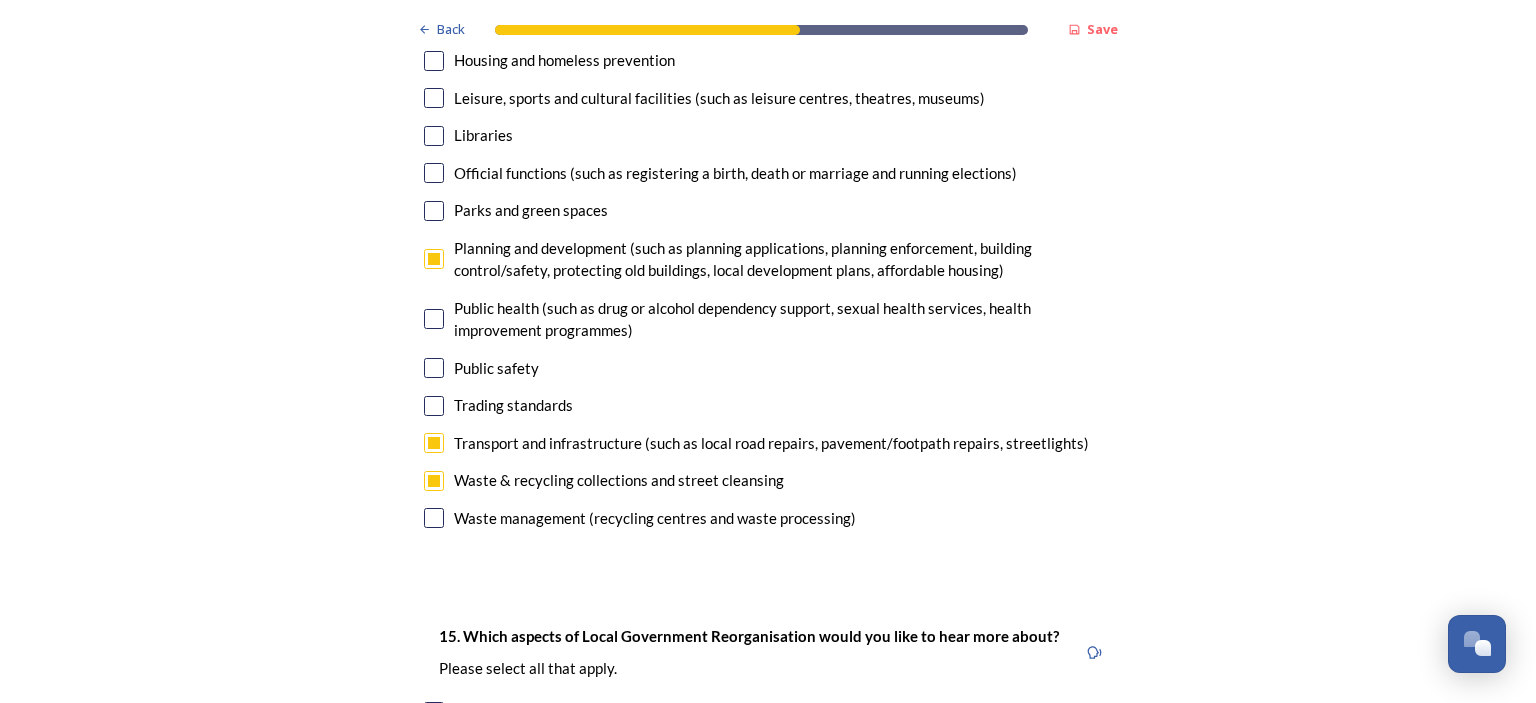click at bounding box center [434, 368] 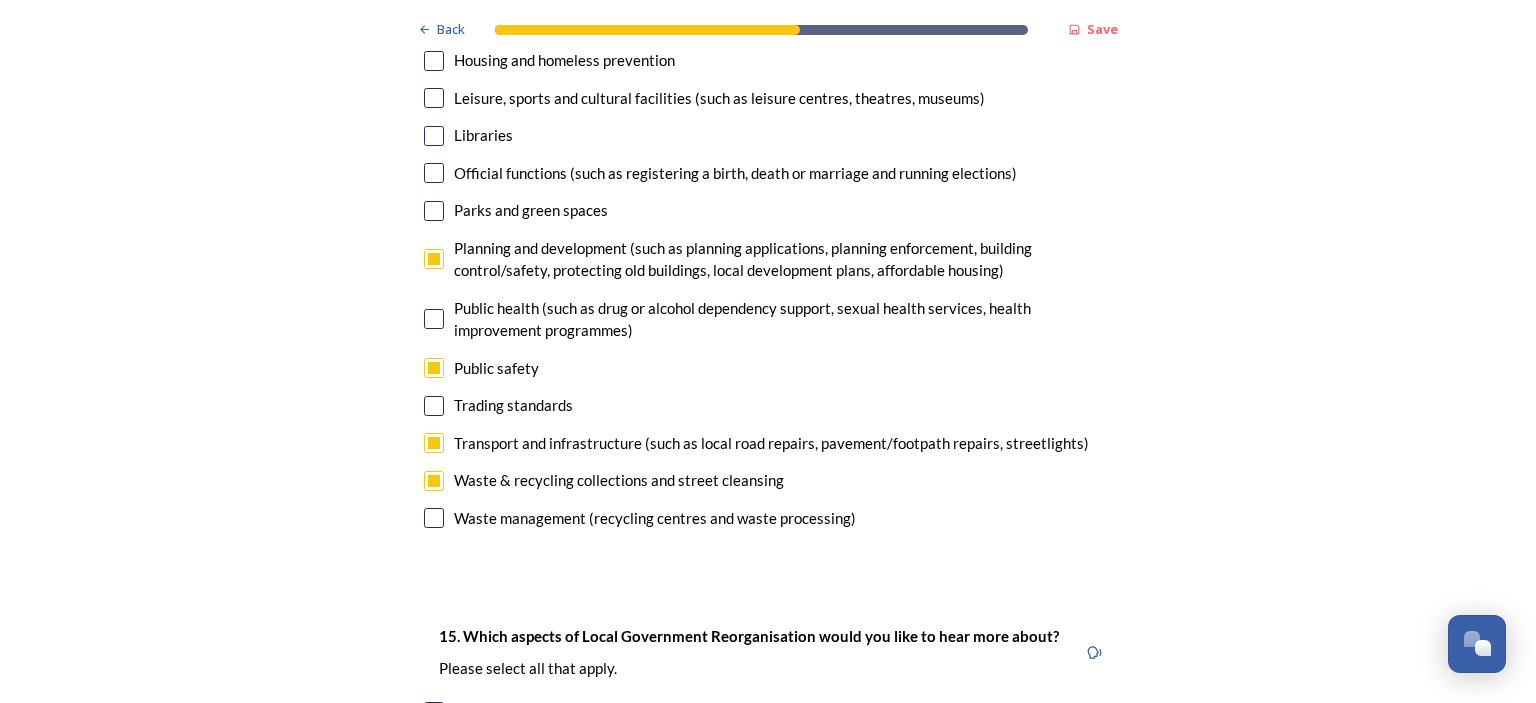 click on "Official functions (such as registering a birth, death or marriage and running elections)" at bounding box center [768, 173] 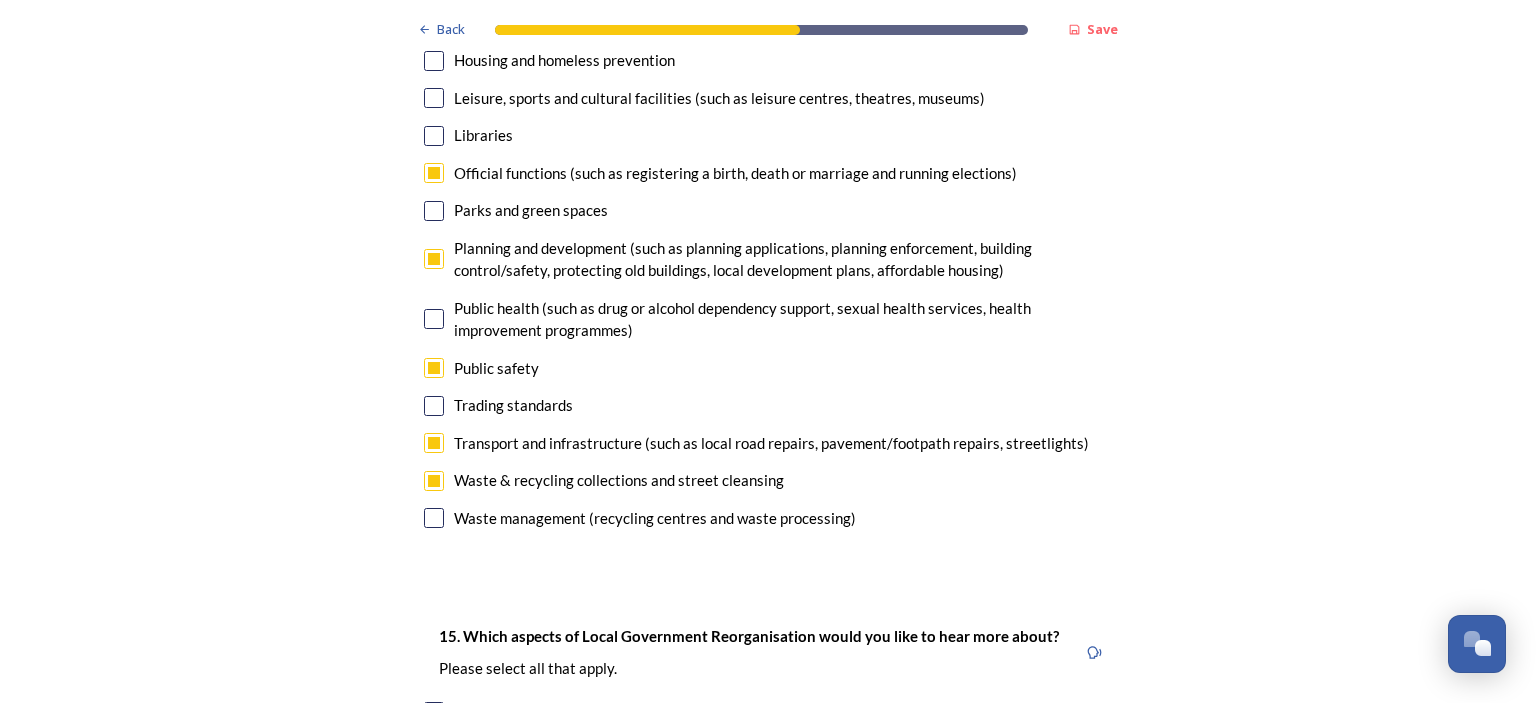 click at bounding box center (434, 518) 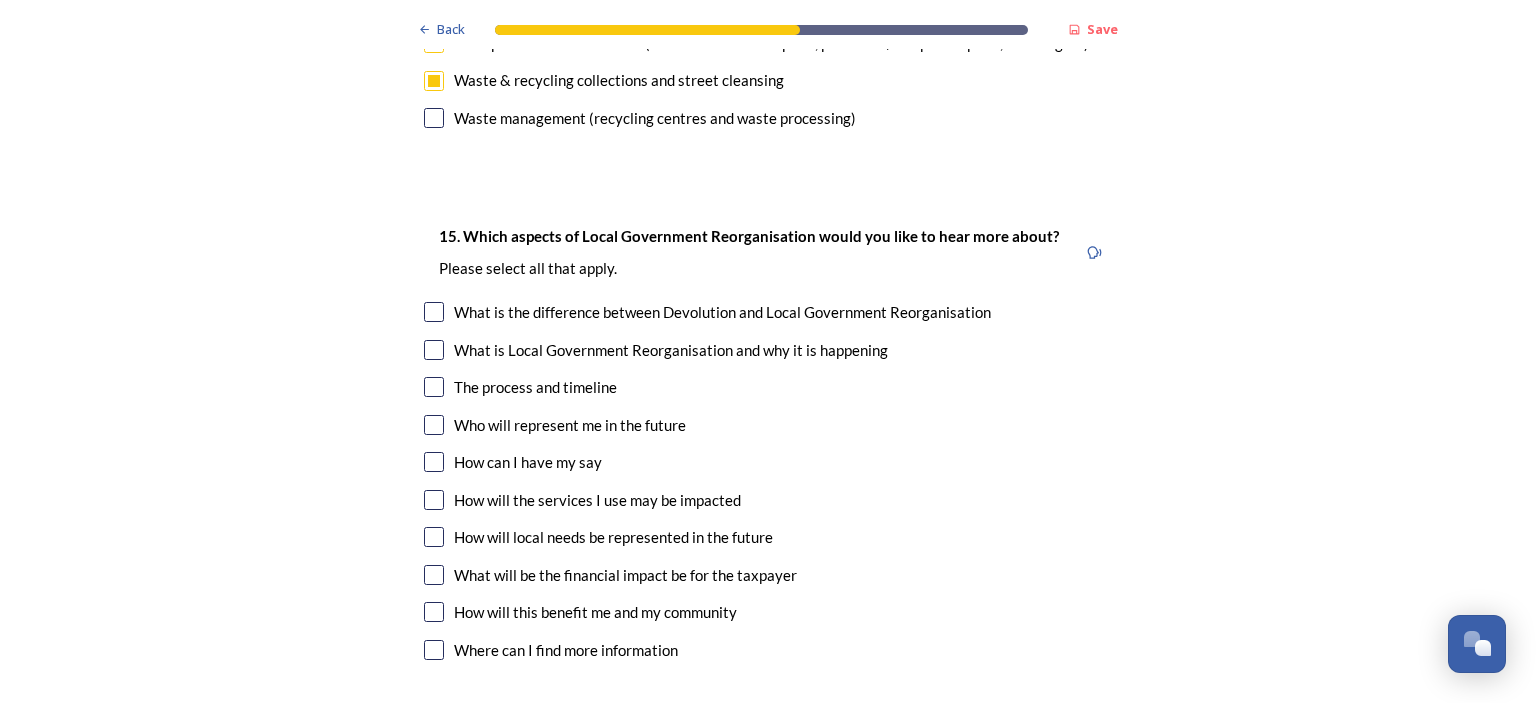 scroll, scrollTop: 5680, scrollLeft: 0, axis: vertical 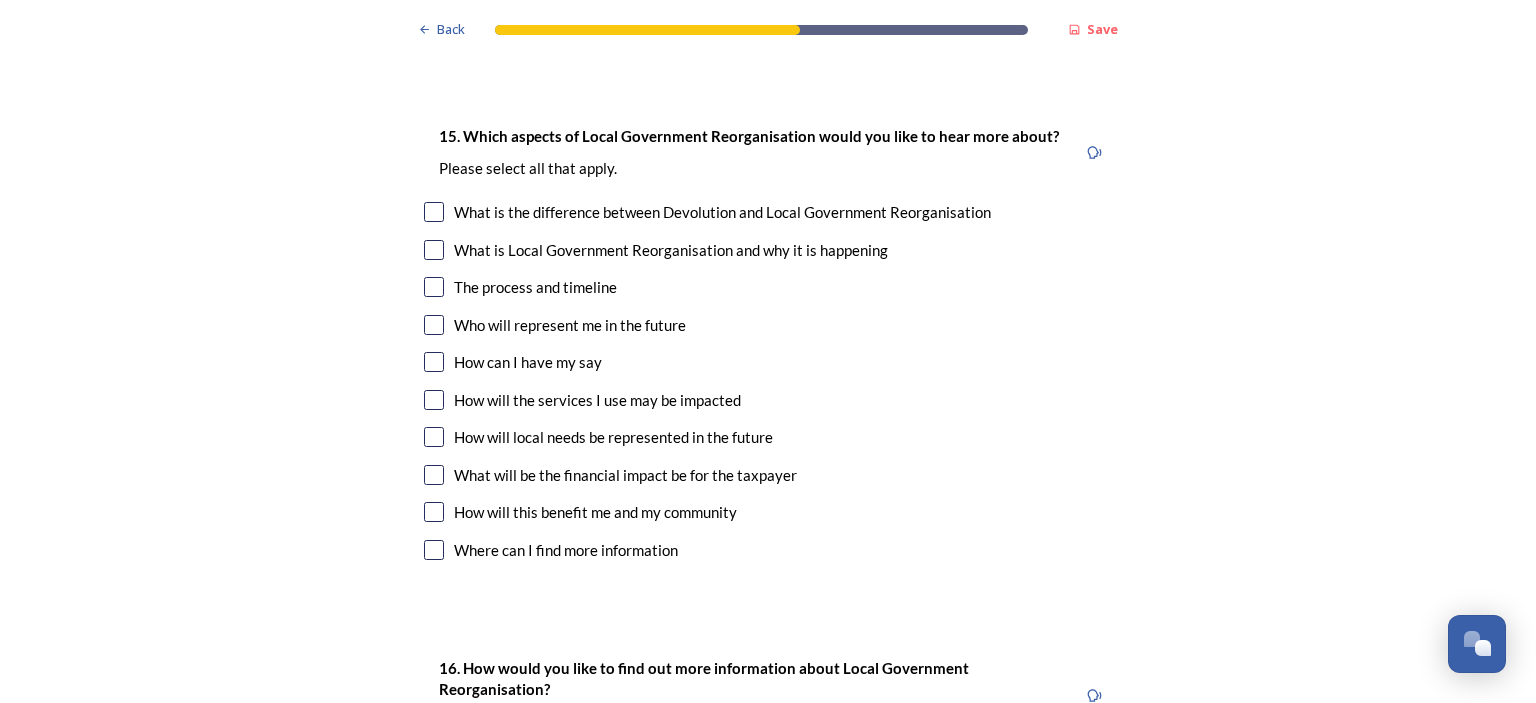 drag, startPoint x: 431, startPoint y: 216, endPoint x: 421, endPoint y: 242, distance: 27.856777 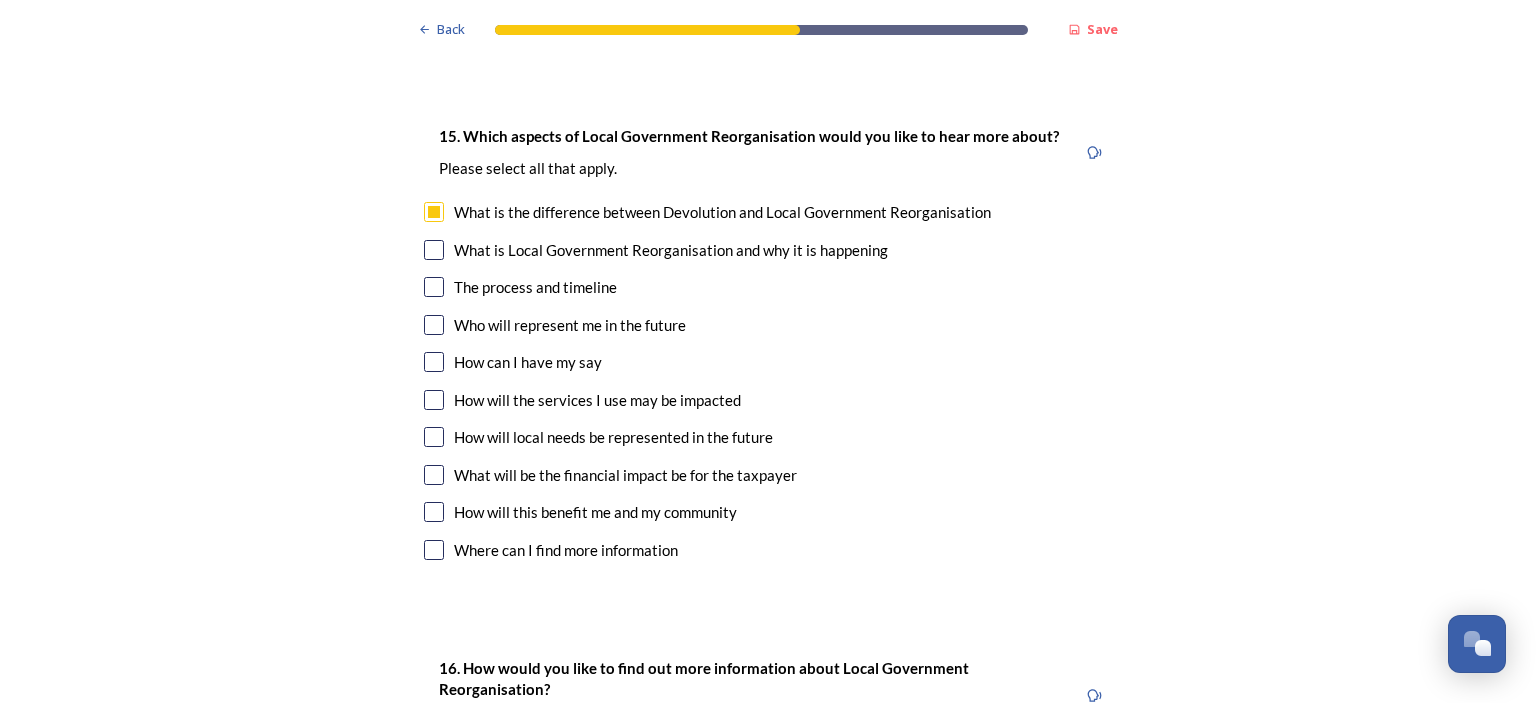 click at bounding box center [434, 250] 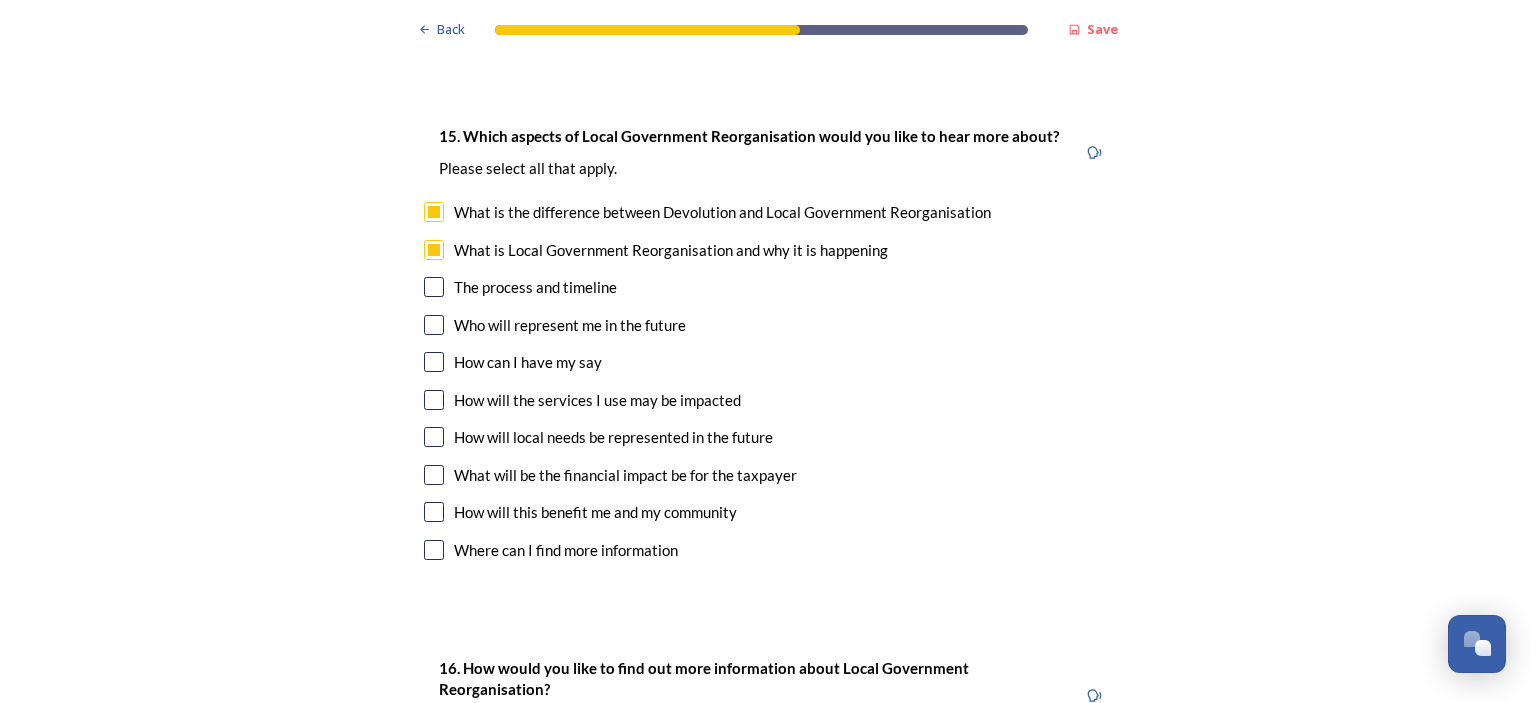 click at bounding box center (434, 287) 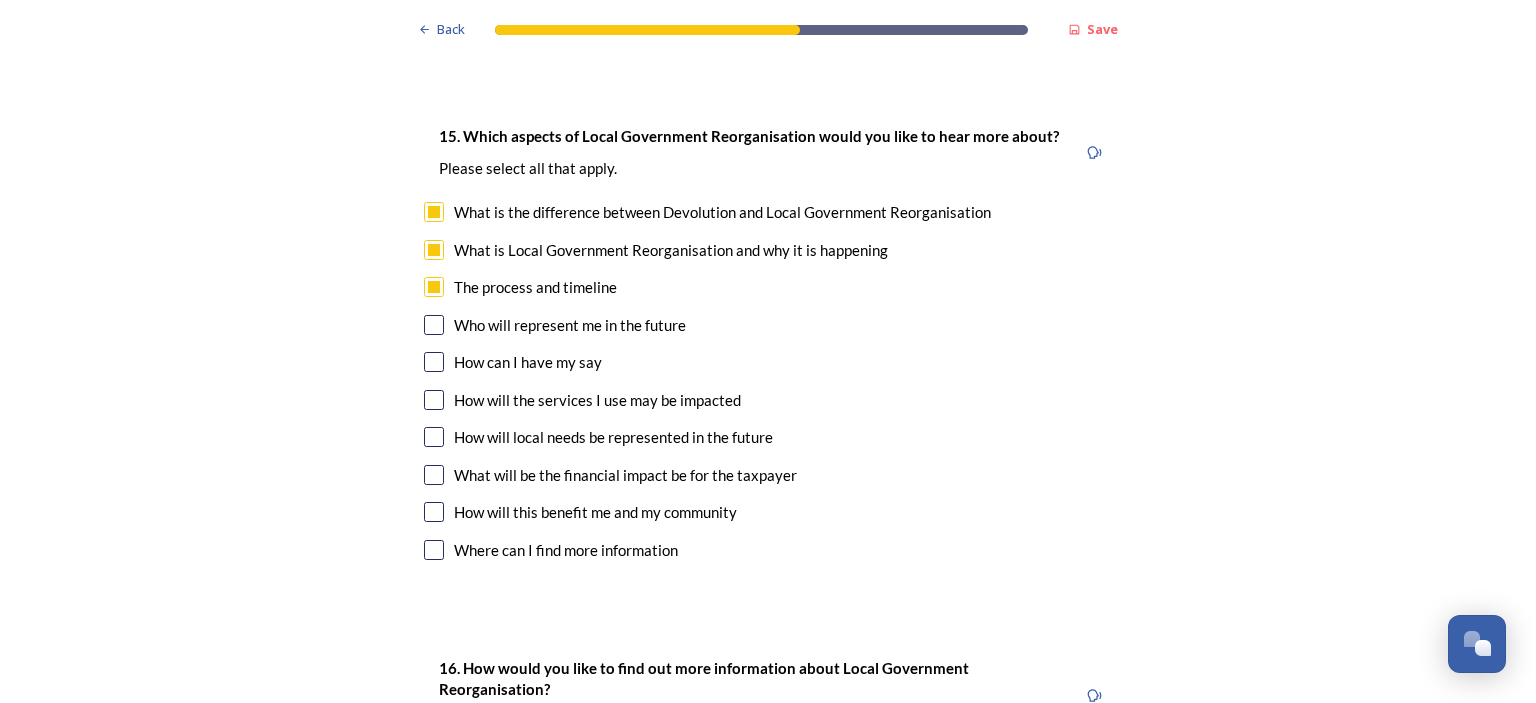 click at bounding box center [434, 325] 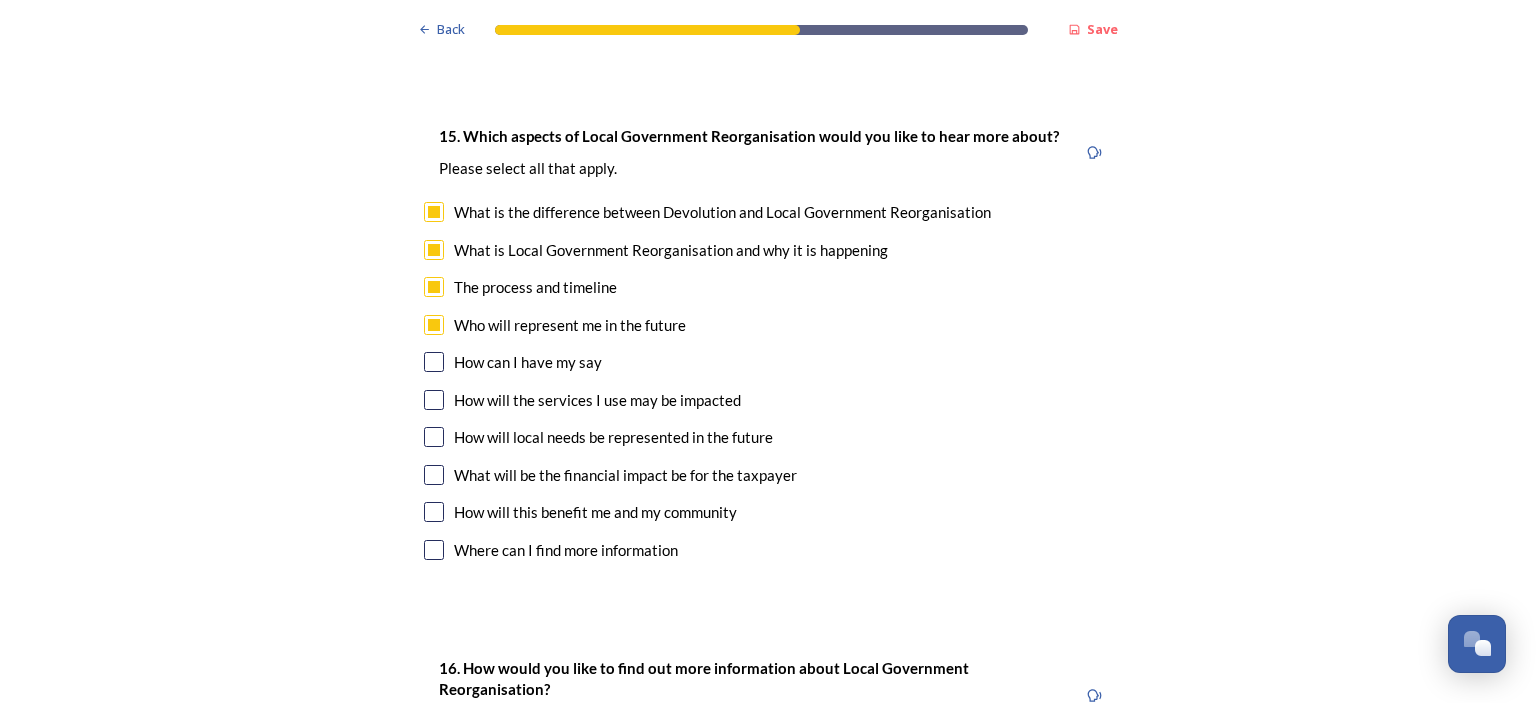 click at bounding box center [434, 362] 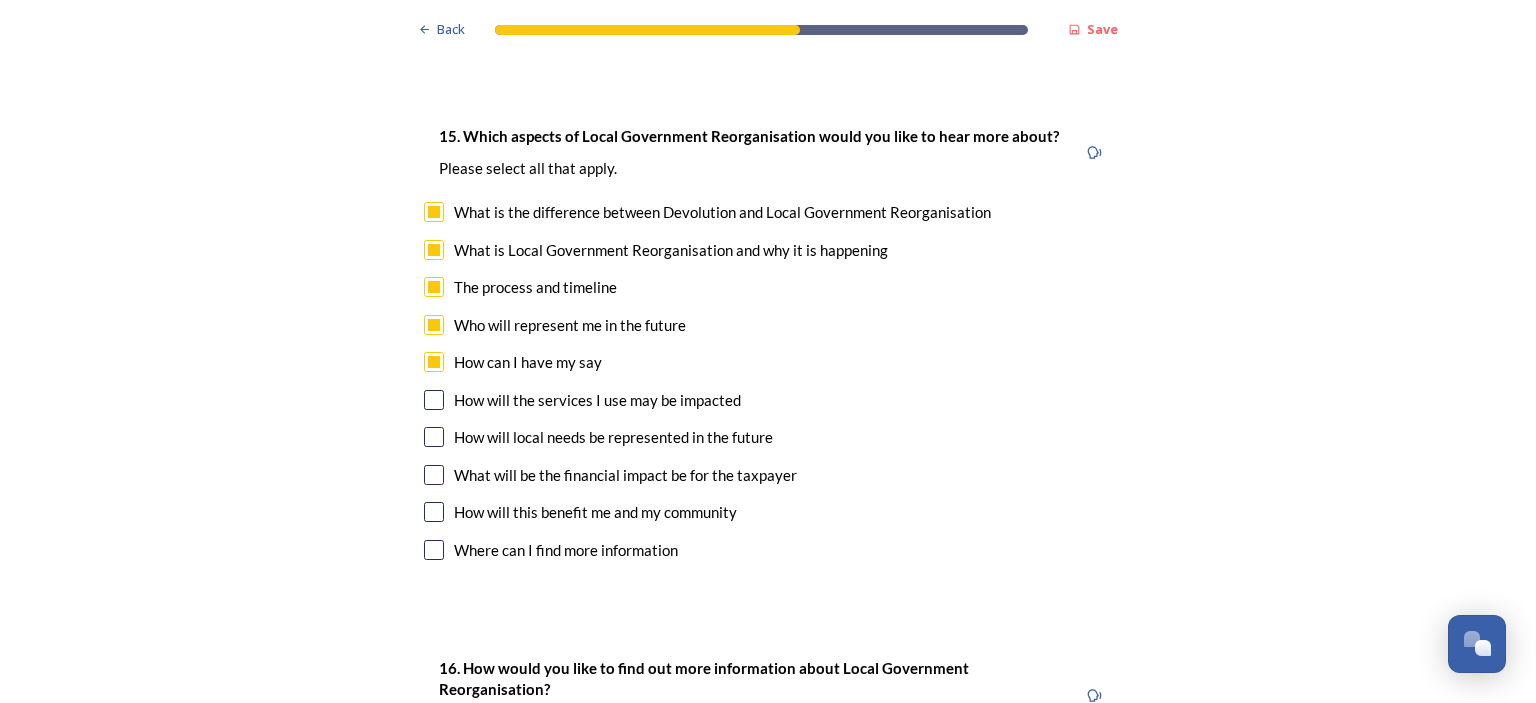 click on "How will the services I use may be impacted" at bounding box center (768, 400) 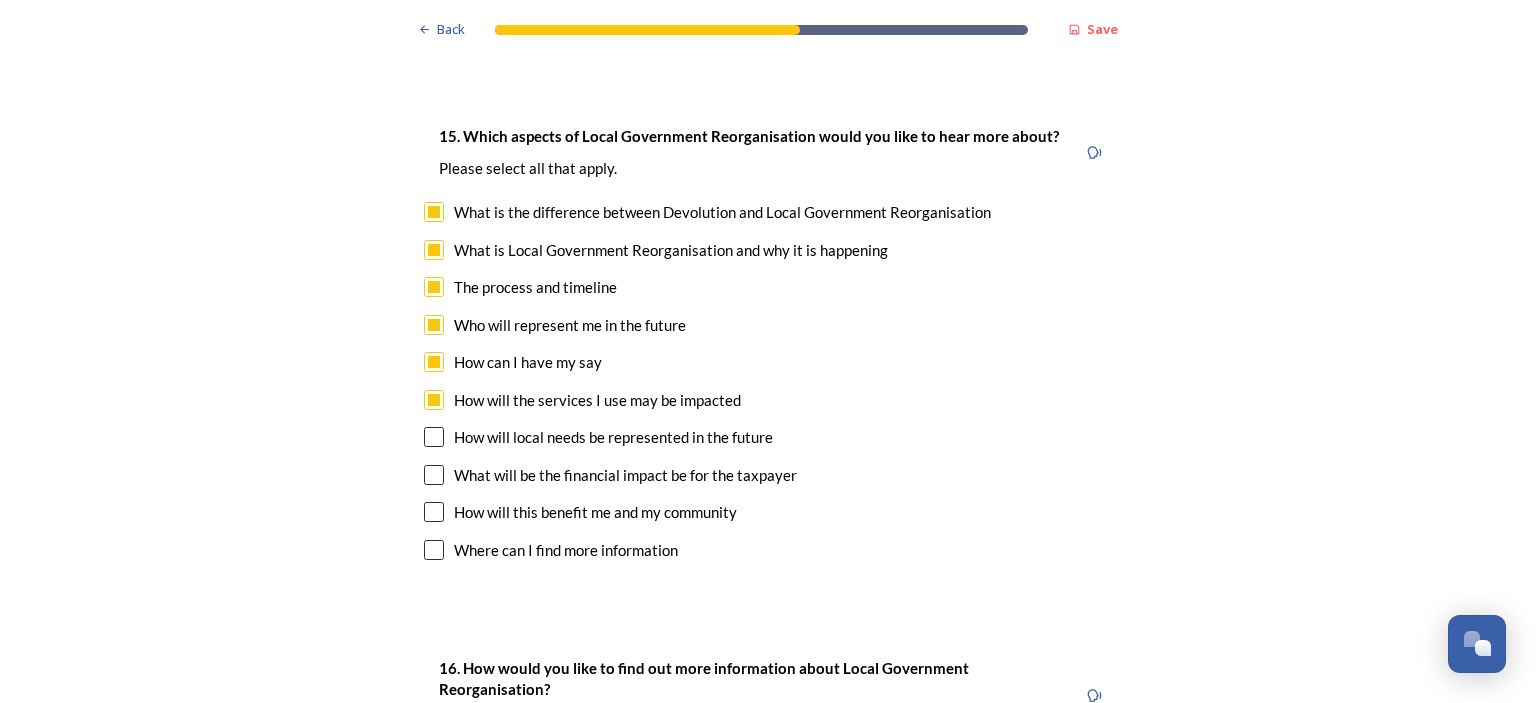 click on "15. Which aspects of Local Government Reorganisation would you like to hear more about? ﻿Please select all that apply.   What is the difference between Devolution and Local Government Reorganisation What is Local Government Reorganisation and why it is happening The process and timeline Who will represent me in the future How can I have my say How will the services I use may be impacted How will local needs be represented in the future What will be the financial impact be for the taxpayer How will this benefit me and my community Where can I find more information" at bounding box center [768, 345] 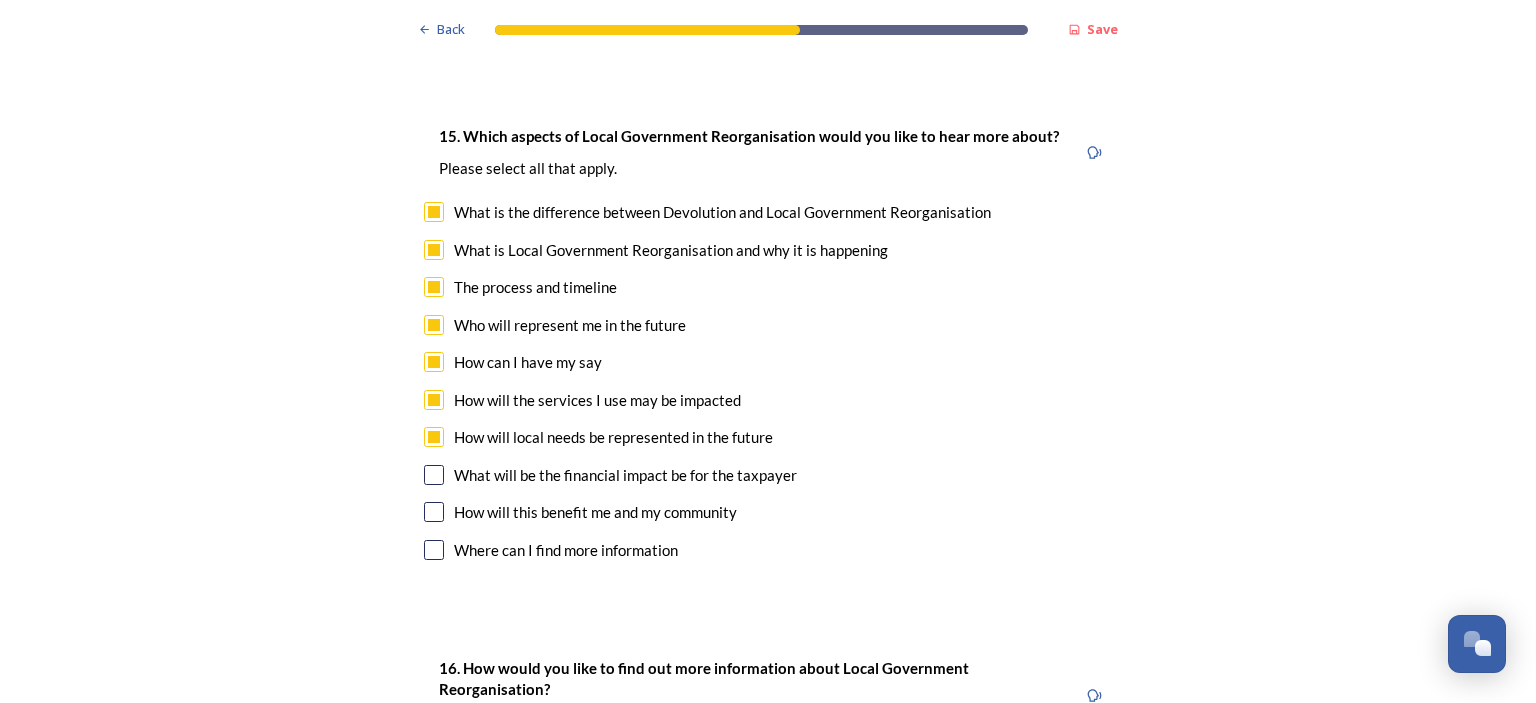 click at bounding box center (434, 475) 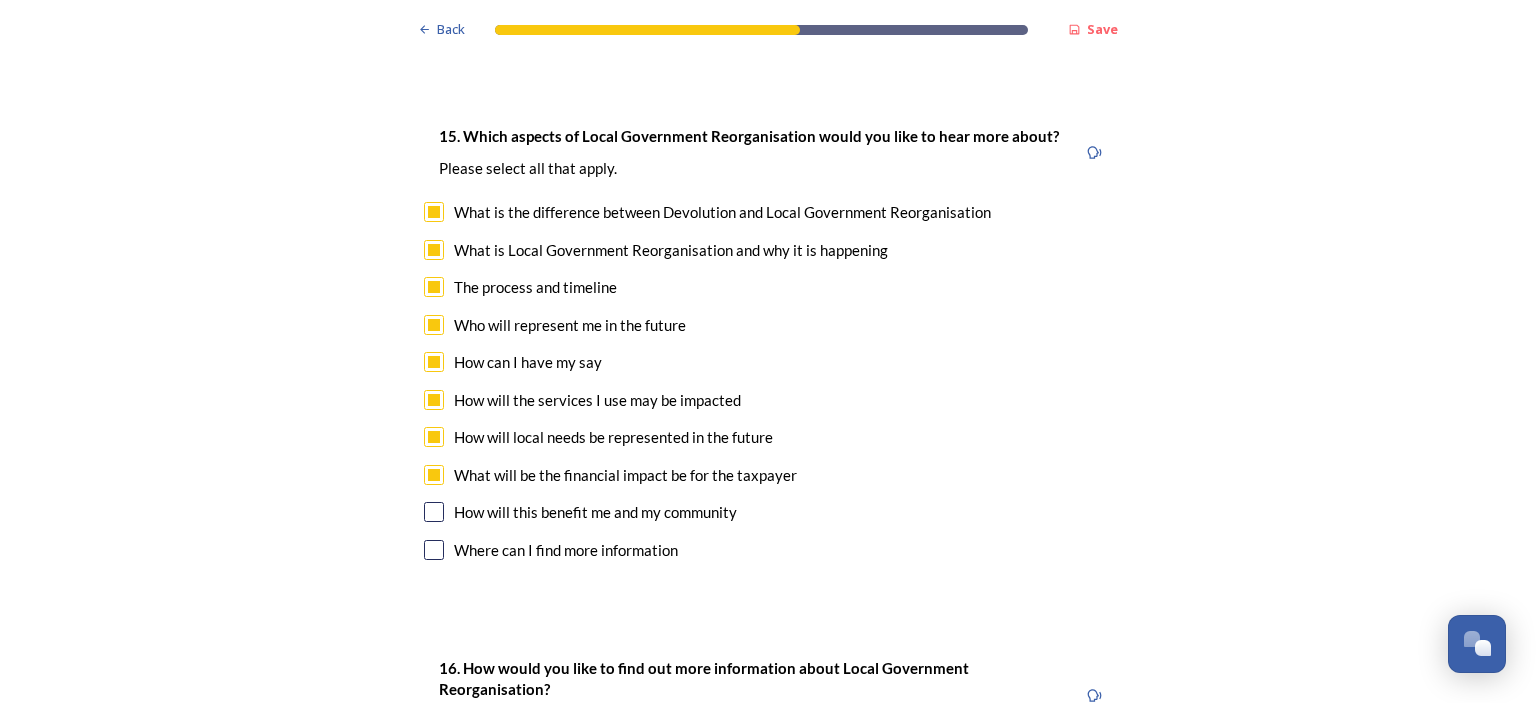 click on "How will this benefit me and my community" at bounding box center [768, 512] 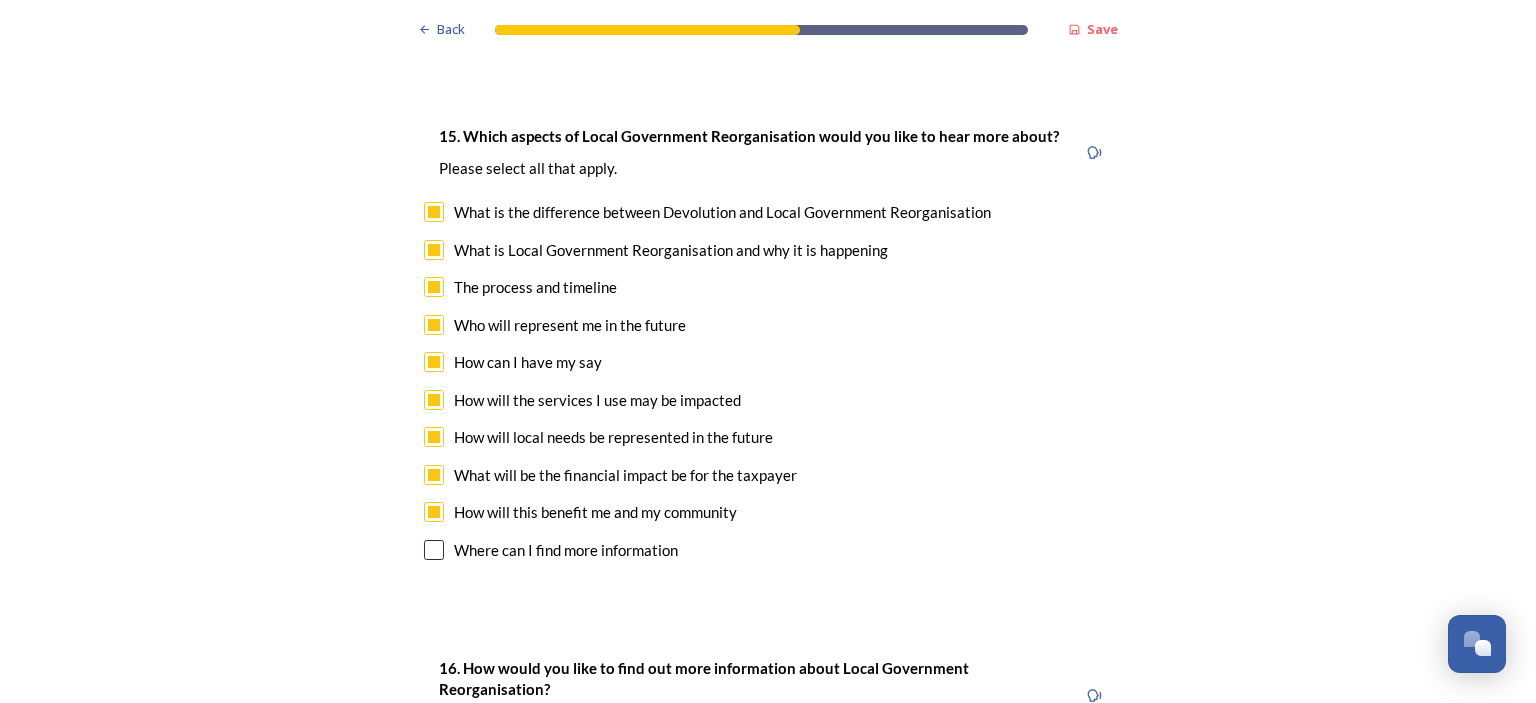 checkbox on "true" 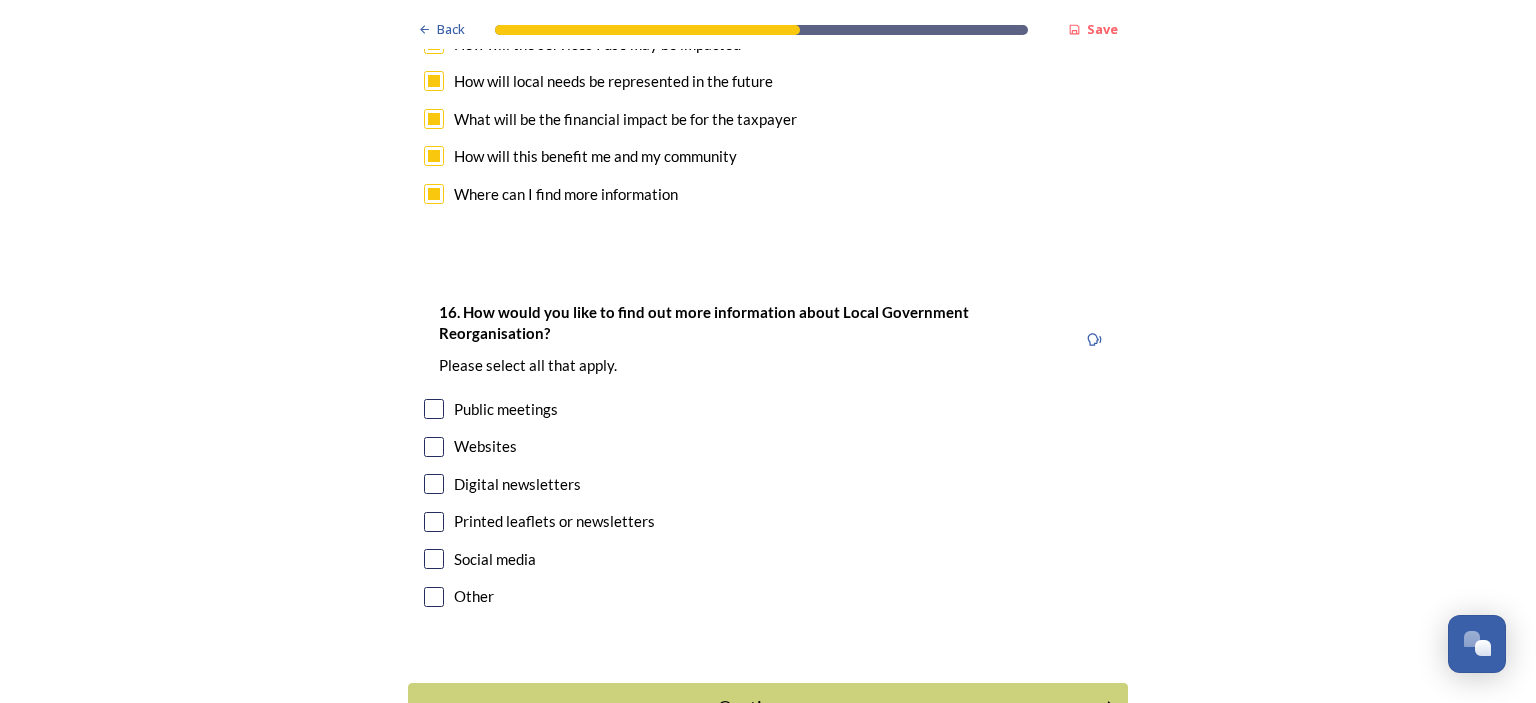 scroll, scrollTop: 6080, scrollLeft: 0, axis: vertical 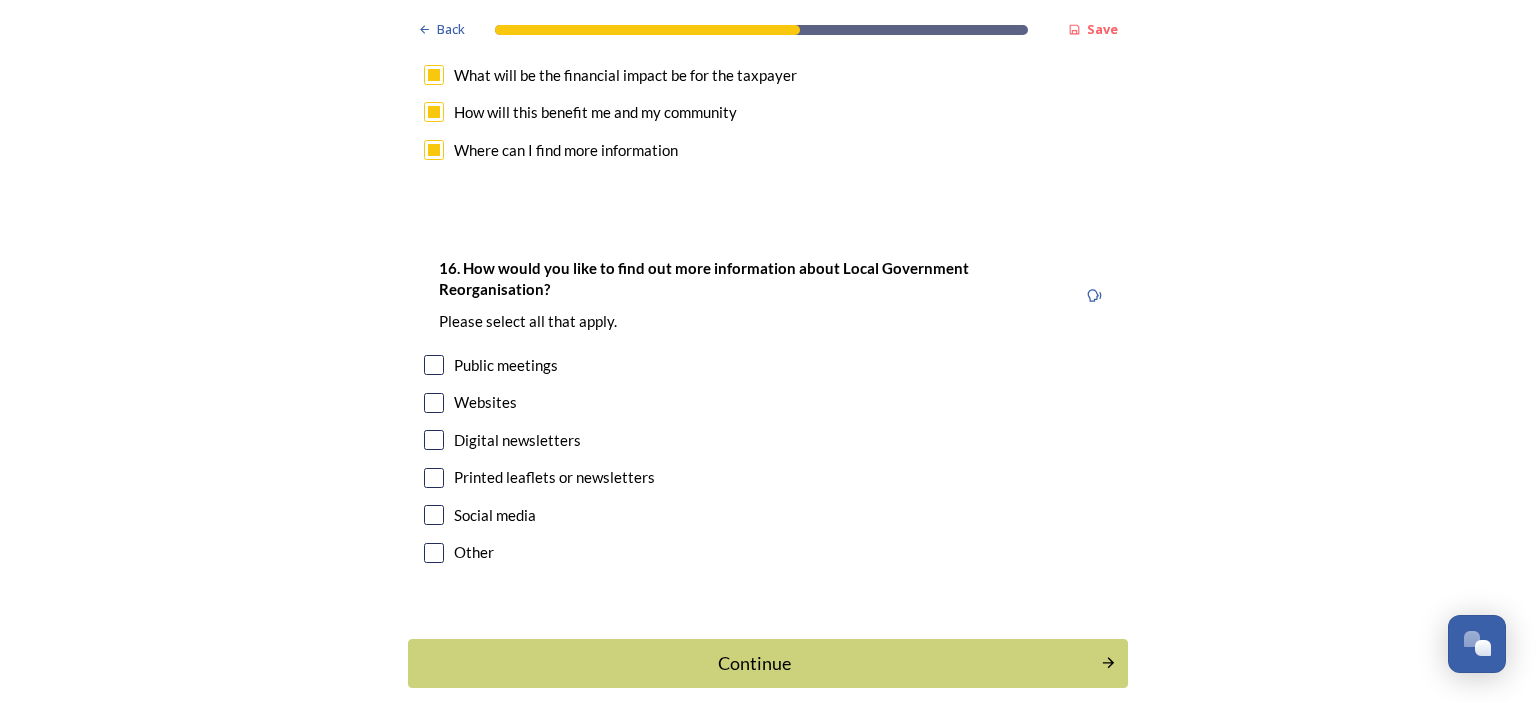 click at bounding box center [434, 478] 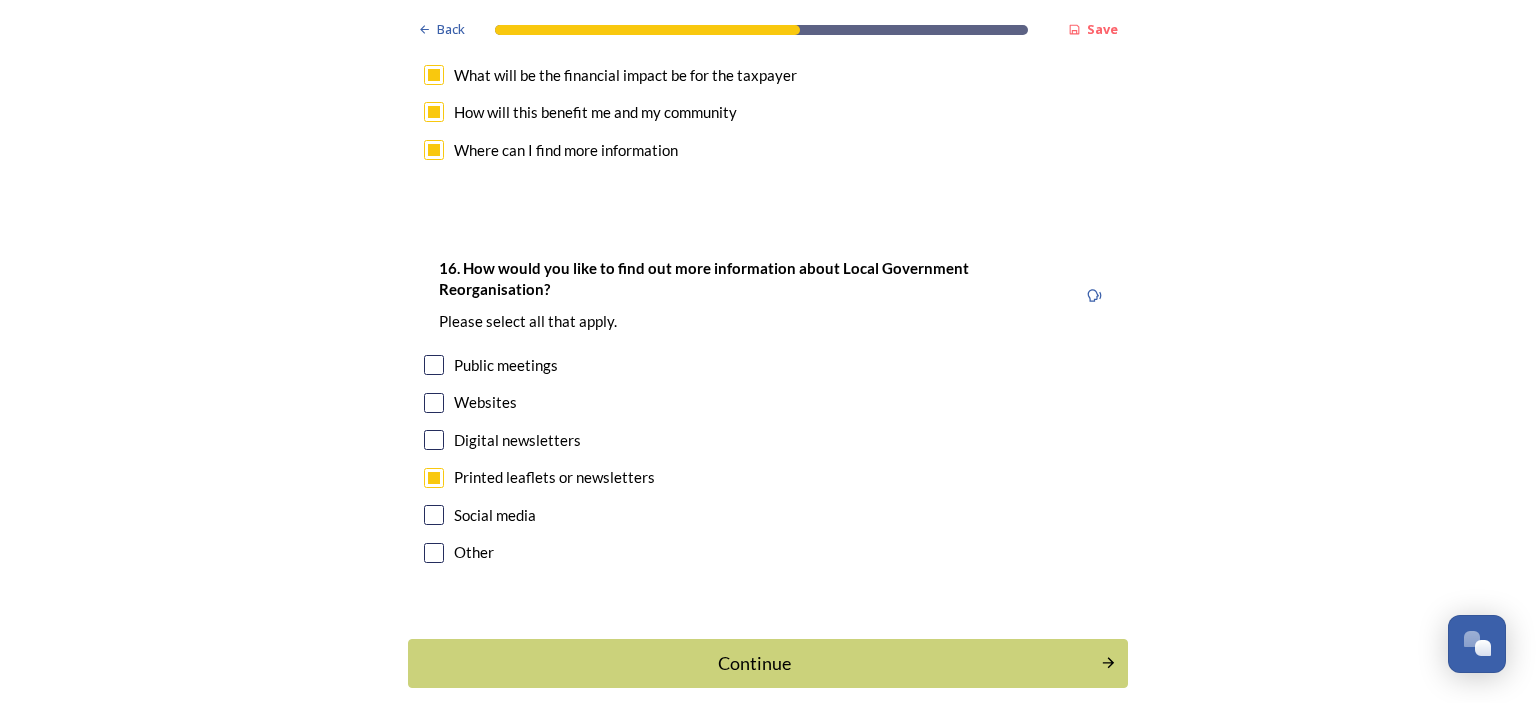 click at bounding box center (434, 365) 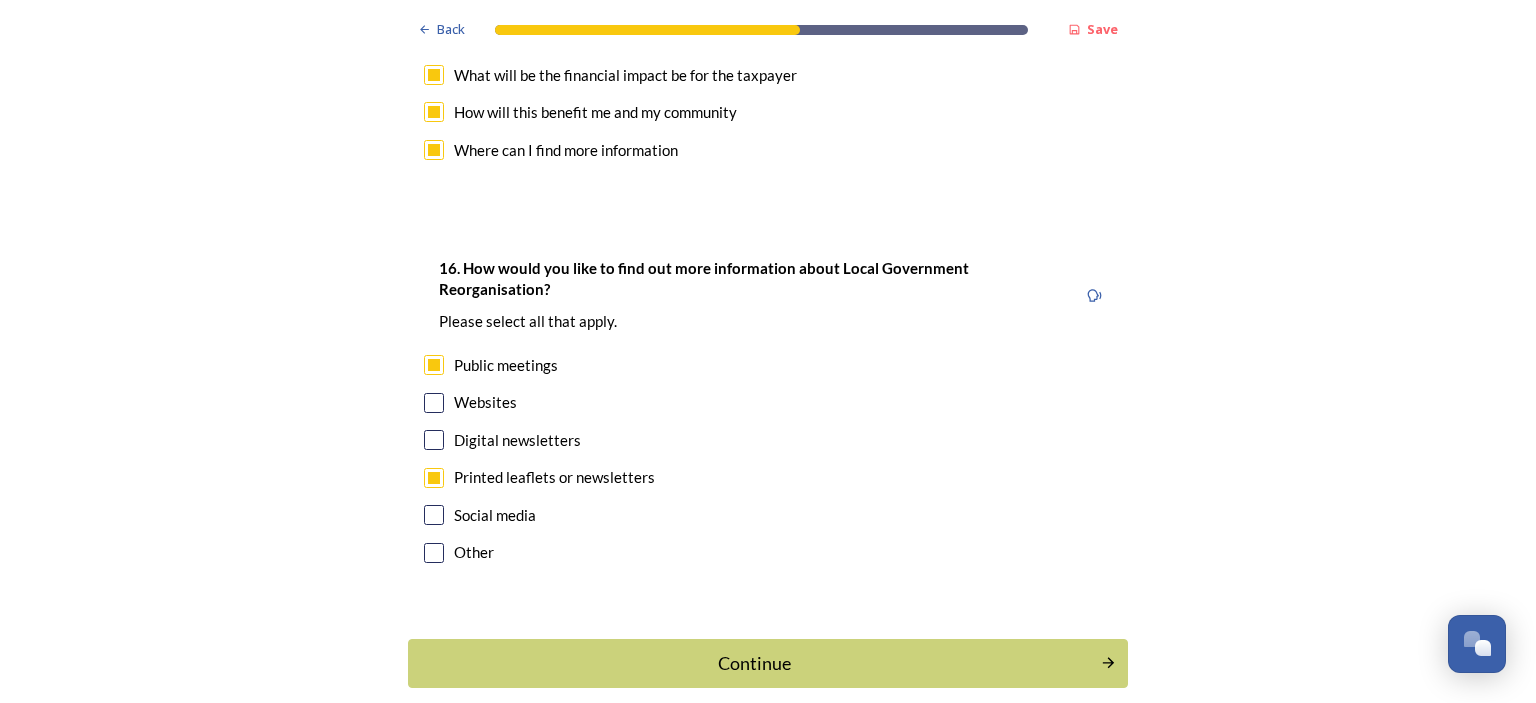 scroll, scrollTop: 6180, scrollLeft: 0, axis: vertical 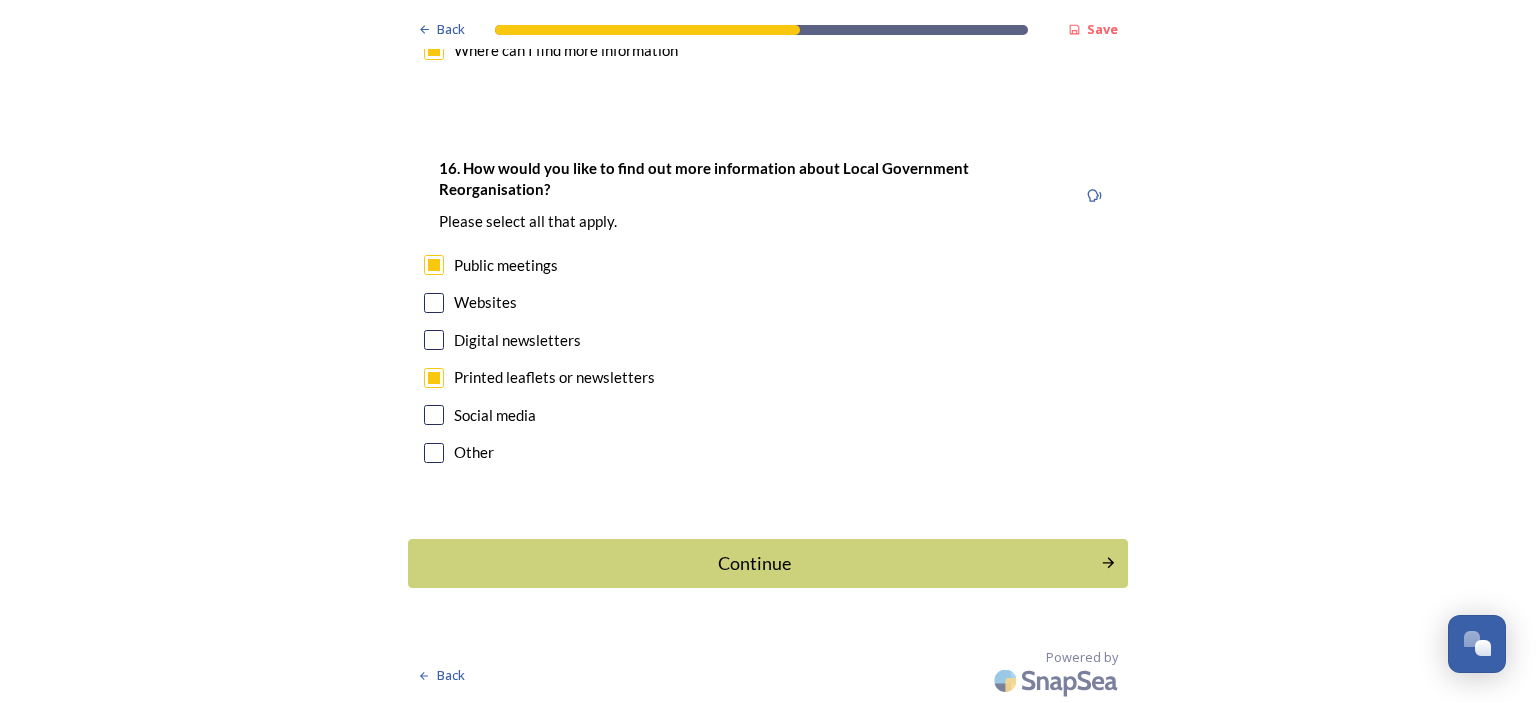 click on "Other" at bounding box center (474, 452) 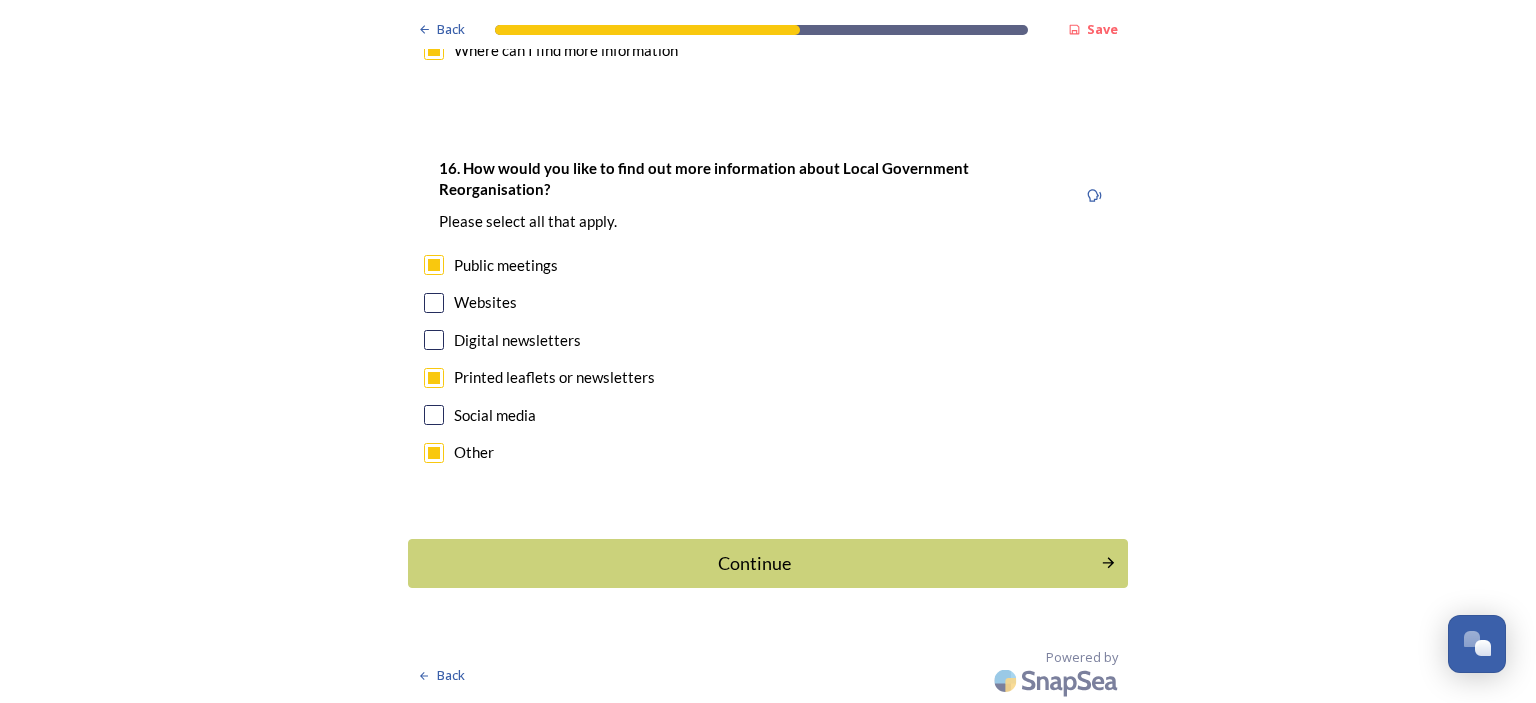 checkbox on "true" 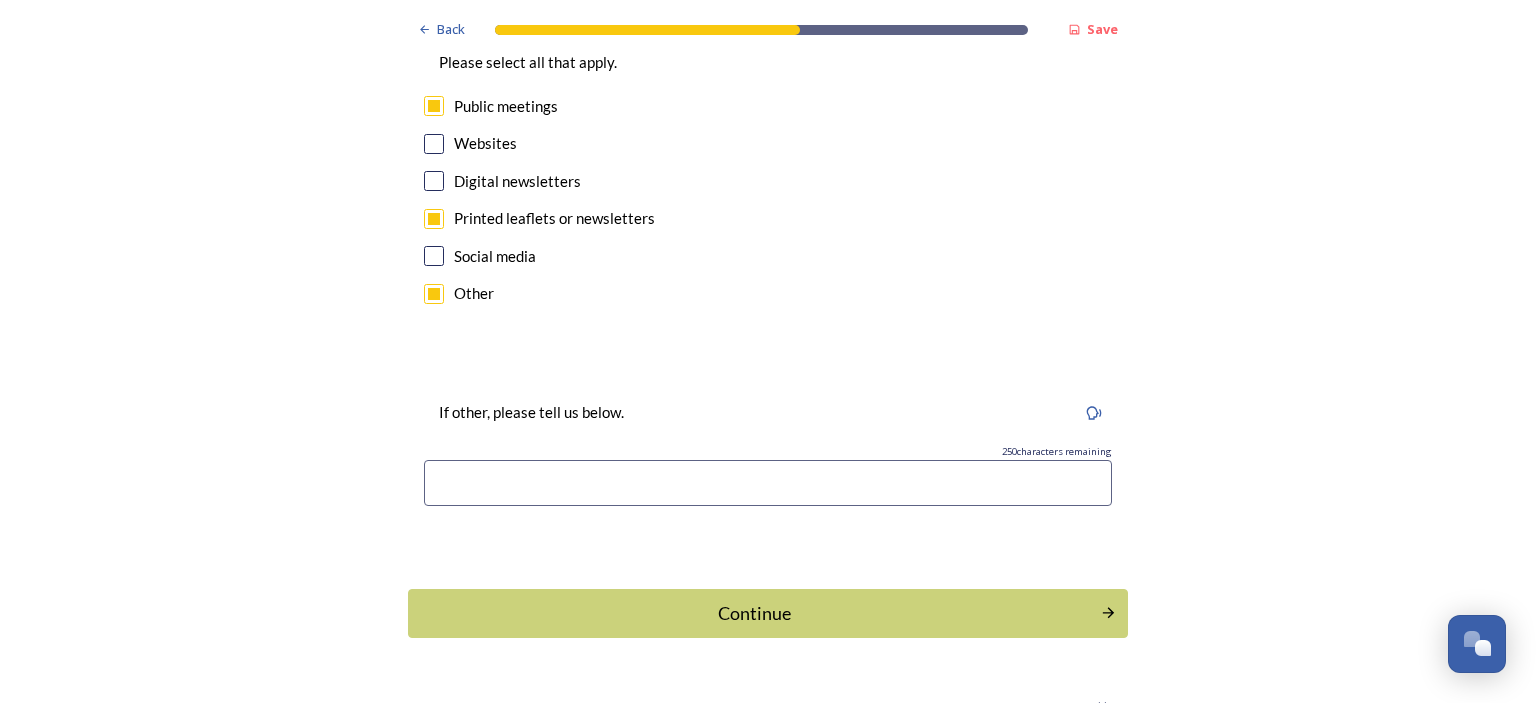 scroll, scrollTop: 6380, scrollLeft: 0, axis: vertical 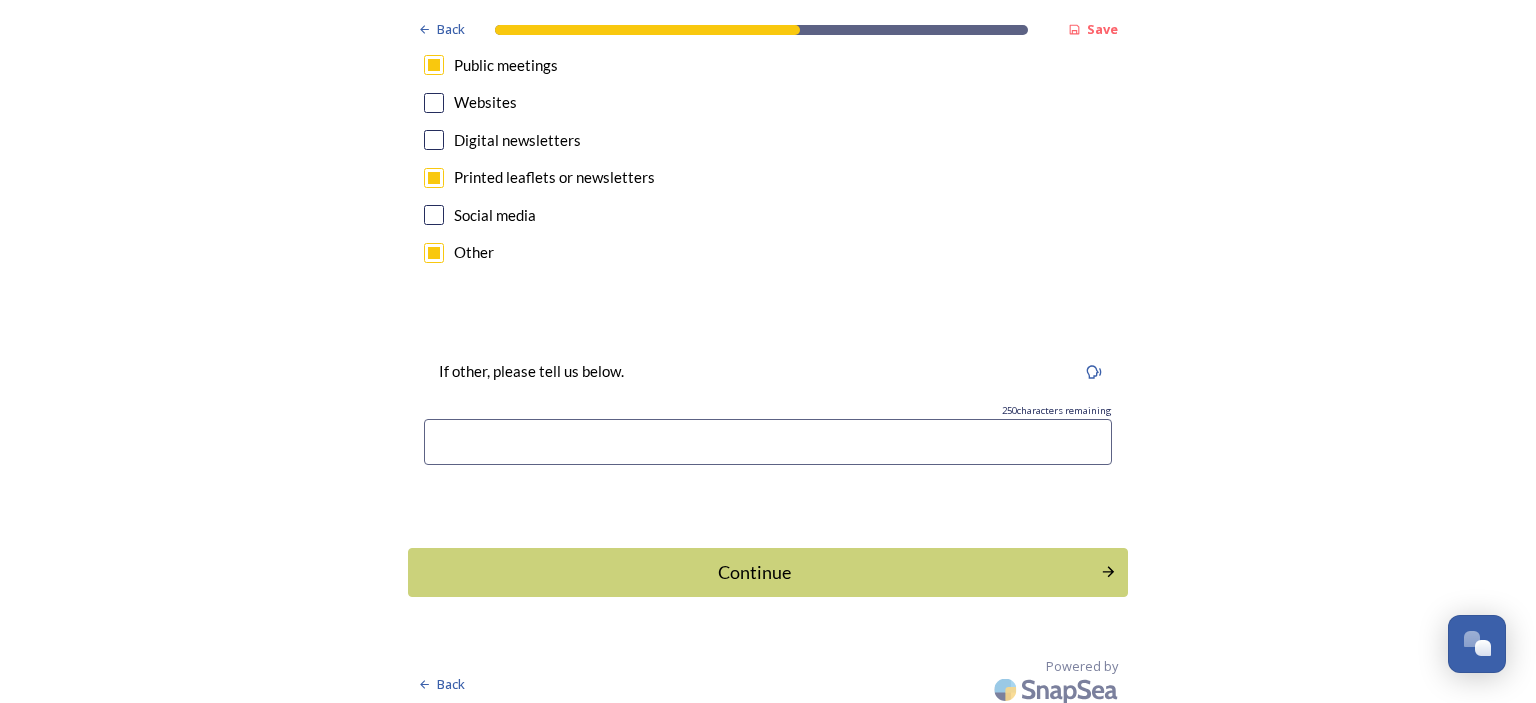 click at bounding box center (768, 442) 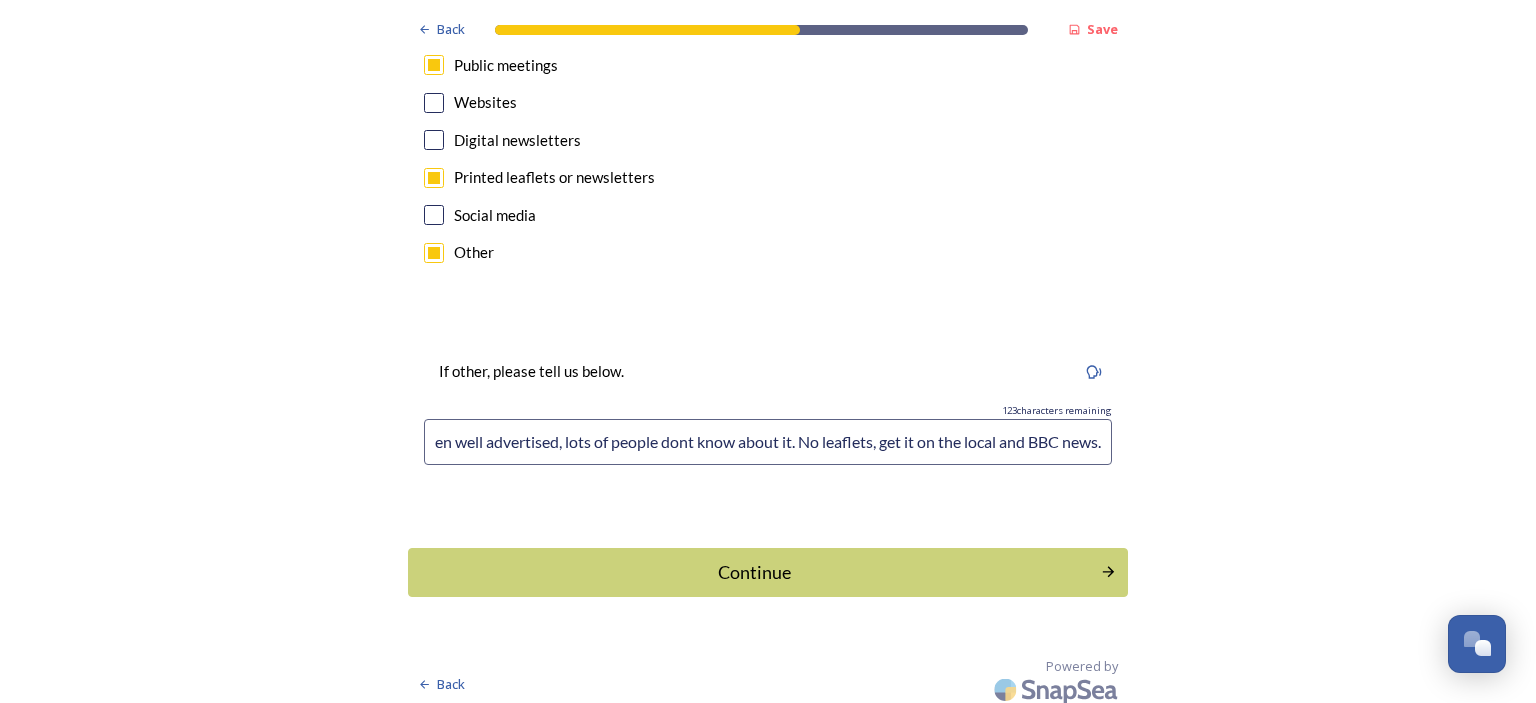 scroll, scrollTop: 0, scrollLeft: 193, axis: horizontal 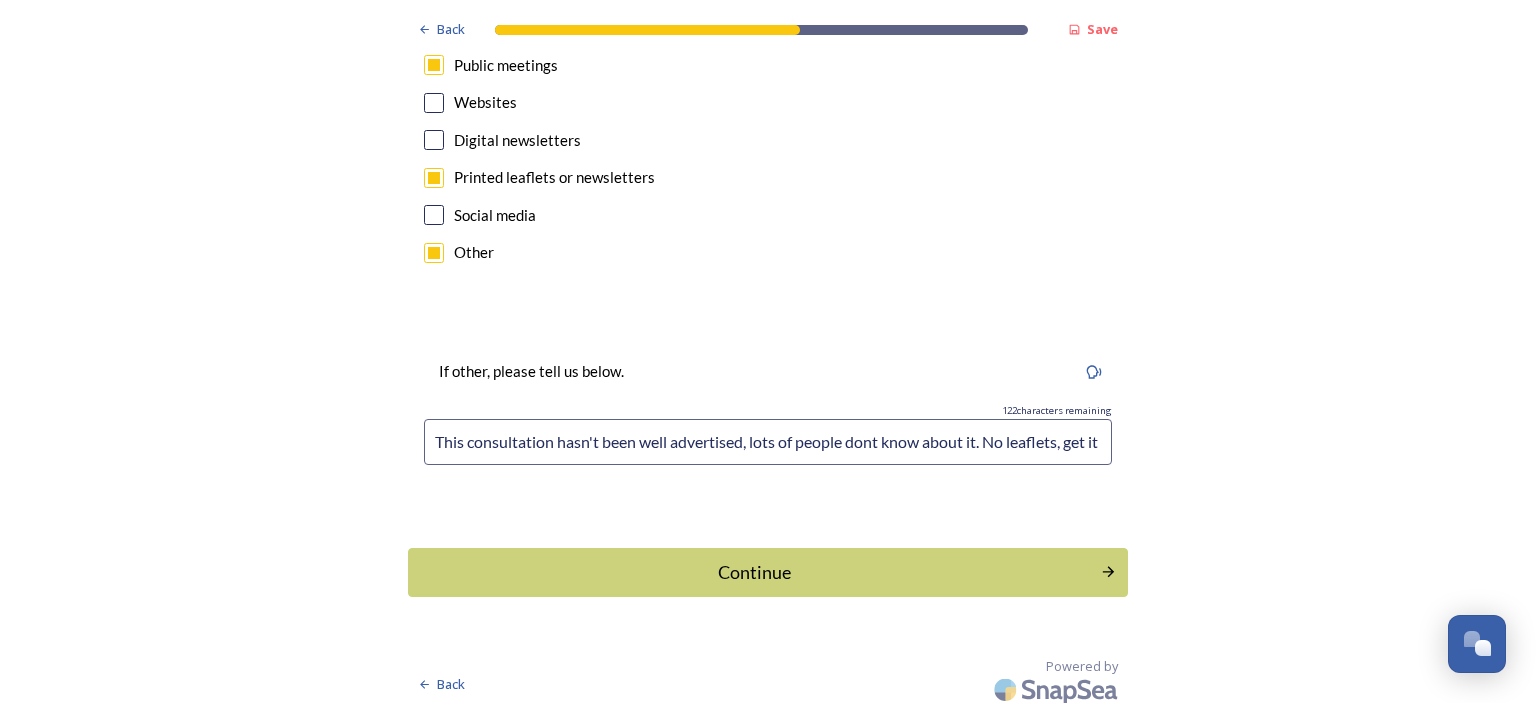 drag, startPoint x: 1094, startPoint y: 442, endPoint x: 328, endPoint y: 473, distance: 766.627 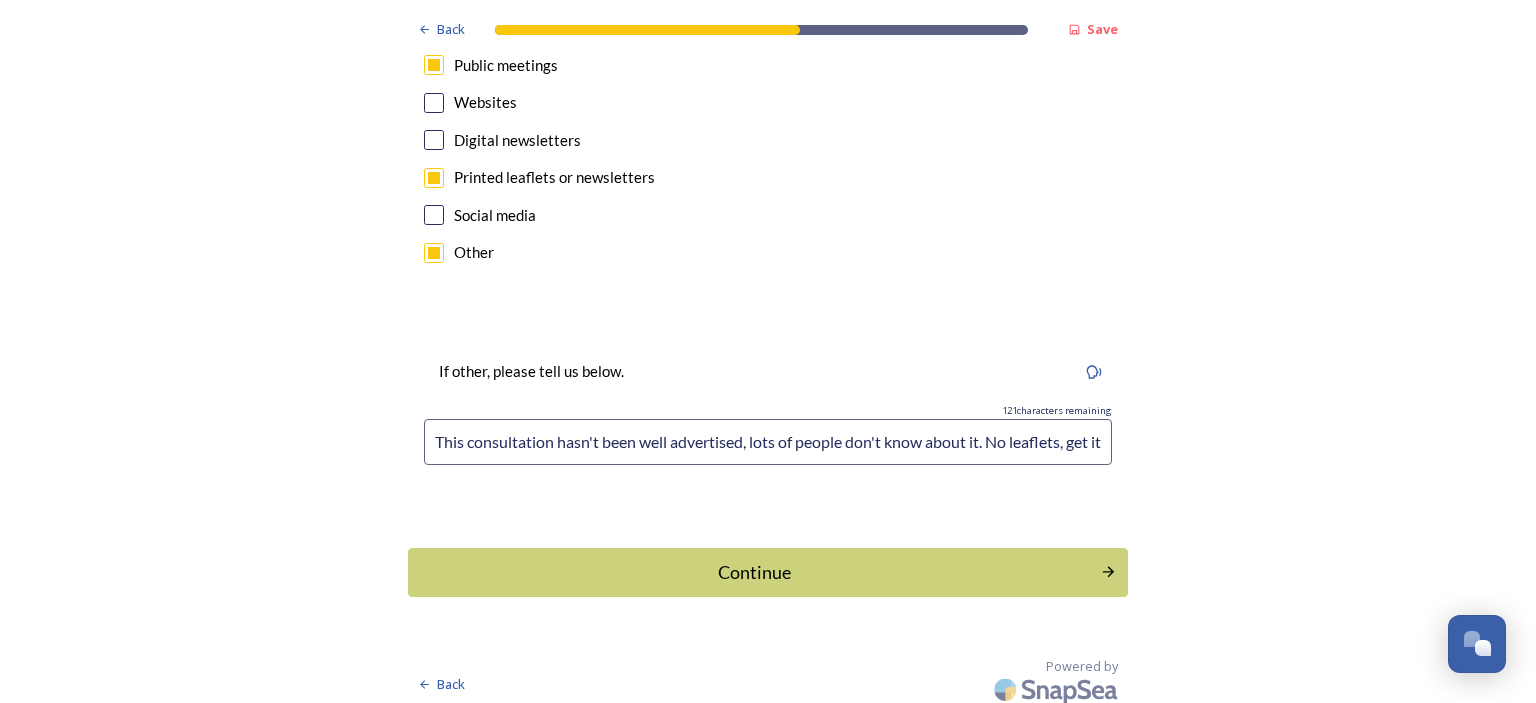 click on "This consultation hasn't been well advertised, lots of people don't know about it. No leaflets, get it on the local and BBC news." at bounding box center (768, 442) 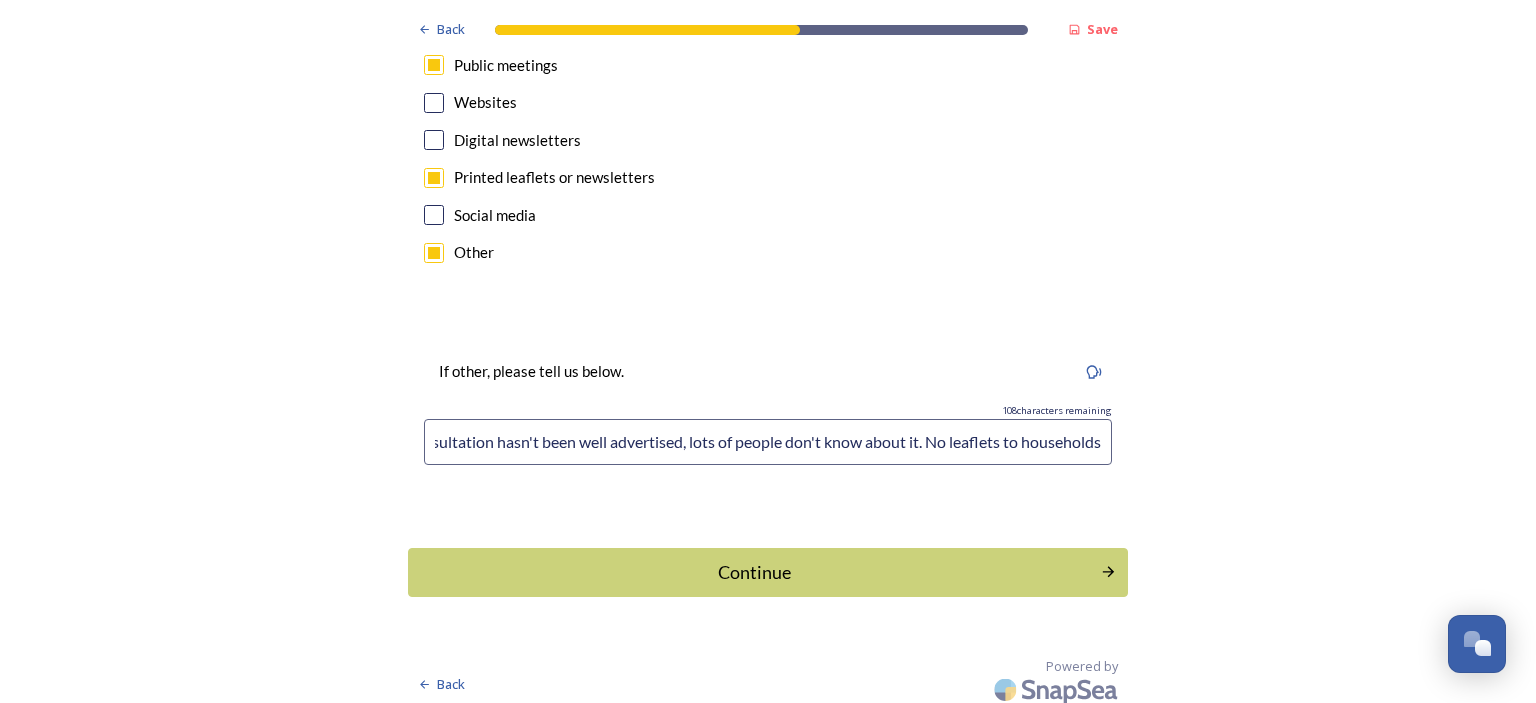 scroll, scrollTop: 0, scrollLeft: 66, axis: horizontal 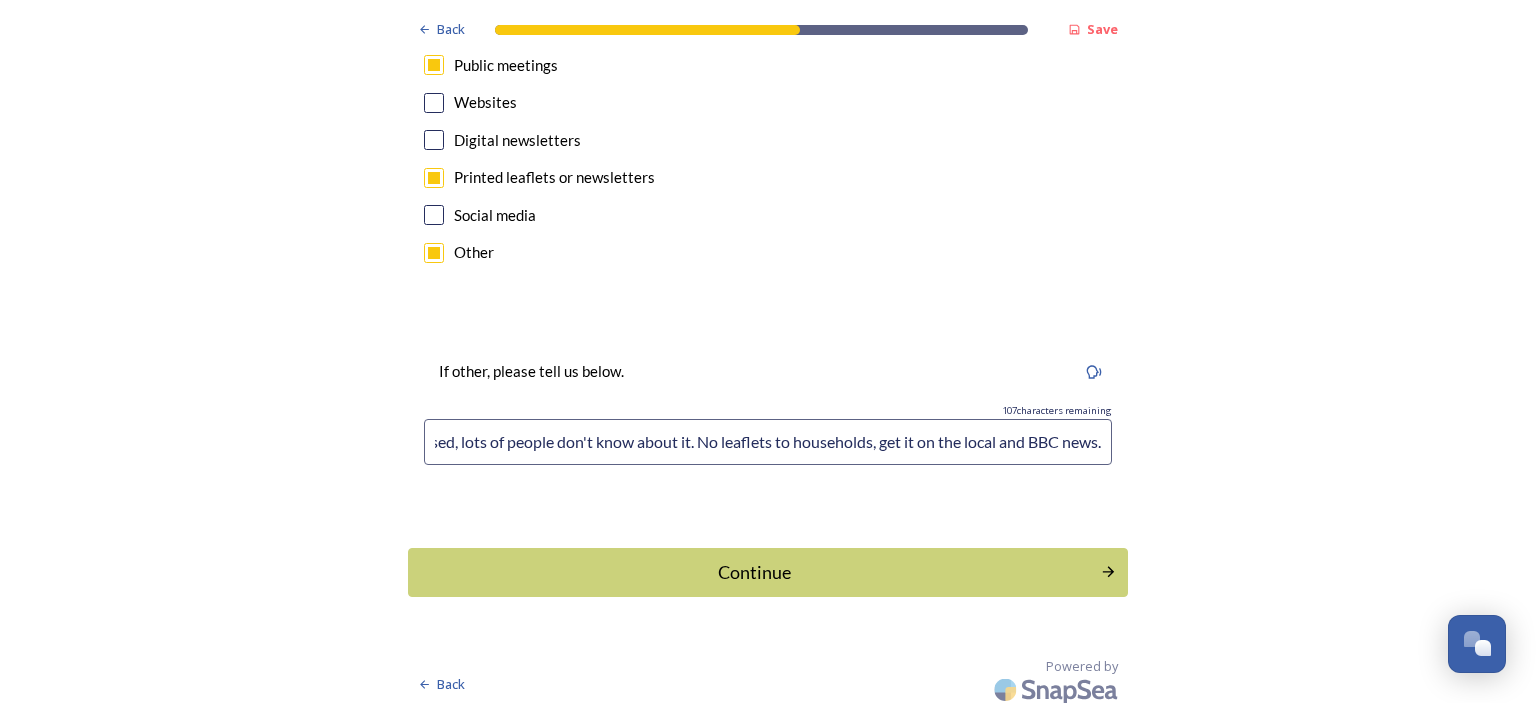 drag, startPoint x: 1070, startPoint y: 451, endPoint x: 1124, endPoint y: 451, distance: 54 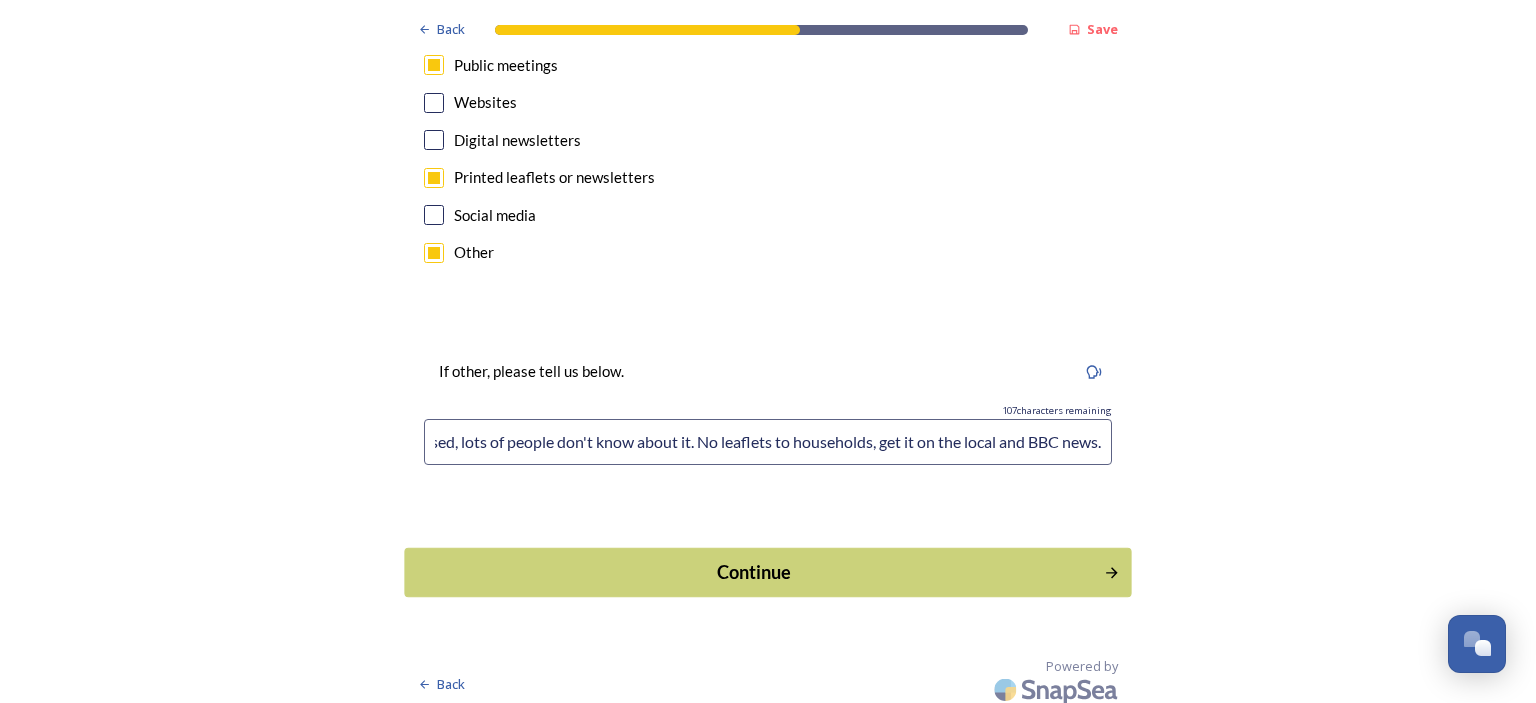type on "This consultation hasn't been well advertised, lots of people don't know about it. No leaflets to households, get it on the local and BBC news." 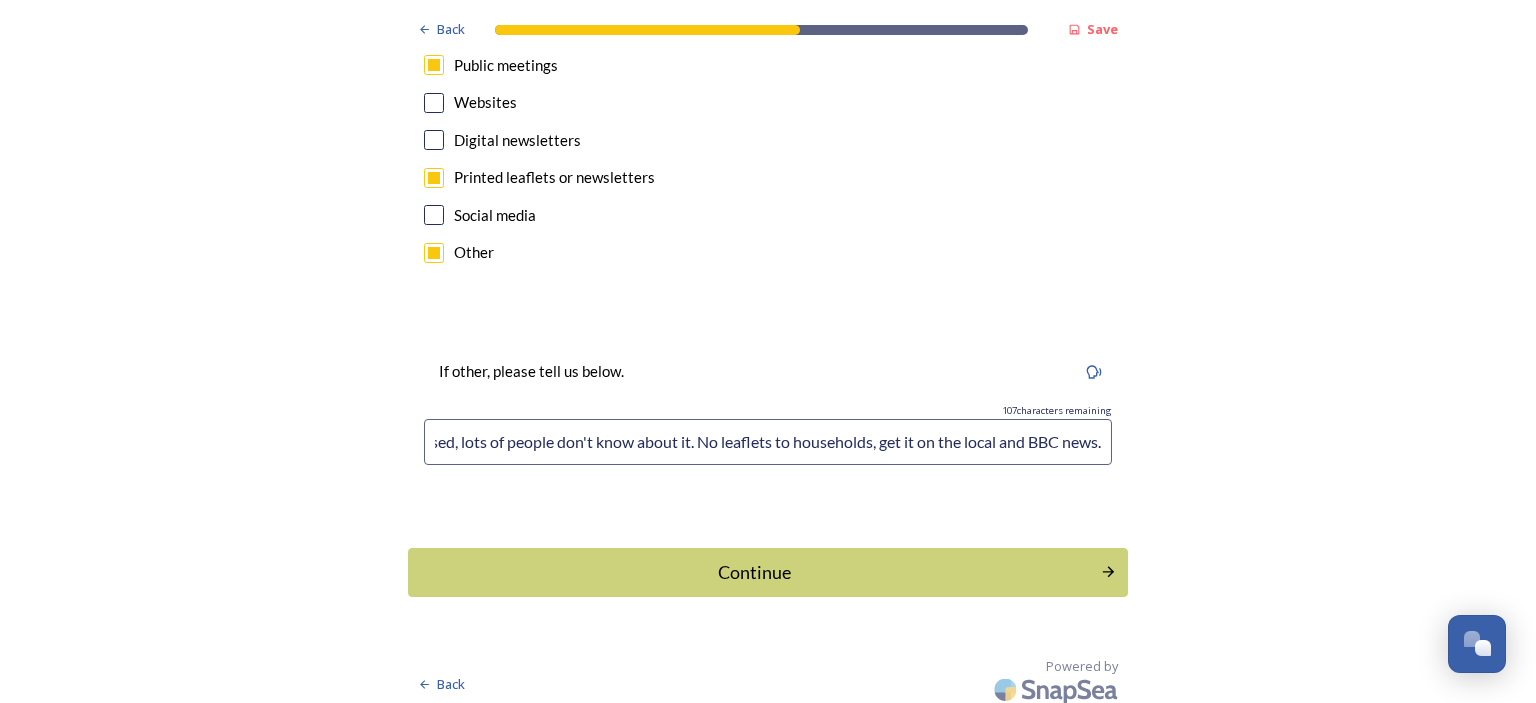 scroll, scrollTop: 0, scrollLeft: 0, axis: both 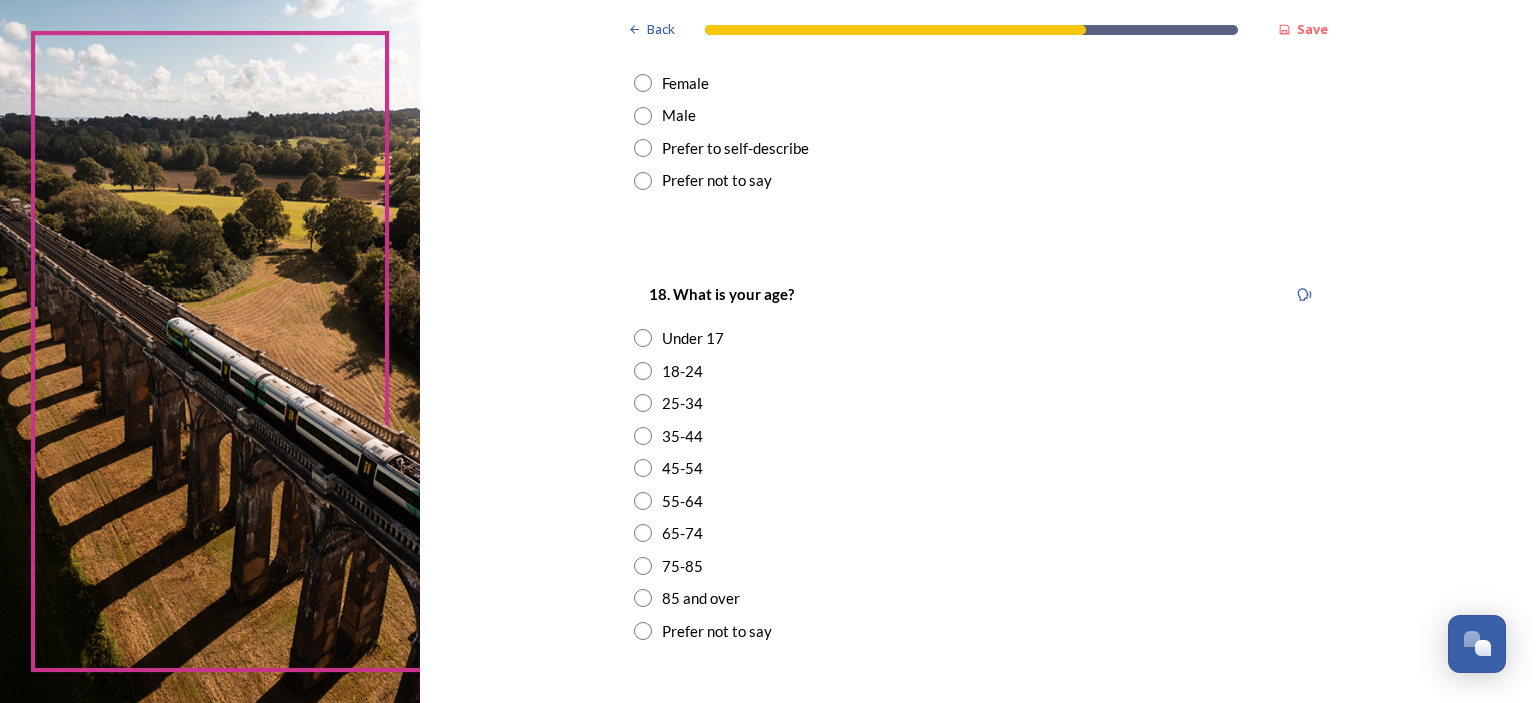 click on "Male" at bounding box center [978, 115] 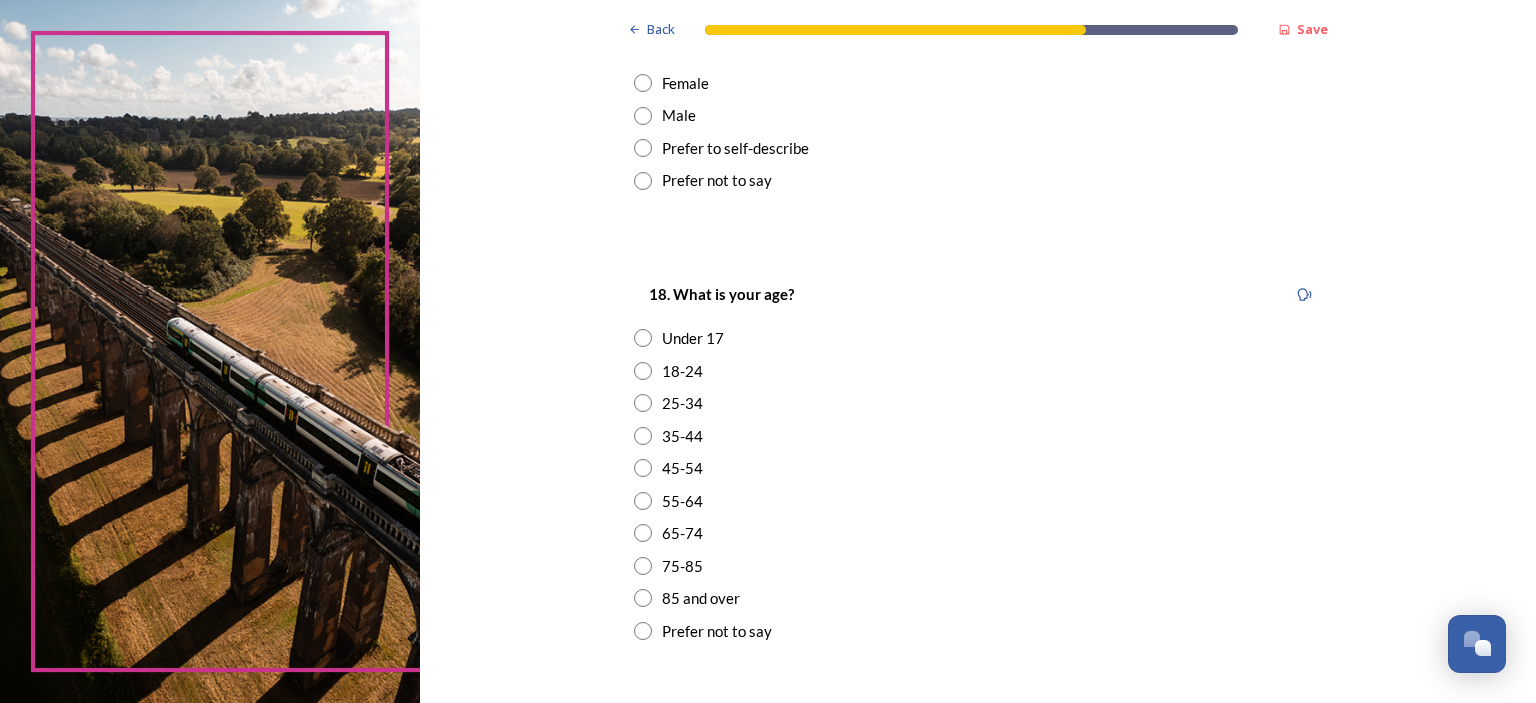 radio on "true" 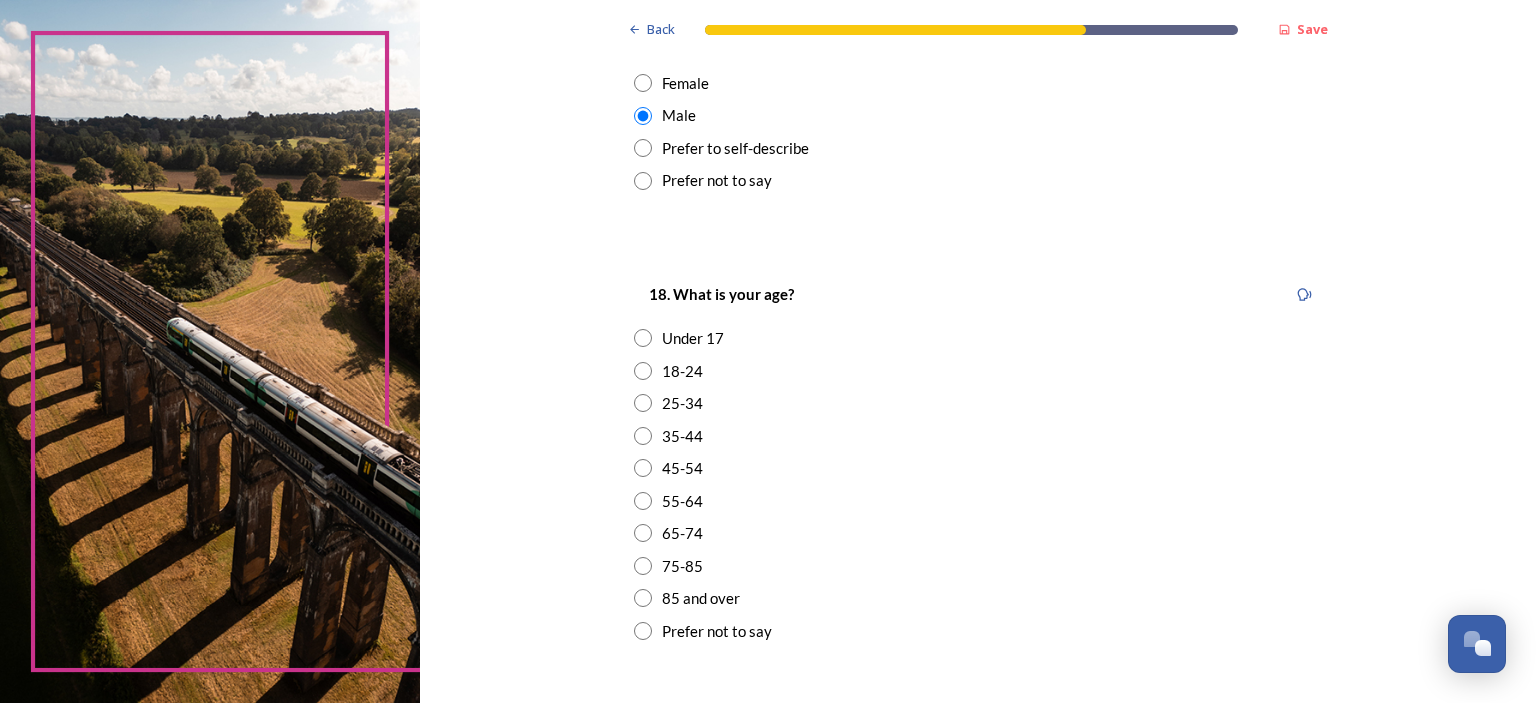 click on "45-54" at bounding box center [978, 468] 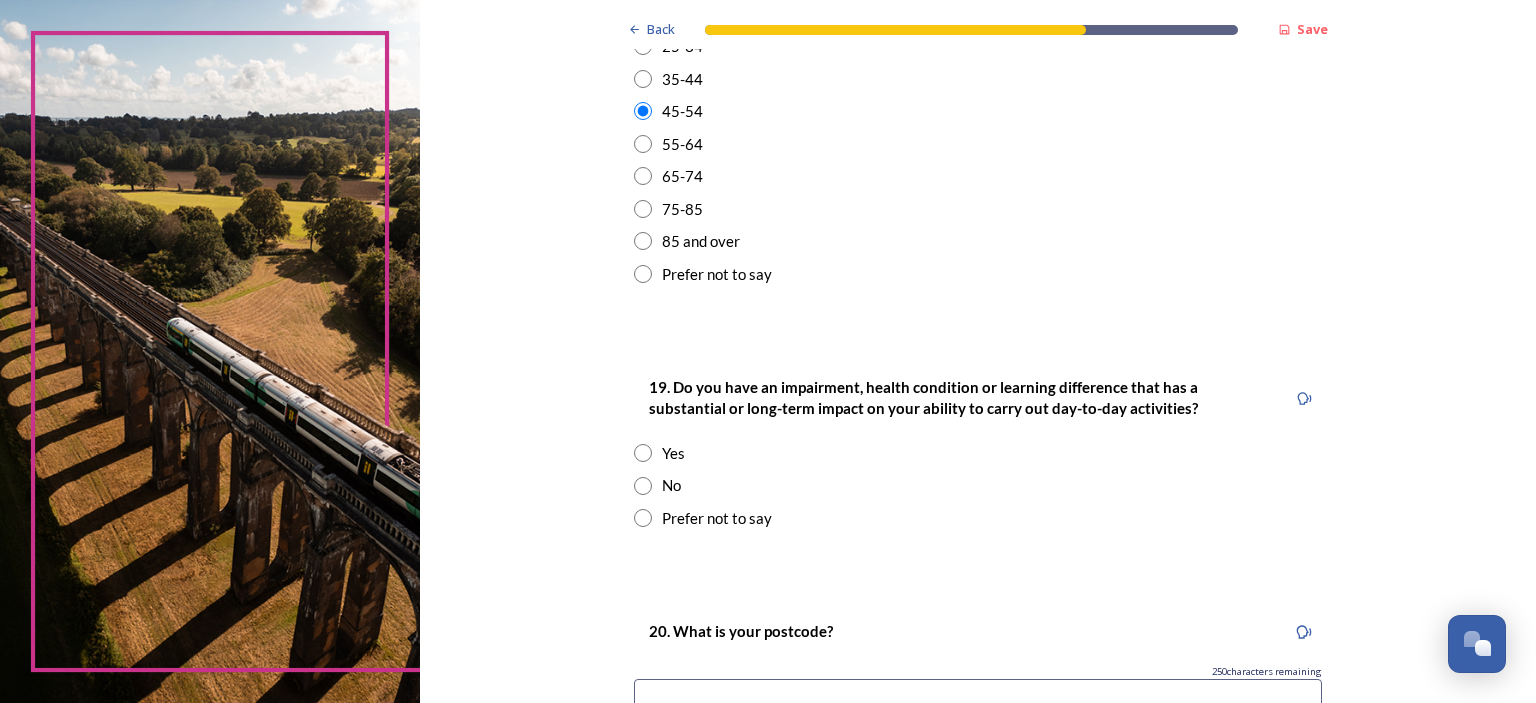 scroll, scrollTop: 800, scrollLeft: 0, axis: vertical 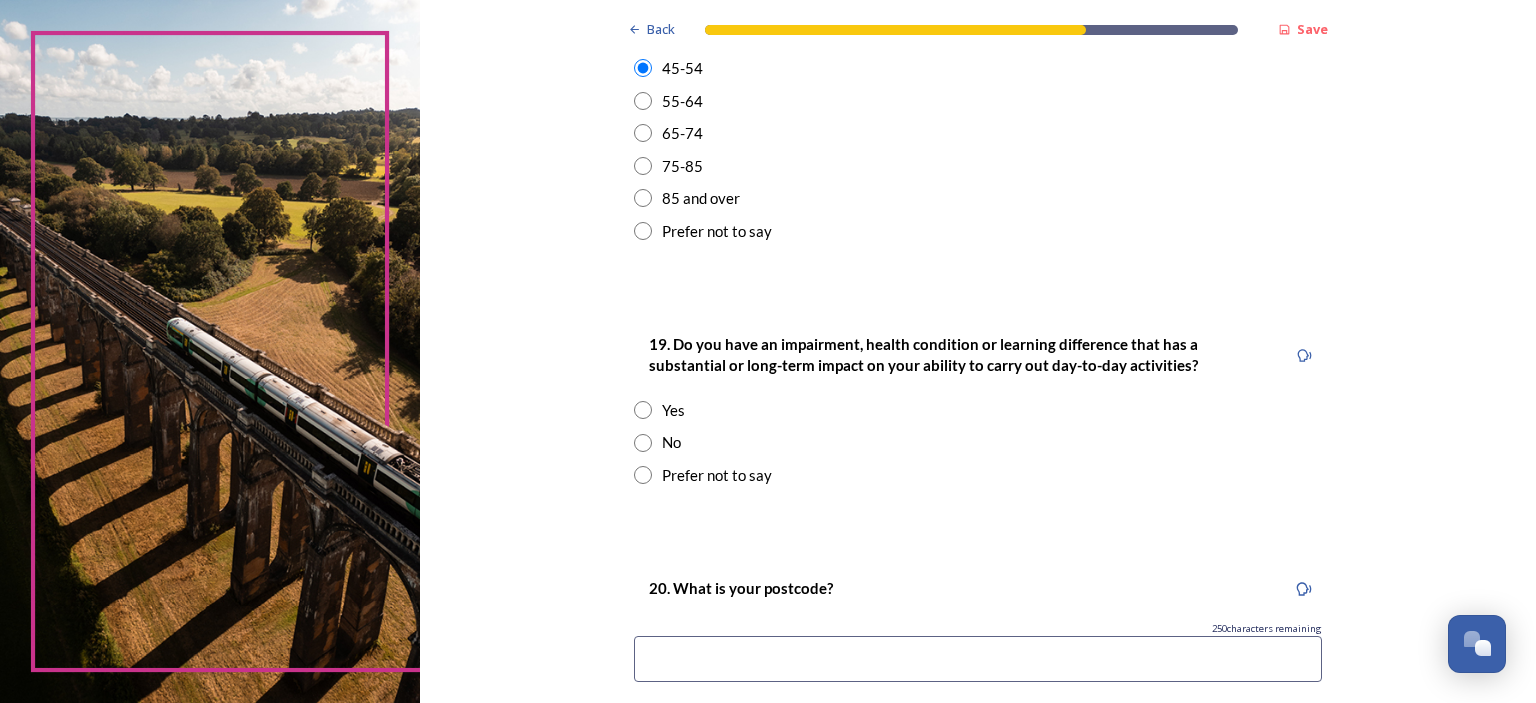 click at bounding box center [643, 475] 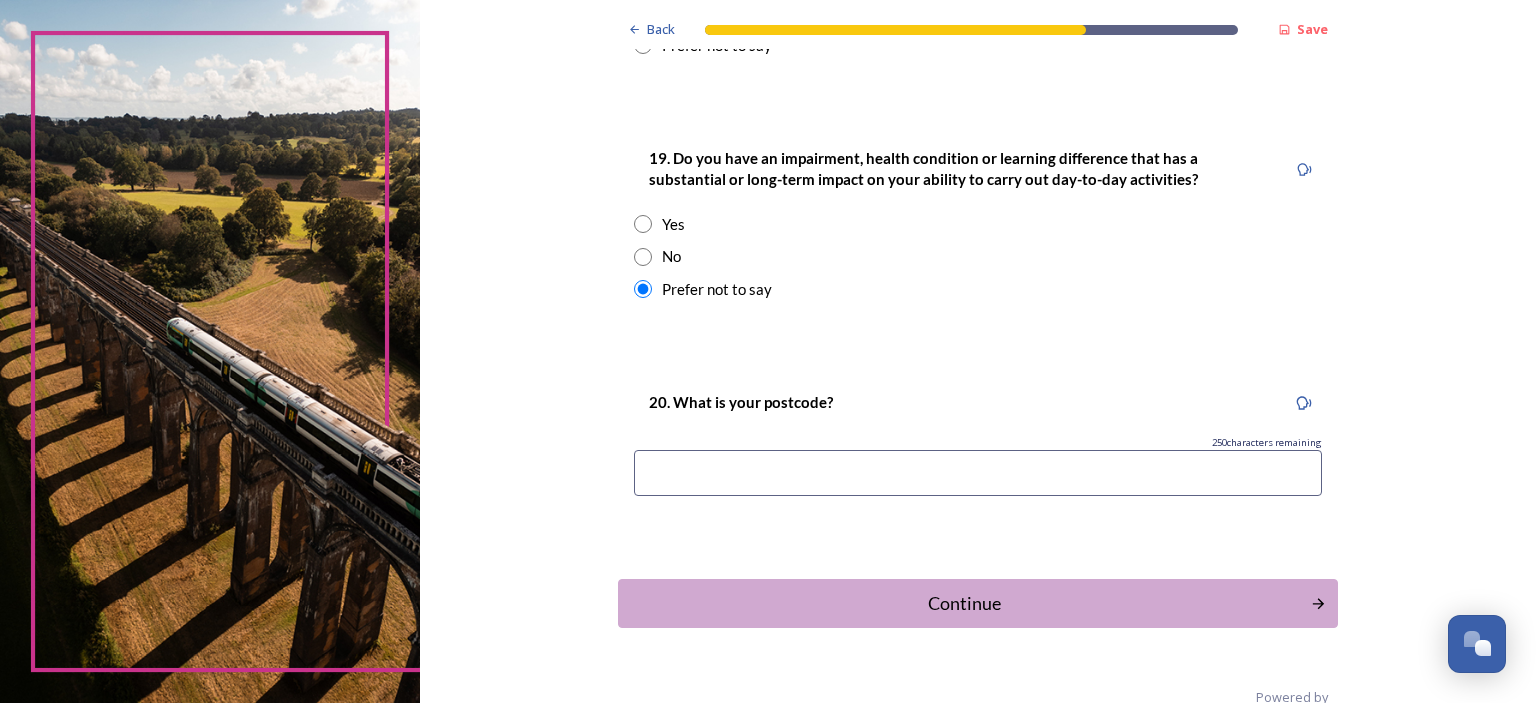 scroll, scrollTop: 1026, scrollLeft: 0, axis: vertical 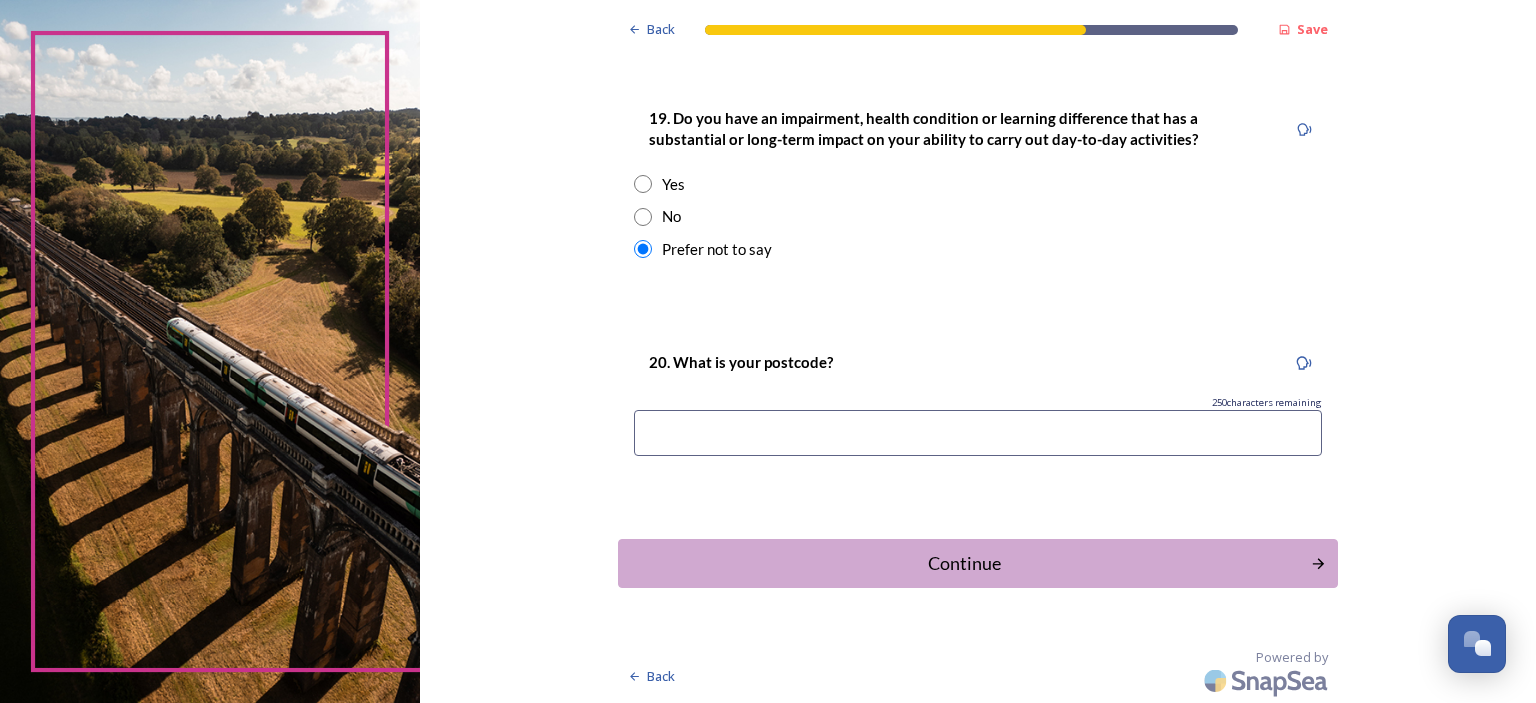 click at bounding box center [978, 433] 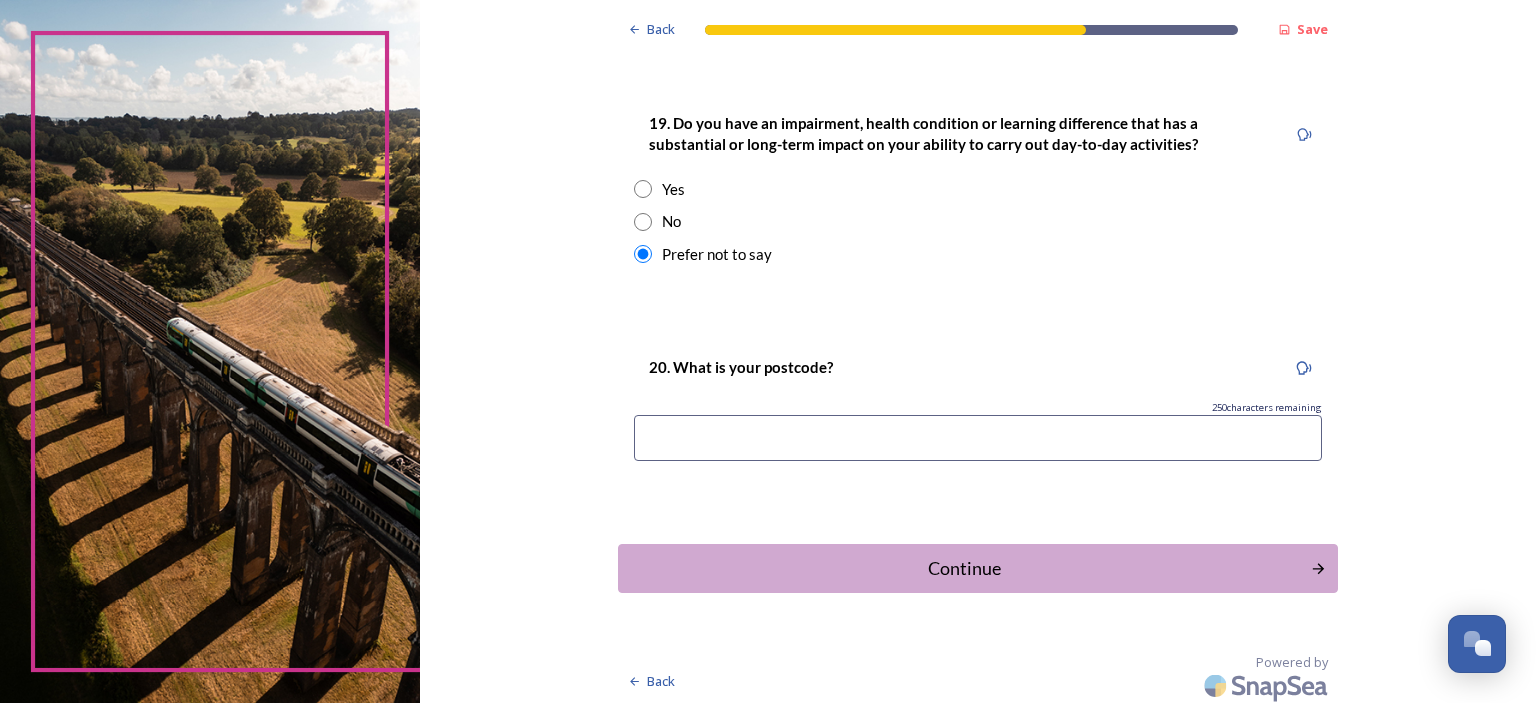scroll, scrollTop: 1026, scrollLeft: 0, axis: vertical 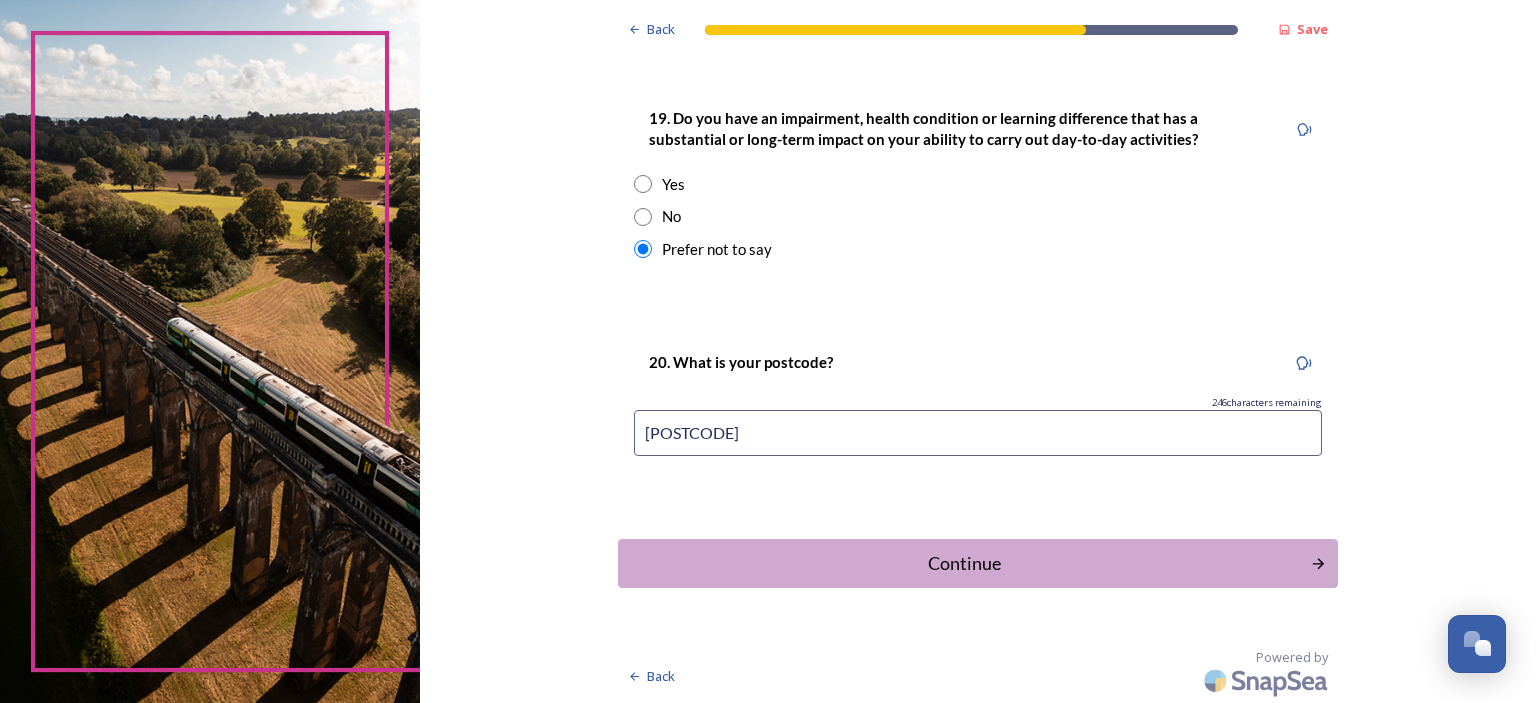 click on "[POSTCODE]" at bounding box center (978, 433) 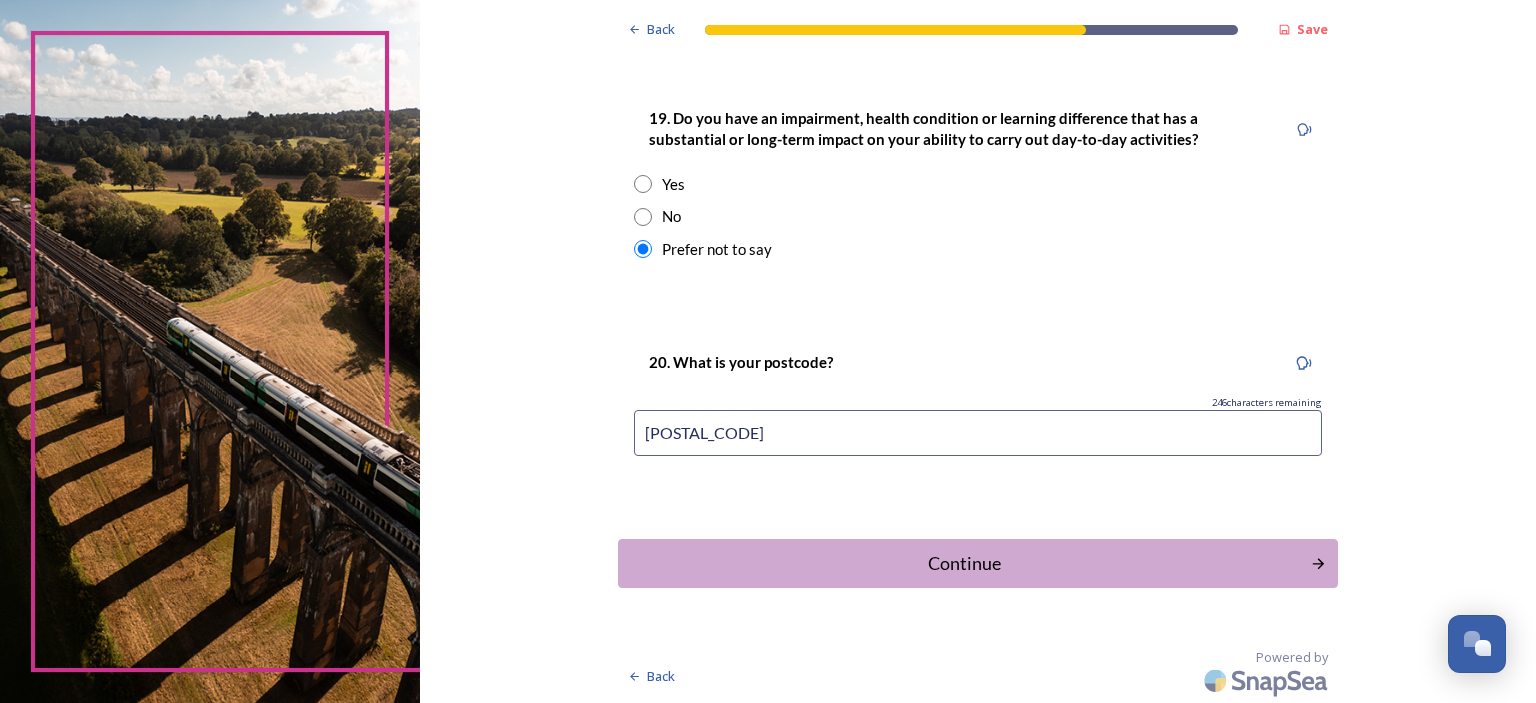 type on "[POSTAL_CODE]" 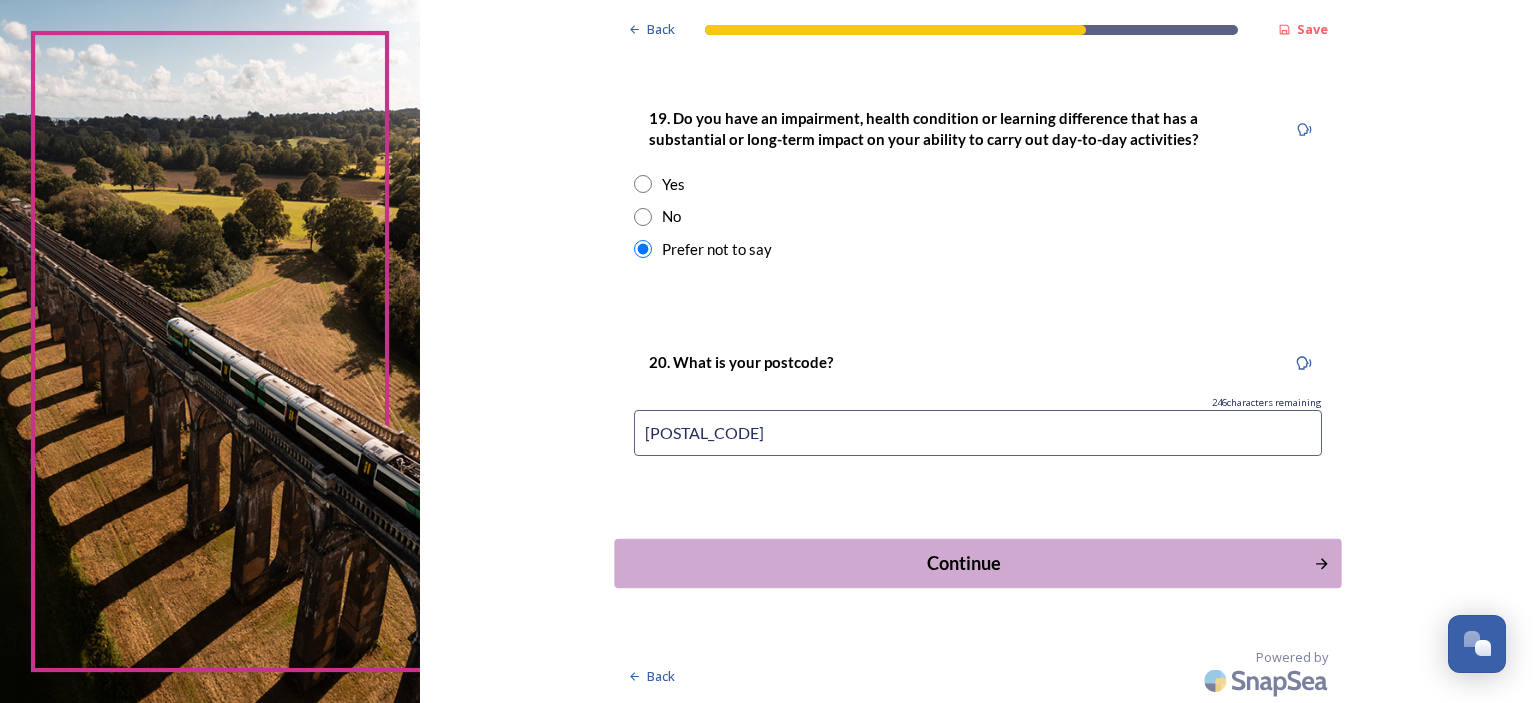 click on "Continue" at bounding box center [964, 563] 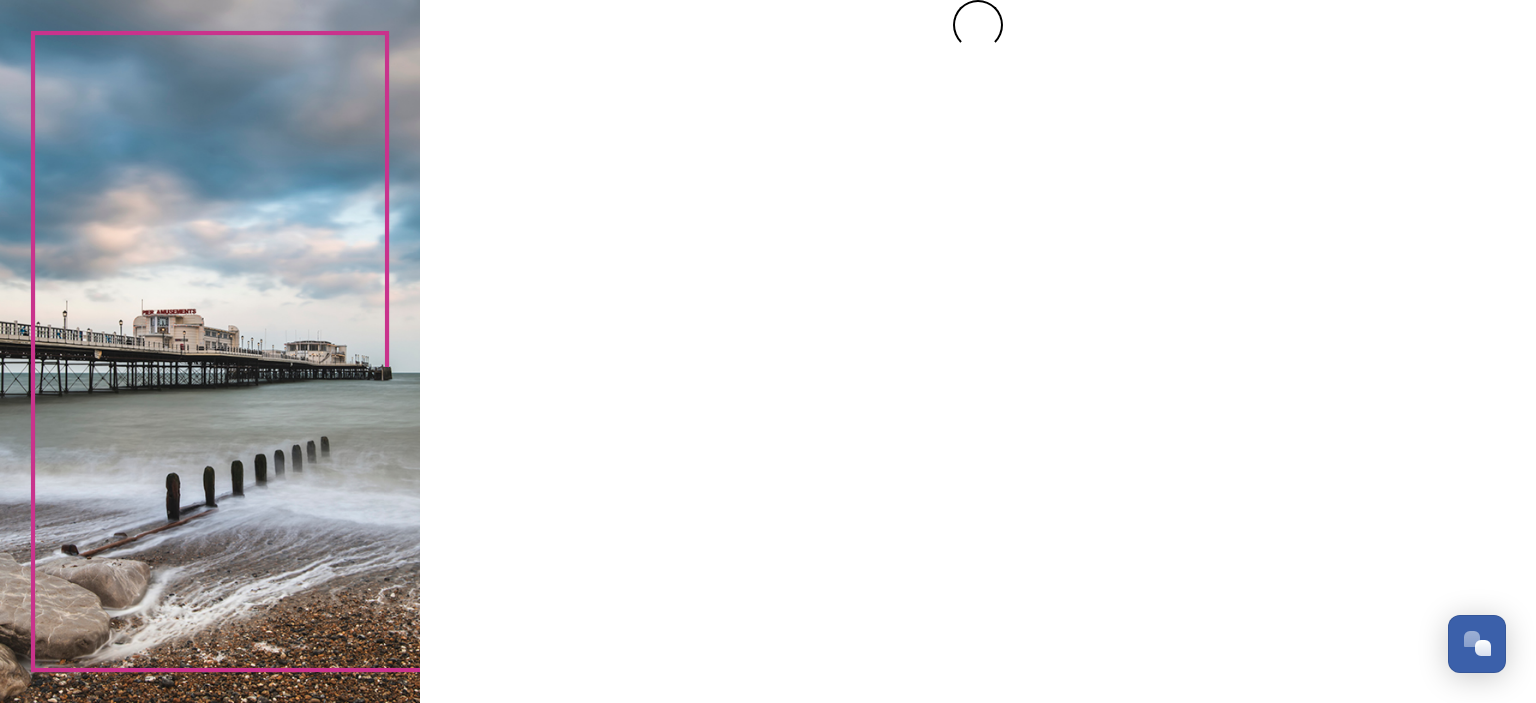 scroll, scrollTop: 0, scrollLeft: 0, axis: both 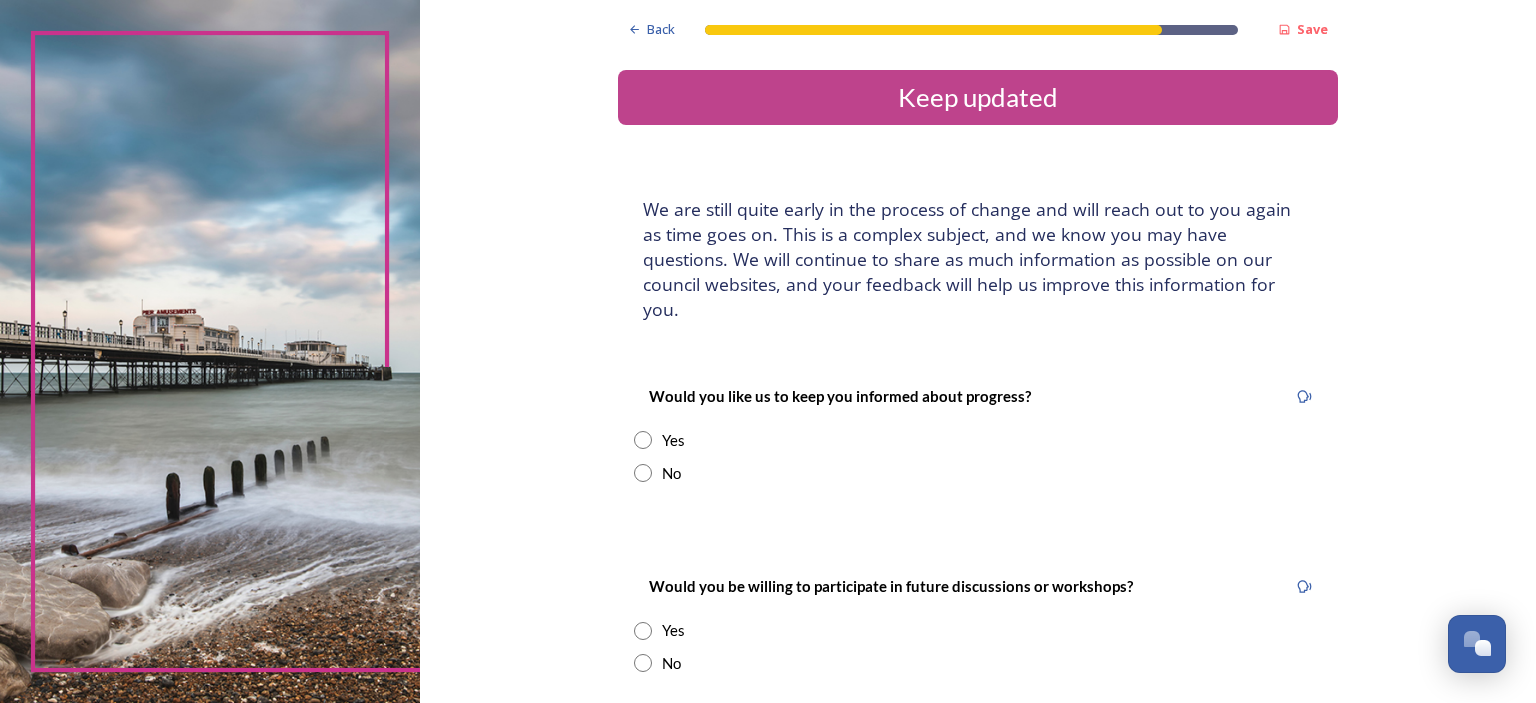 click on "Yes" at bounding box center [673, 440] 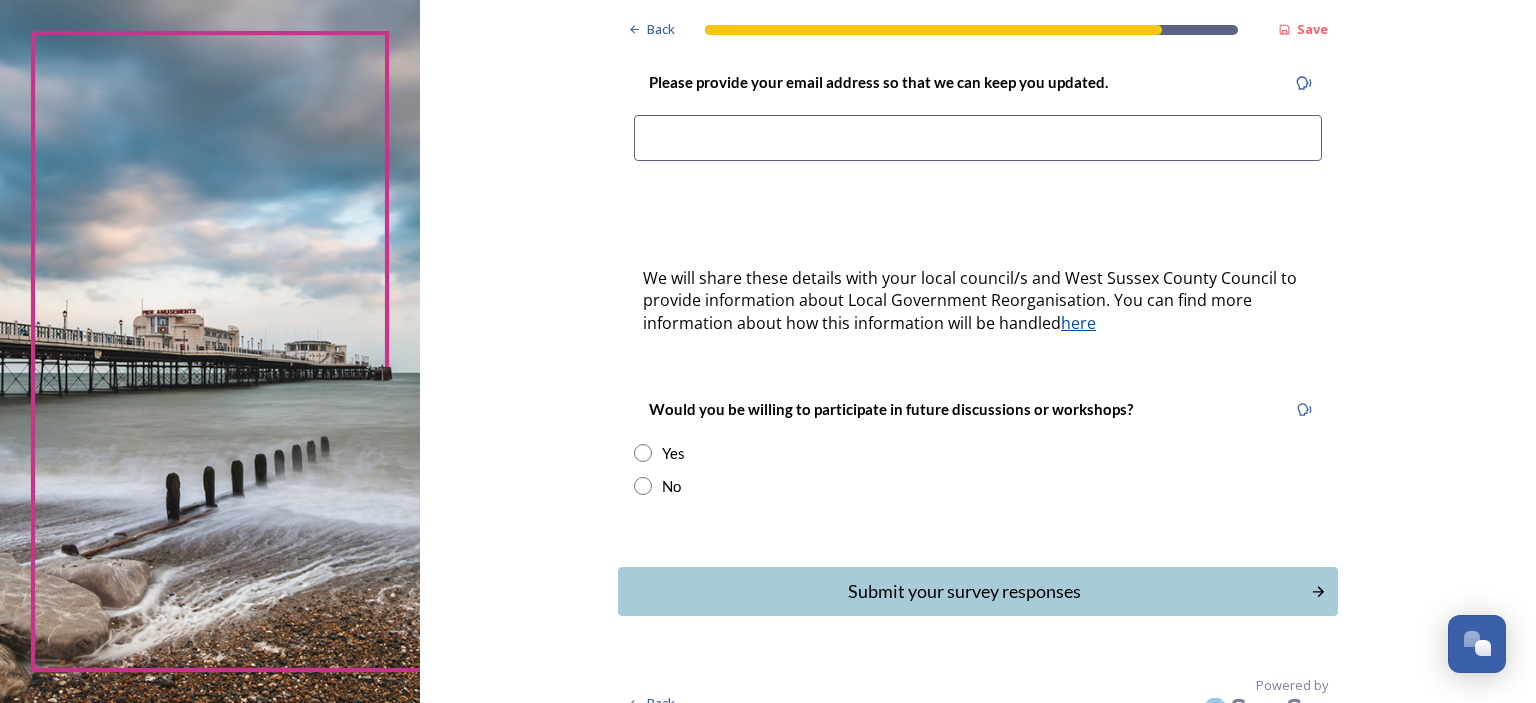 scroll, scrollTop: 507, scrollLeft: 0, axis: vertical 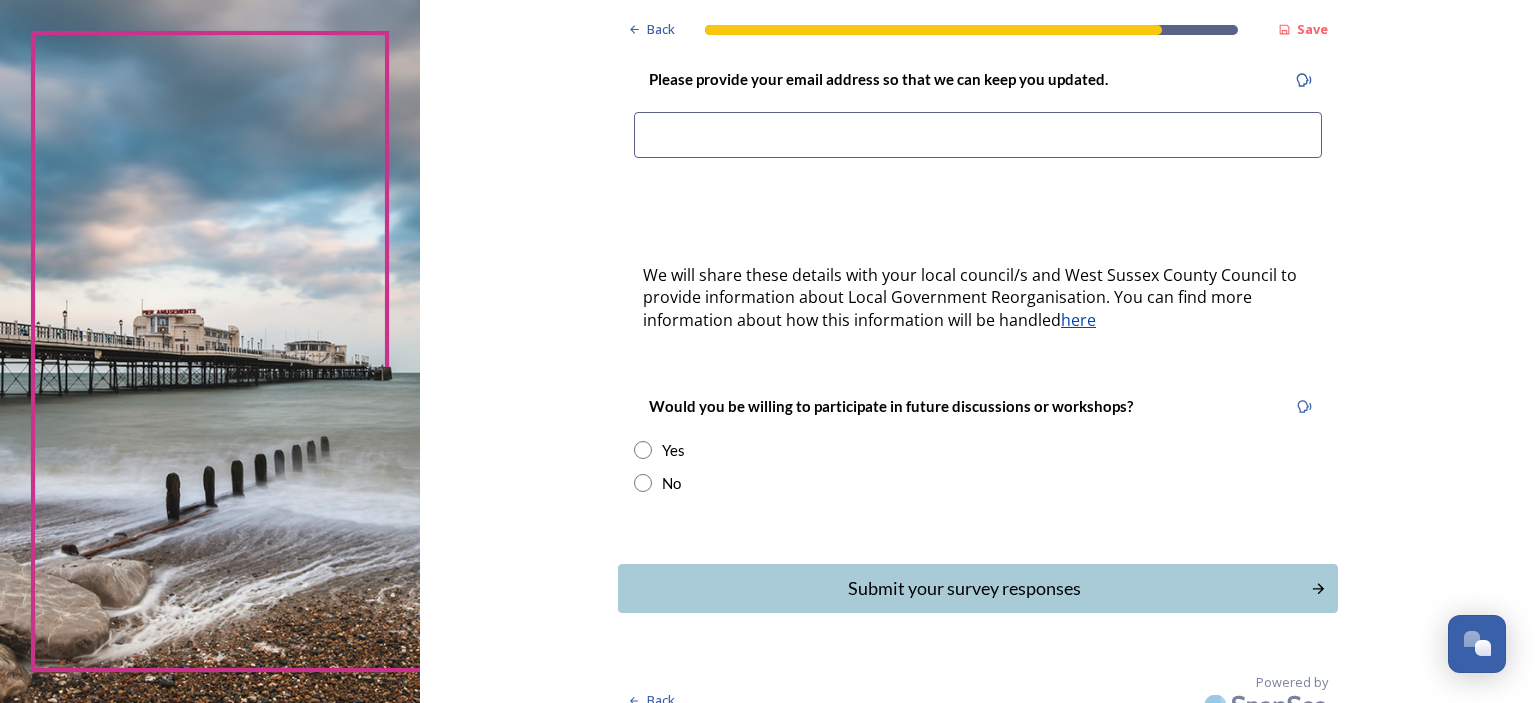 click on "Yes" at bounding box center [978, 450] 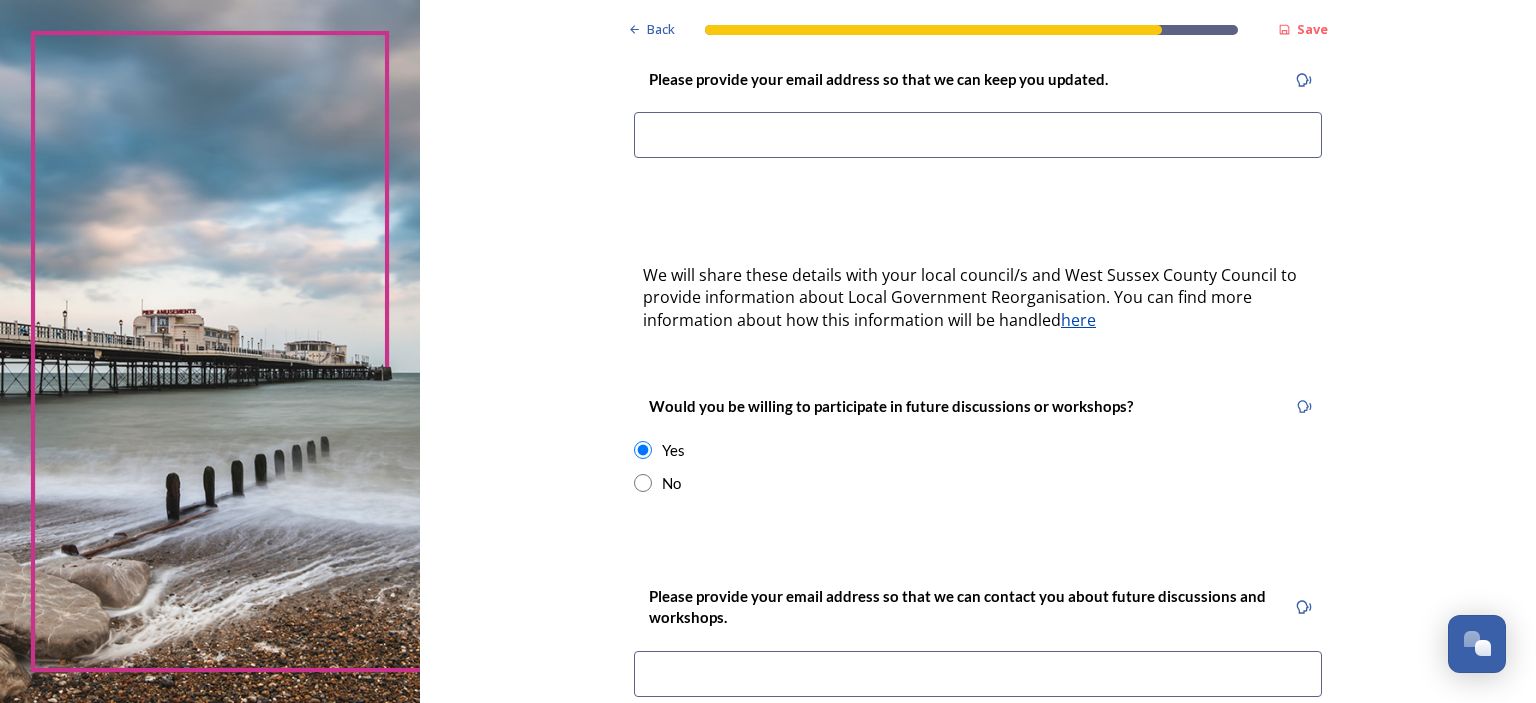 click on "No" at bounding box center (978, 483) 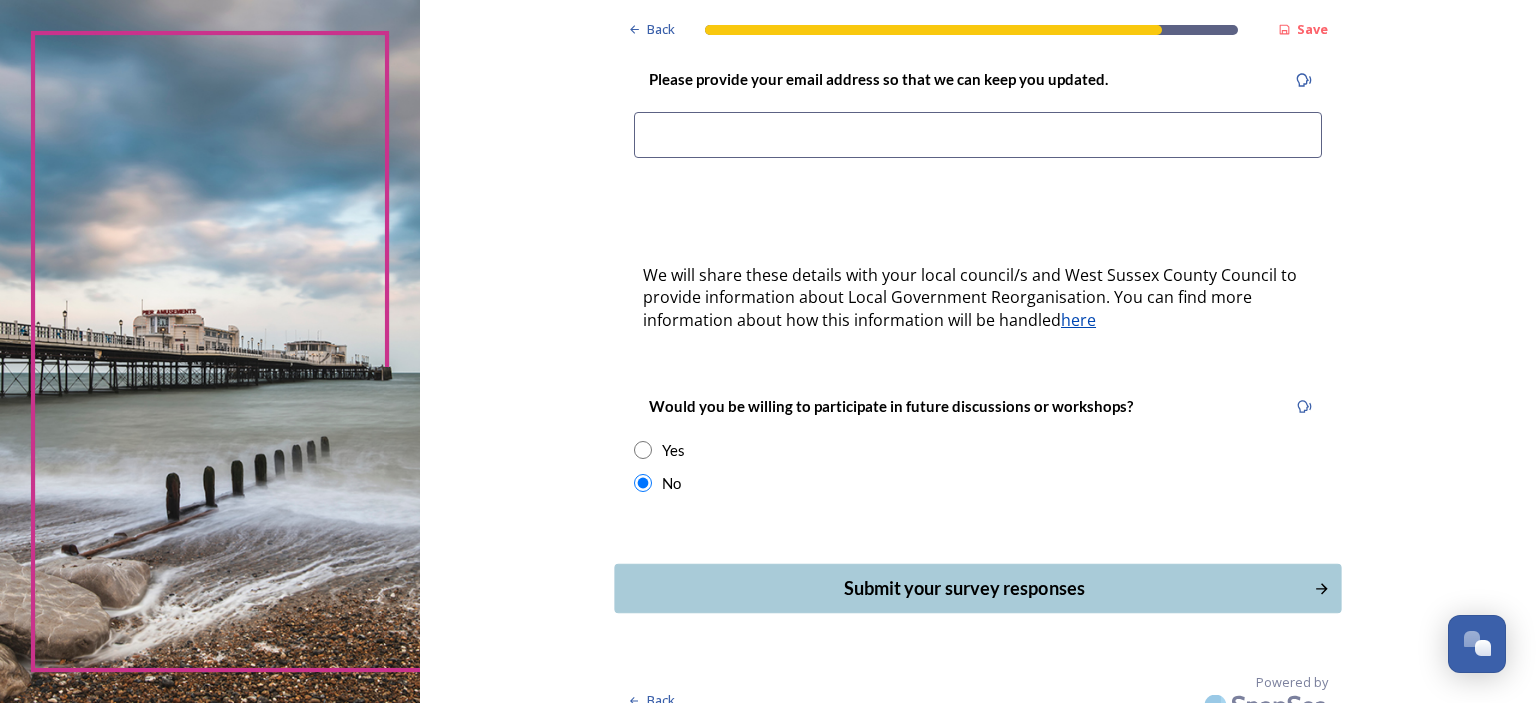 click on "Submit your survey responses" at bounding box center (964, 588) 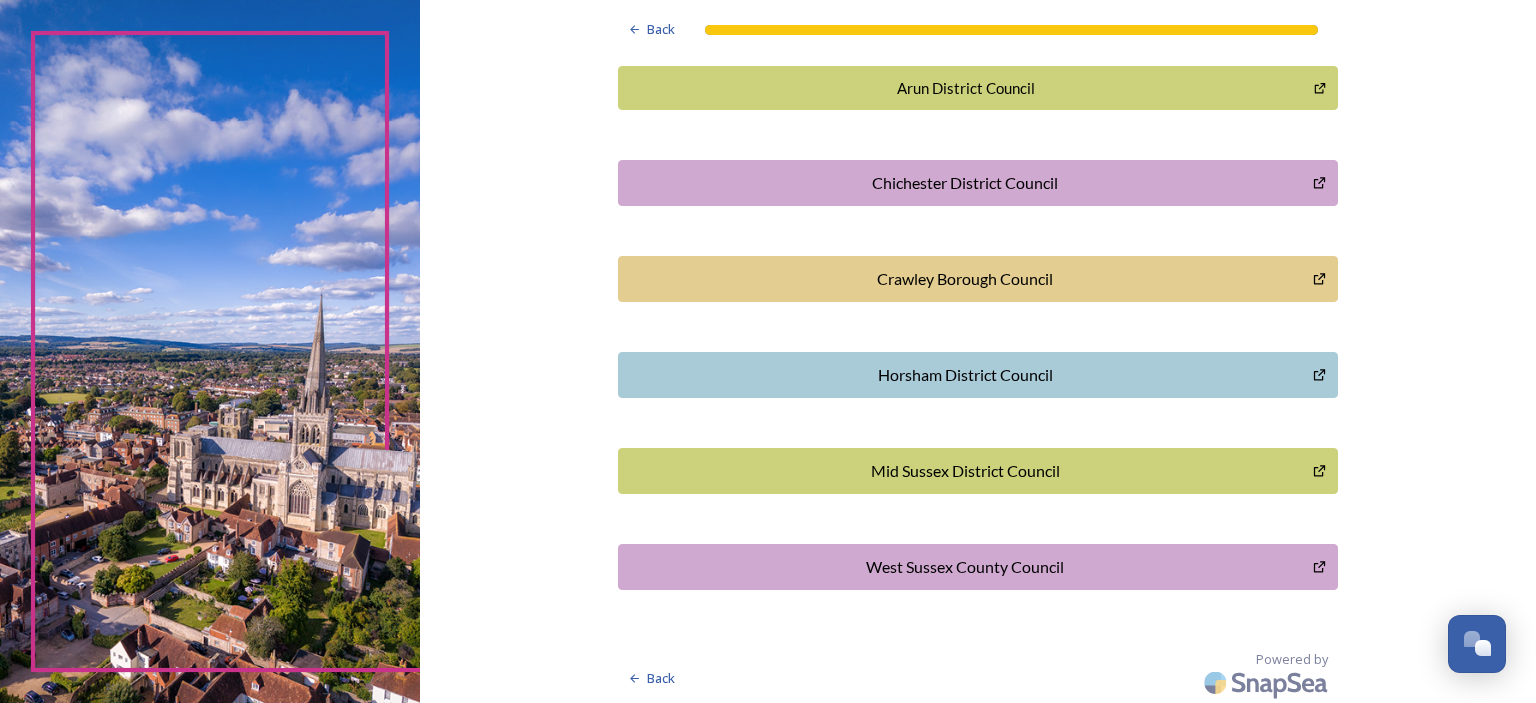 scroll, scrollTop: 0, scrollLeft: 0, axis: both 